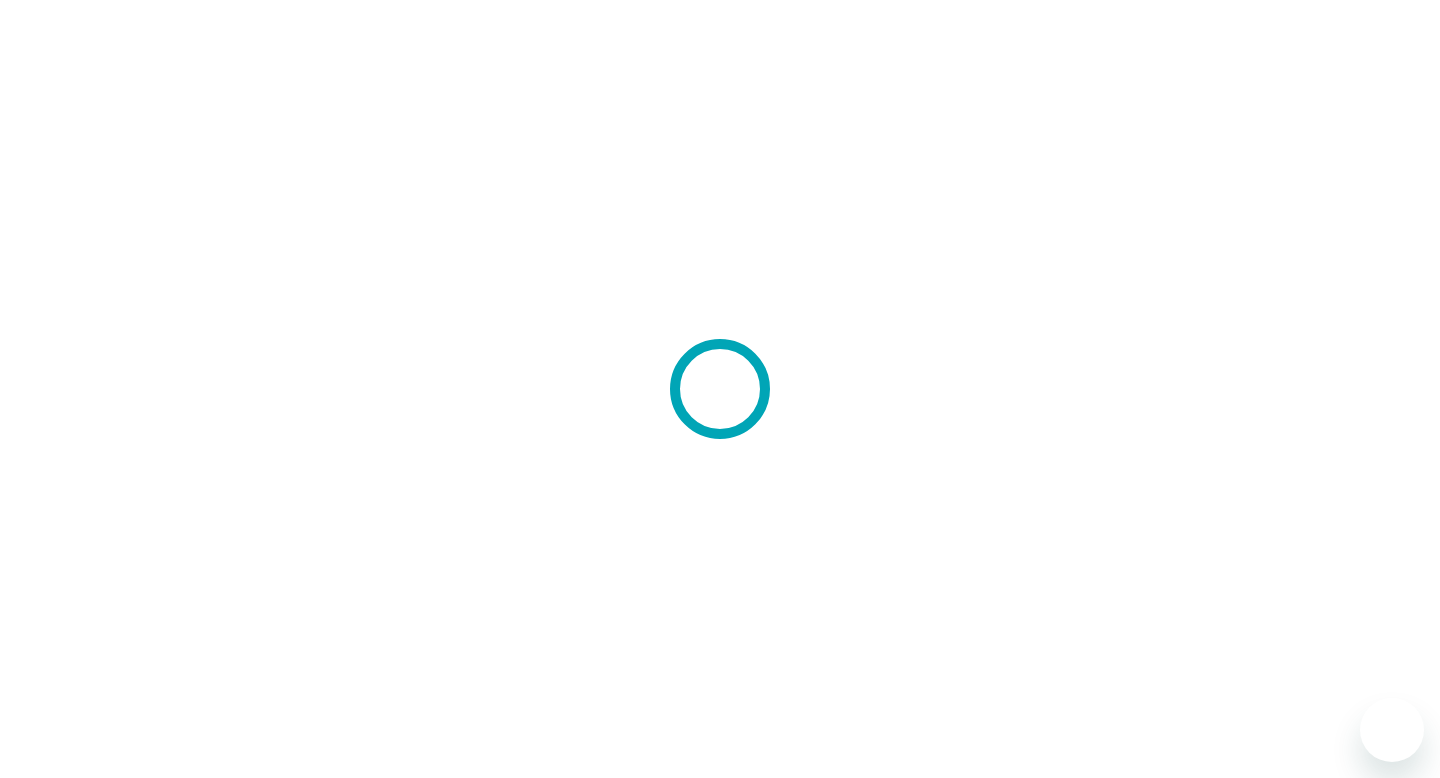 scroll, scrollTop: 0, scrollLeft: 0, axis: both 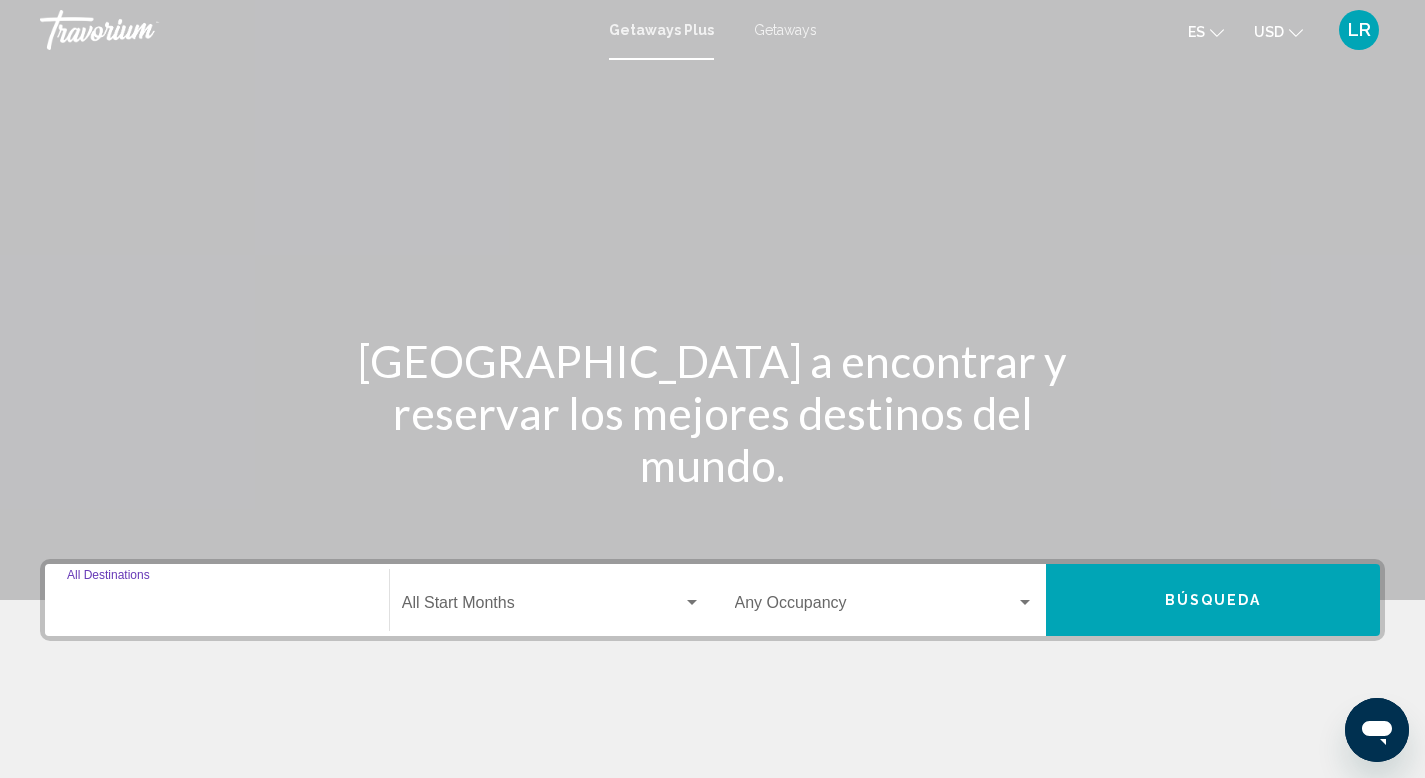 click on "Destination All Destinations" at bounding box center (217, 607) 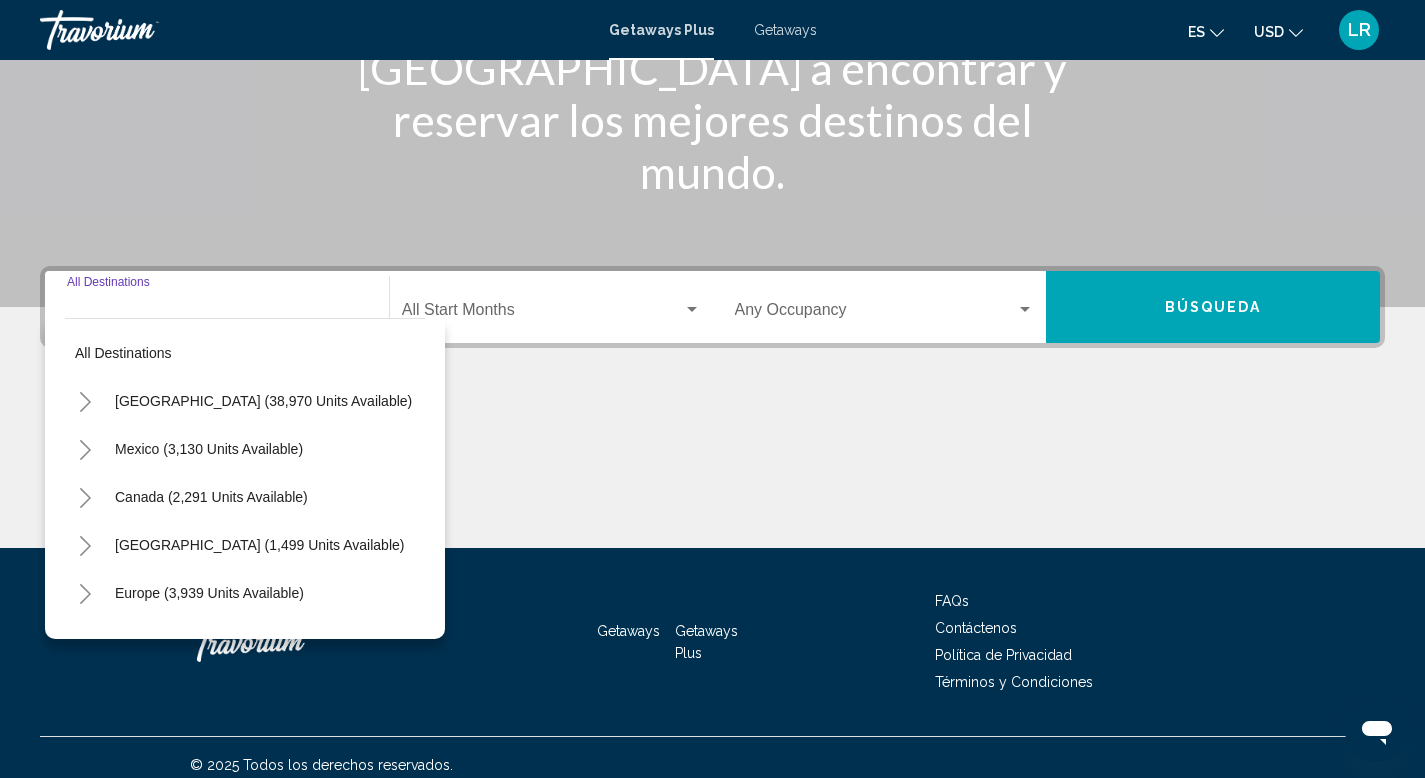 scroll, scrollTop: 308, scrollLeft: 0, axis: vertical 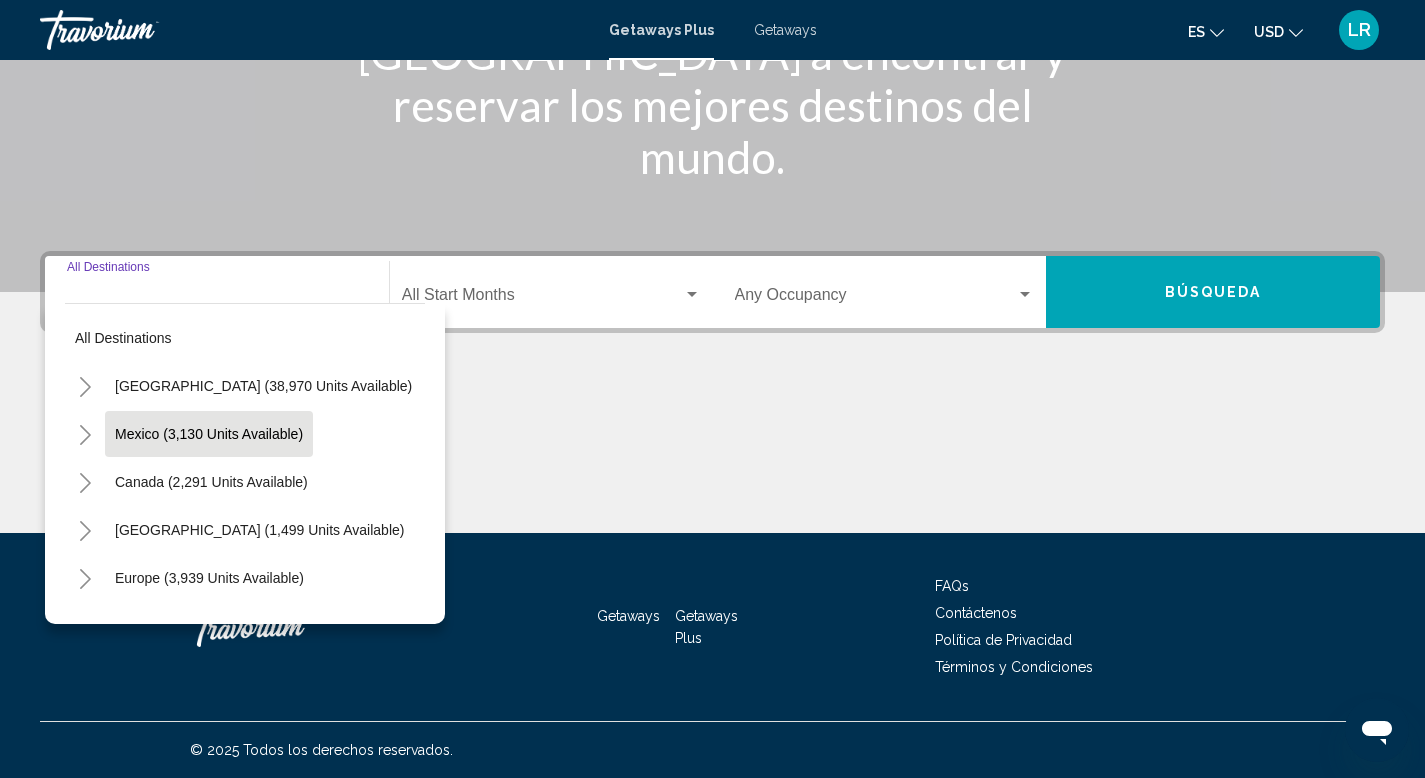 click on "Mexico (3,130 units available)" at bounding box center (211, 482) 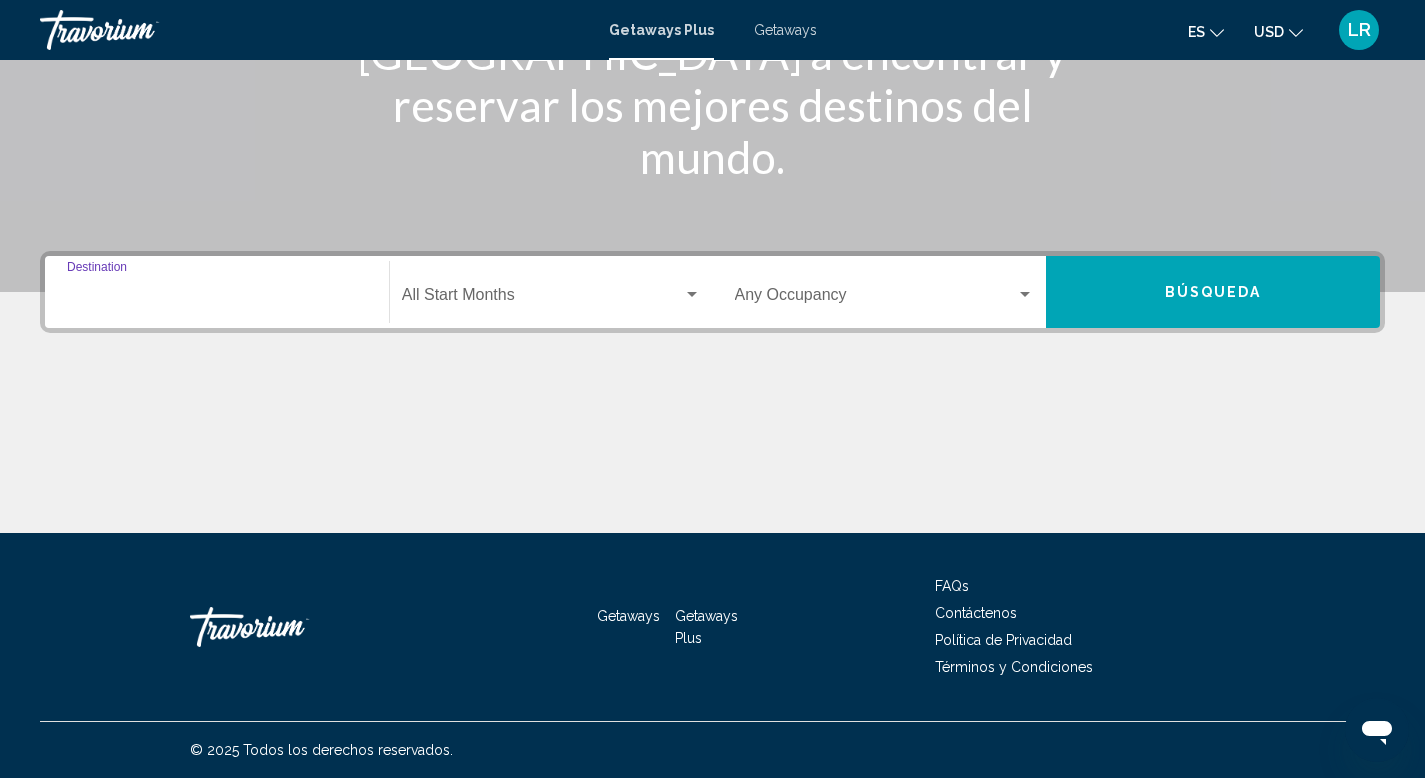 type on "**********" 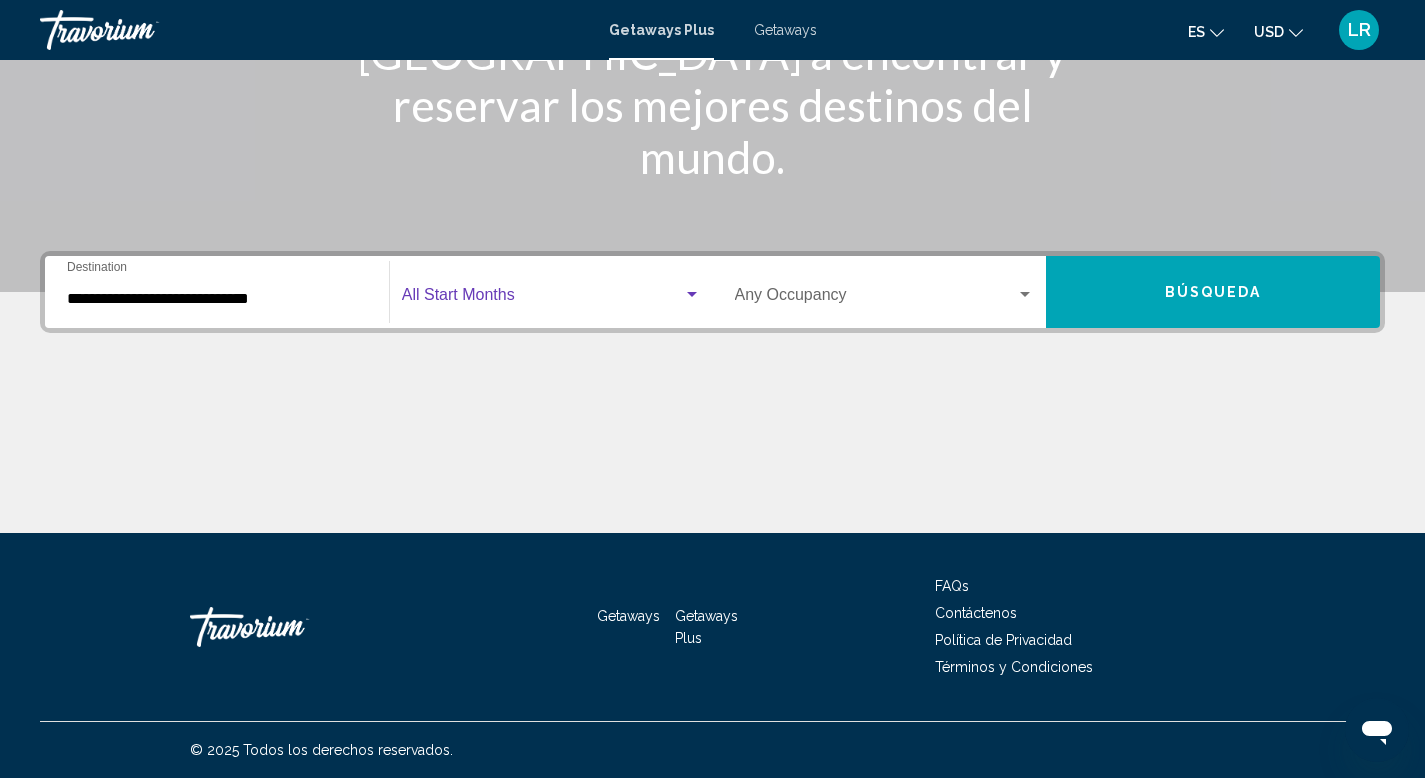 click at bounding box center (692, 295) 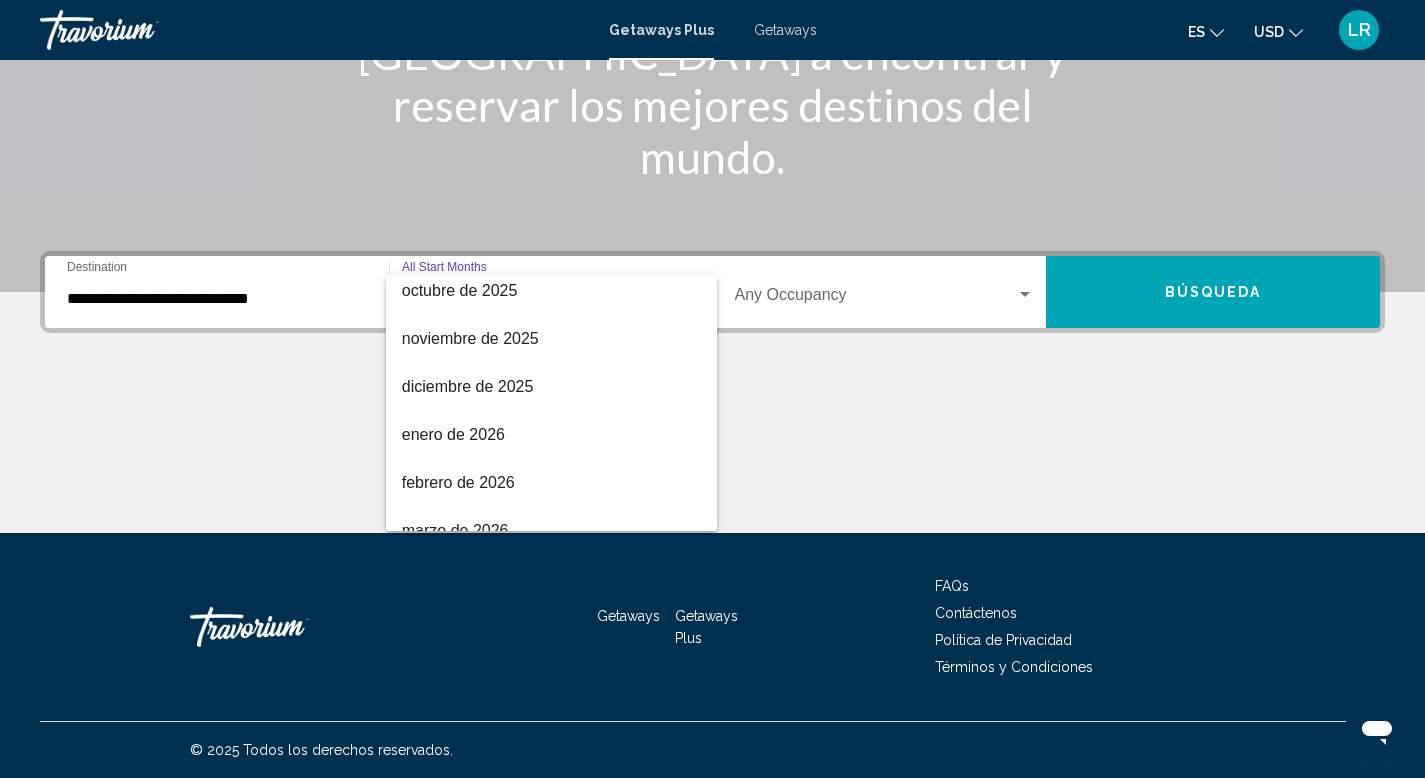 scroll, scrollTop: 194, scrollLeft: 0, axis: vertical 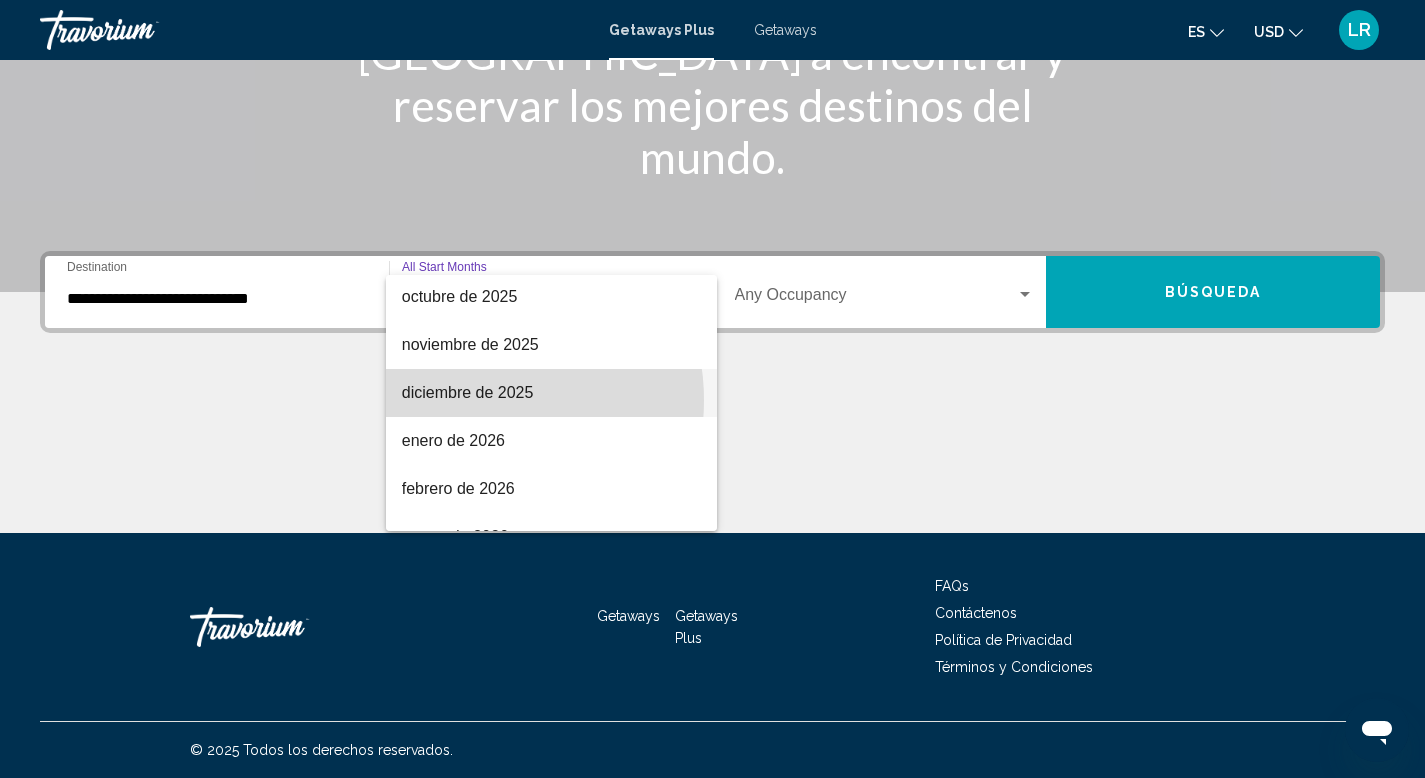 click on "diciembre de 2025" at bounding box center [551, 393] 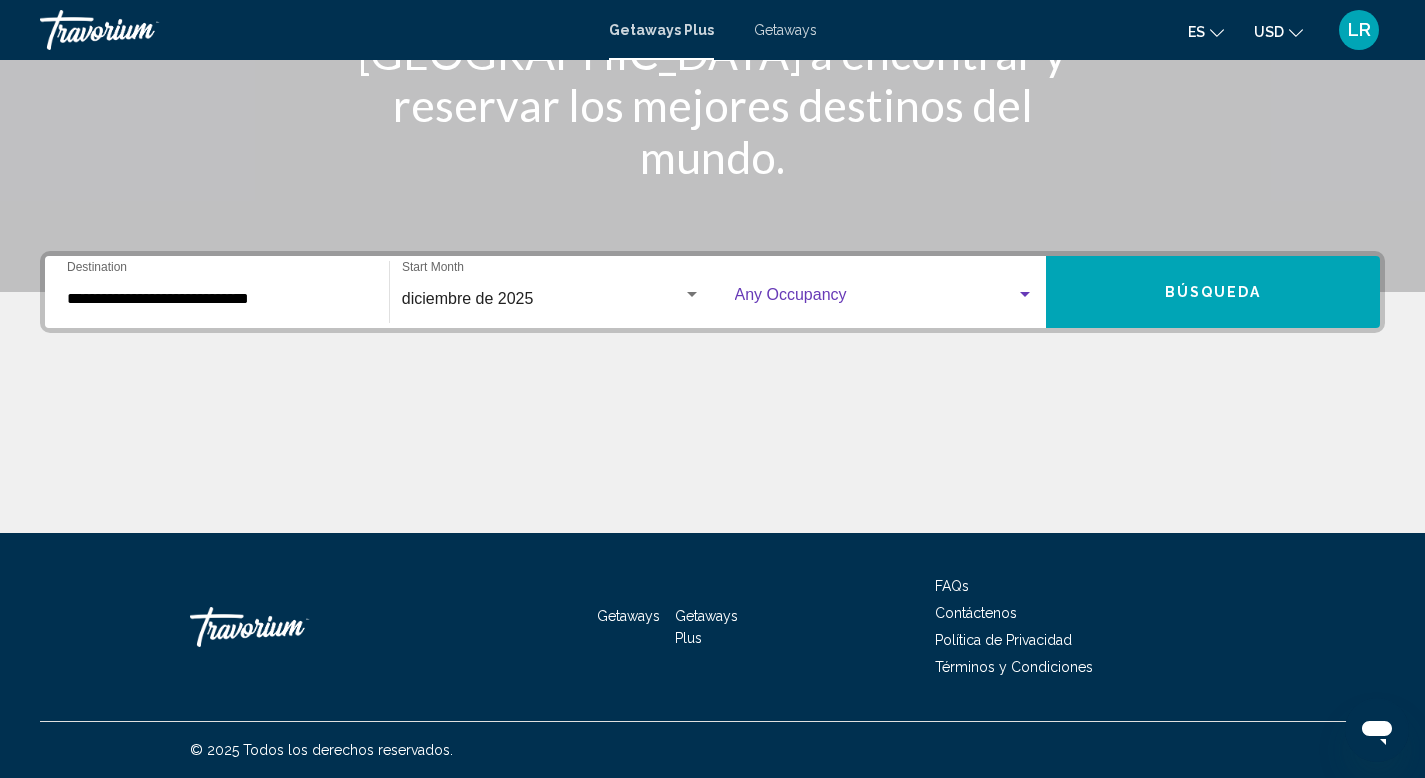 click at bounding box center (1025, 294) 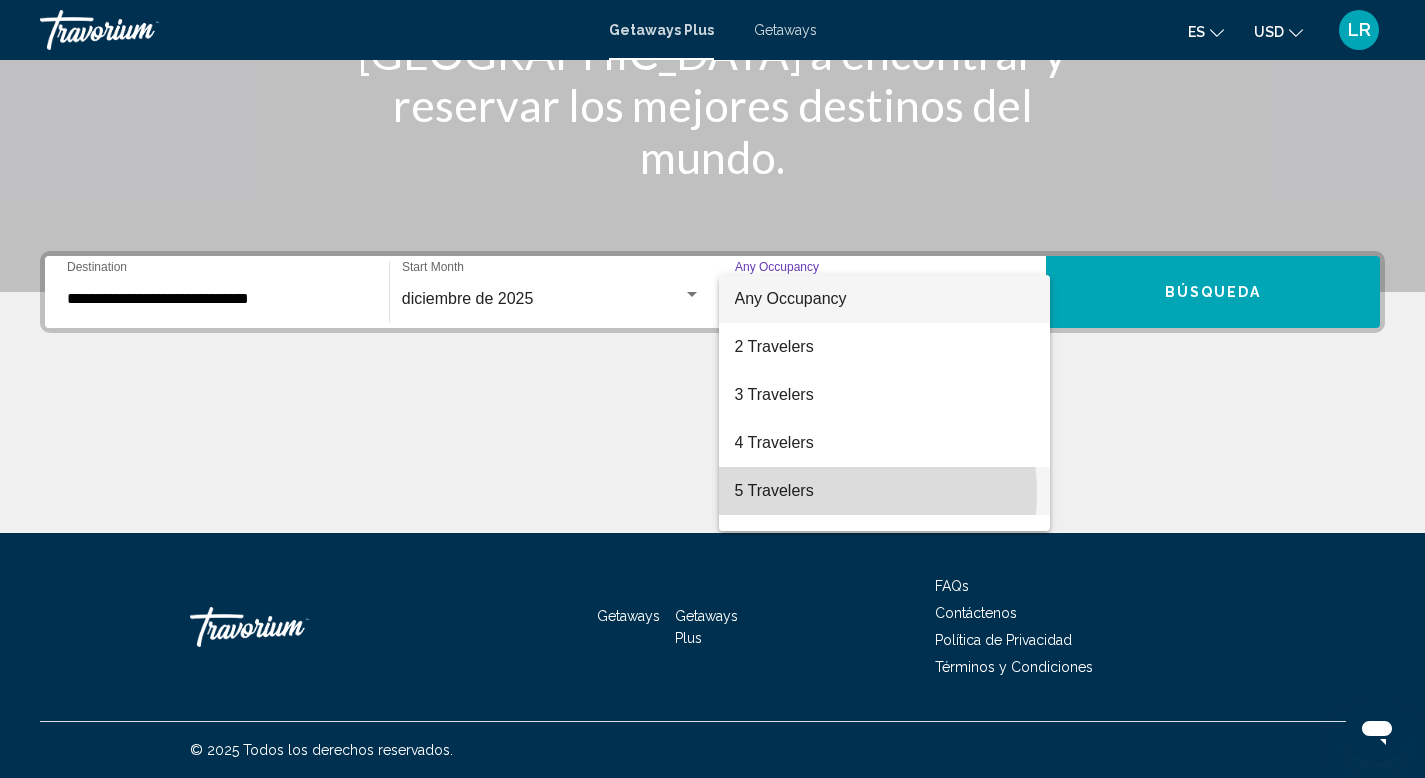 click on "5 Travelers" at bounding box center [885, 491] 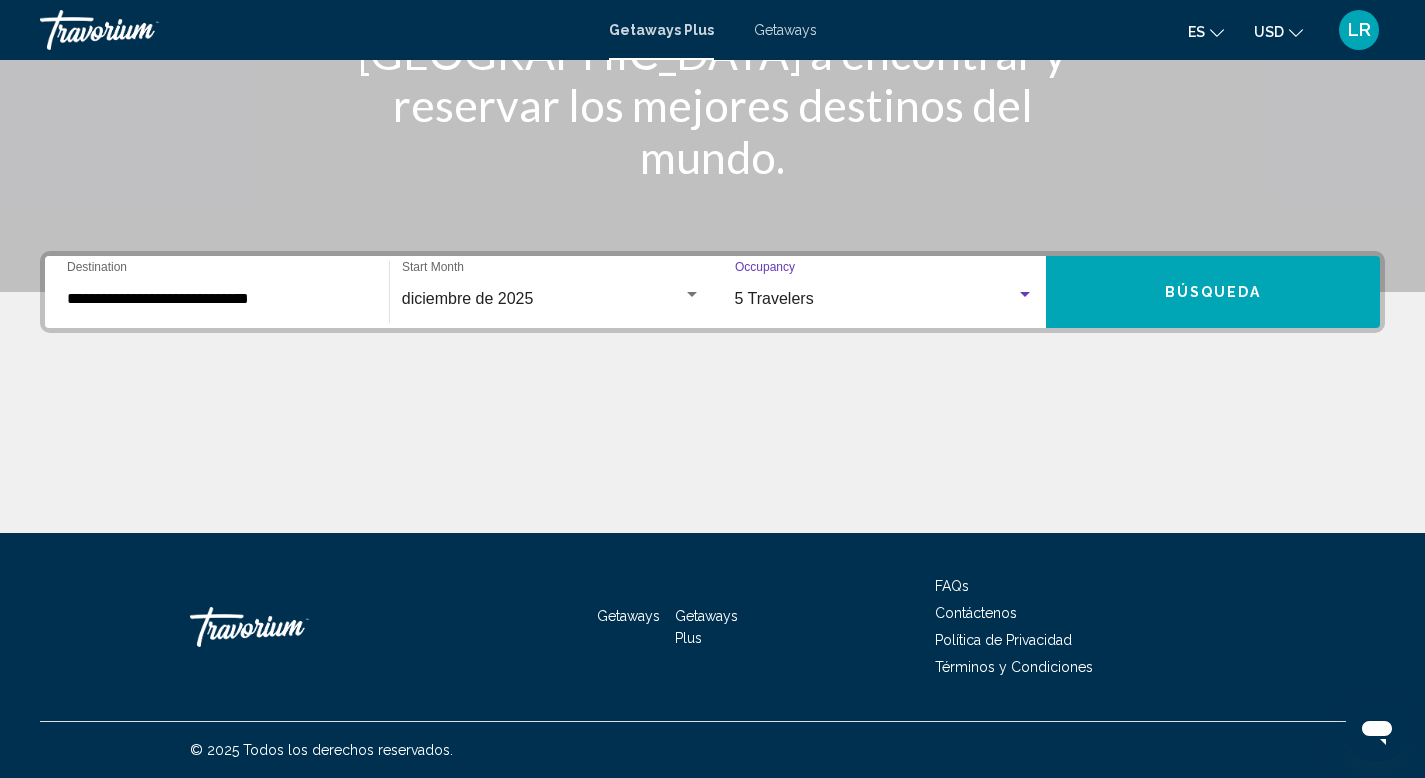 click on "Búsqueda" at bounding box center (1213, 293) 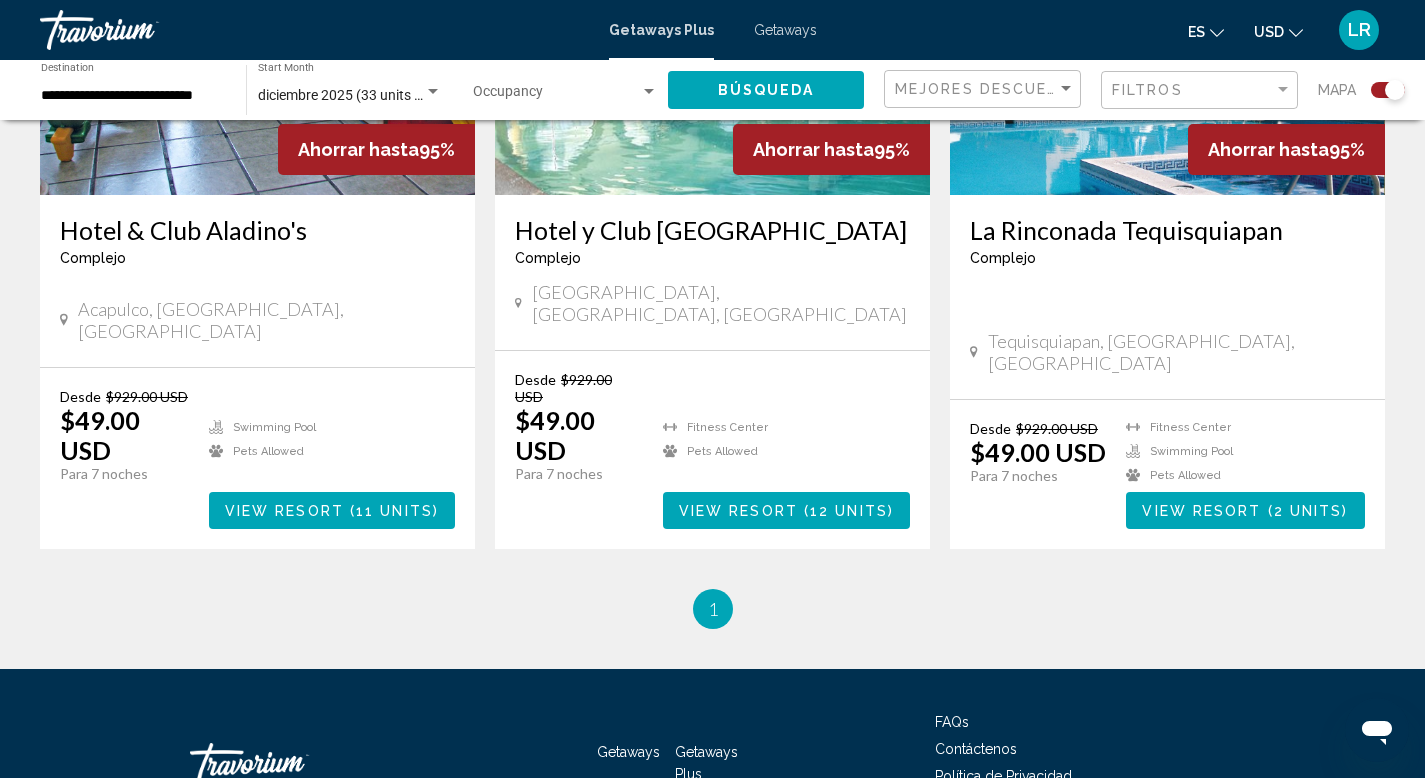 scroll, scrollTop: 1695, scrollLeft: 0, axis: vertical 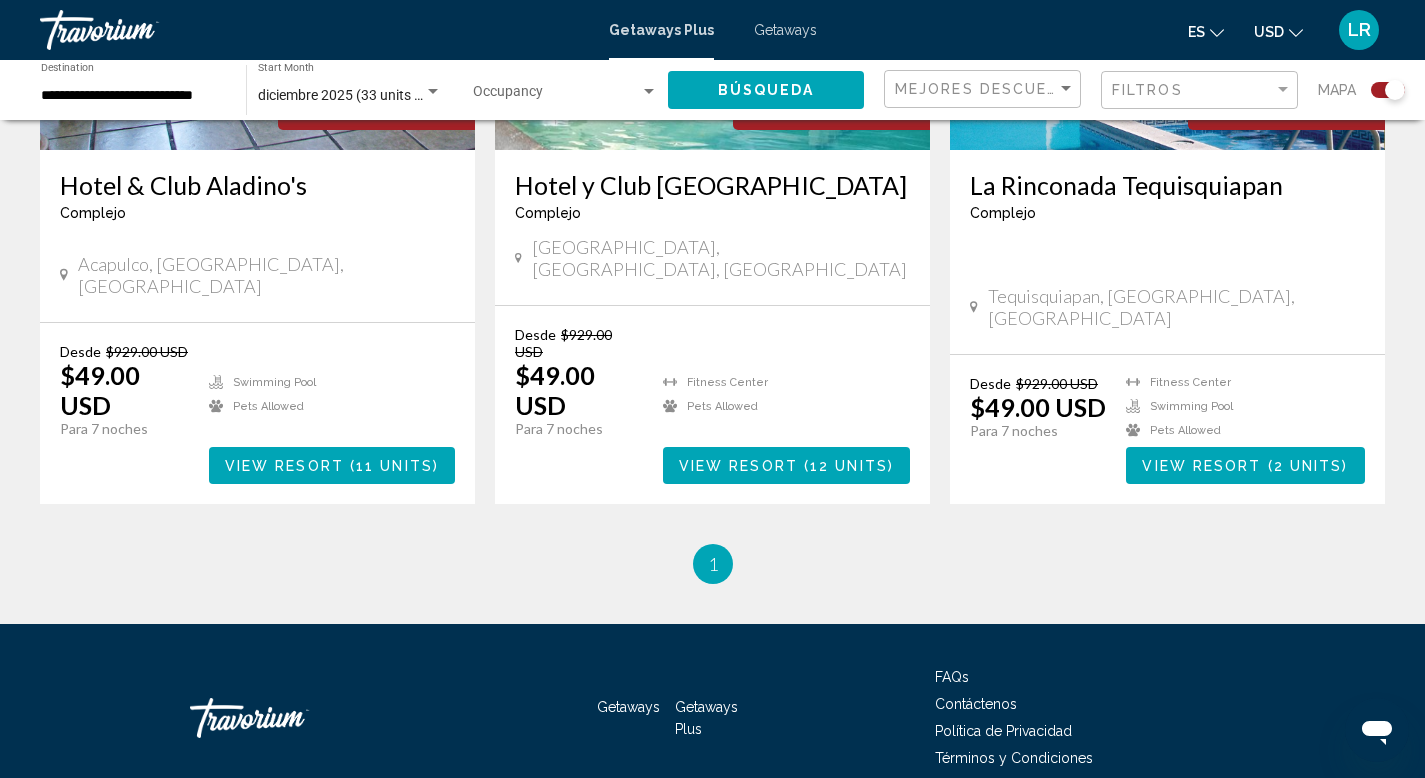 click on "Getaways" at bounding box center (785, 30) 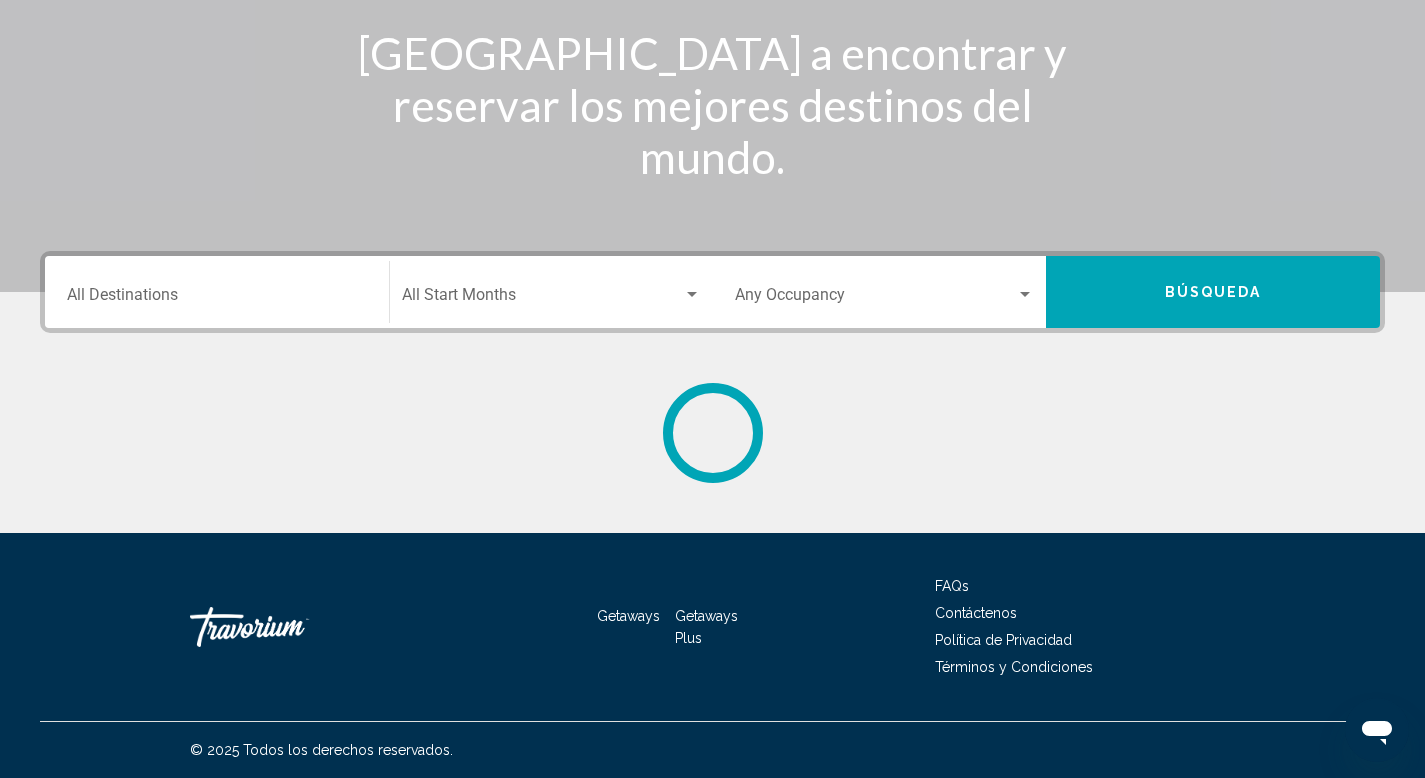 scroll, scrollTop: 0, scrollLeft: 0, axis: both 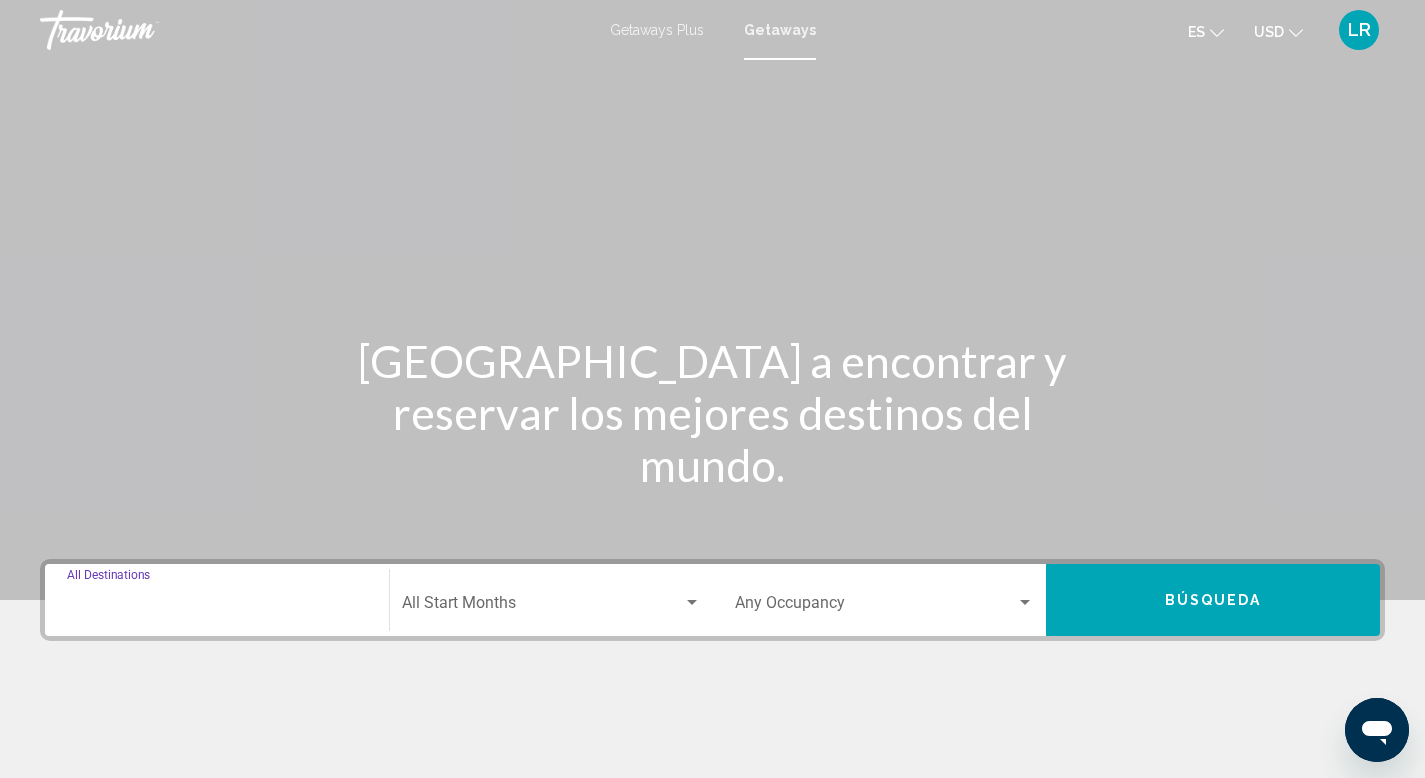 click on "Destination All Destinations" at bounding box center [217, 607] 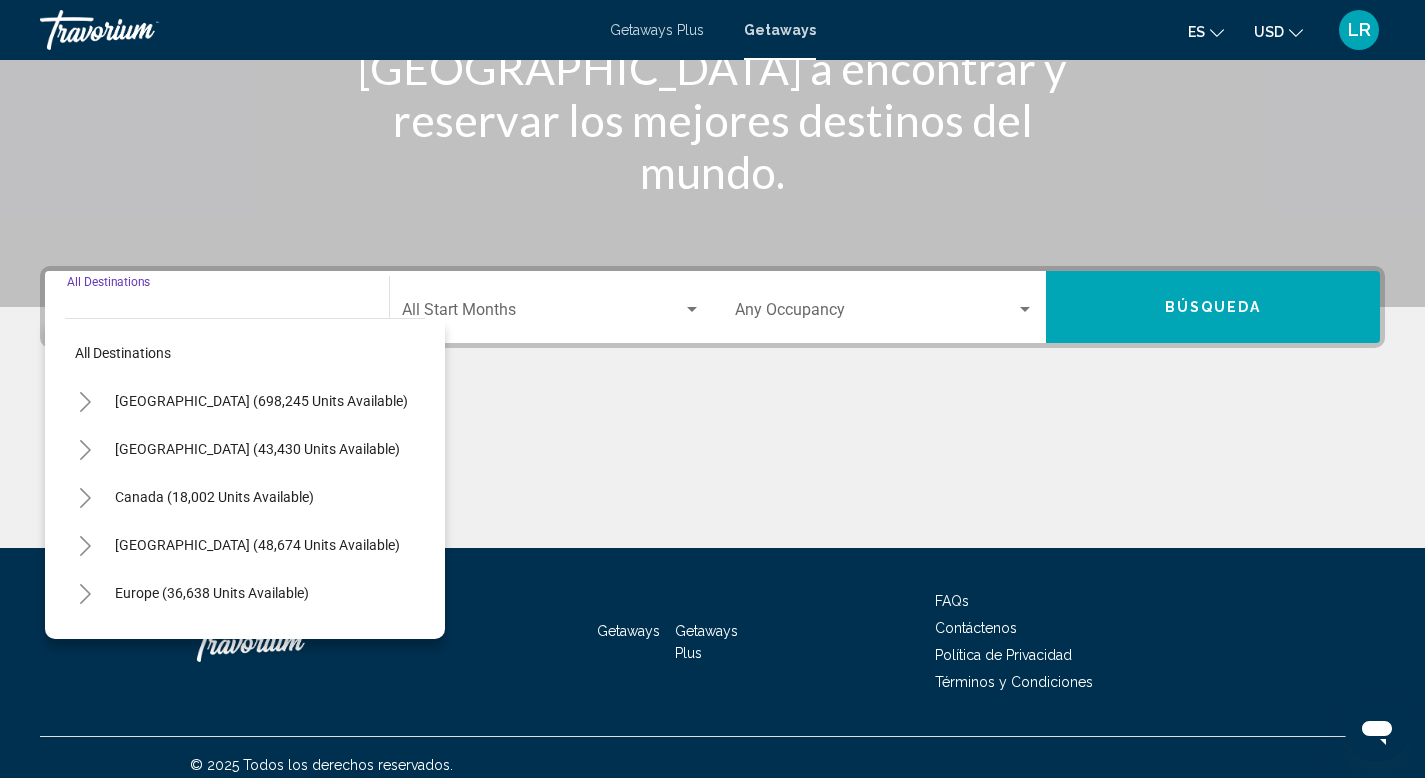 scroll, scrollTop: 308, scrollLeft: 0, axis: vertical 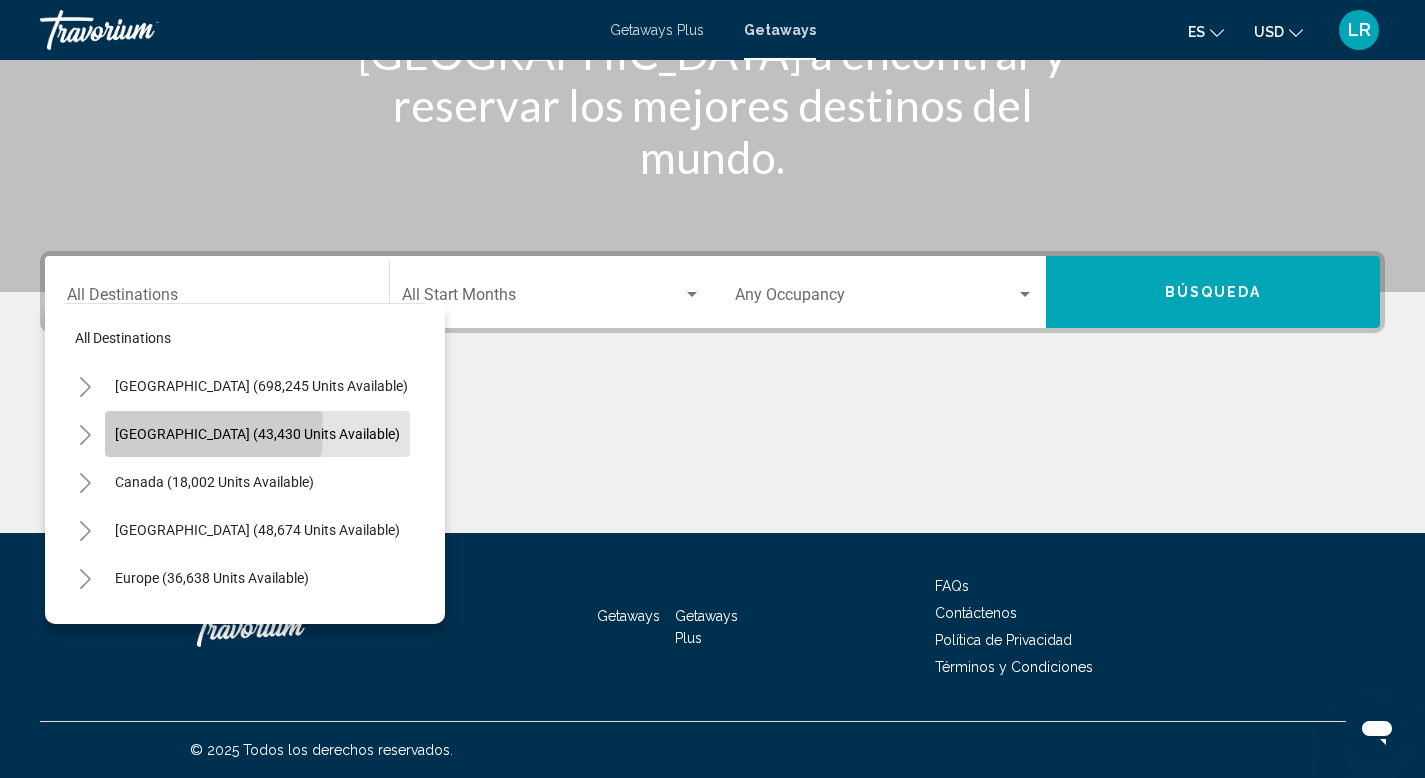 click on "[GEOGRAPHIC_DATA] (43,430 units available)" 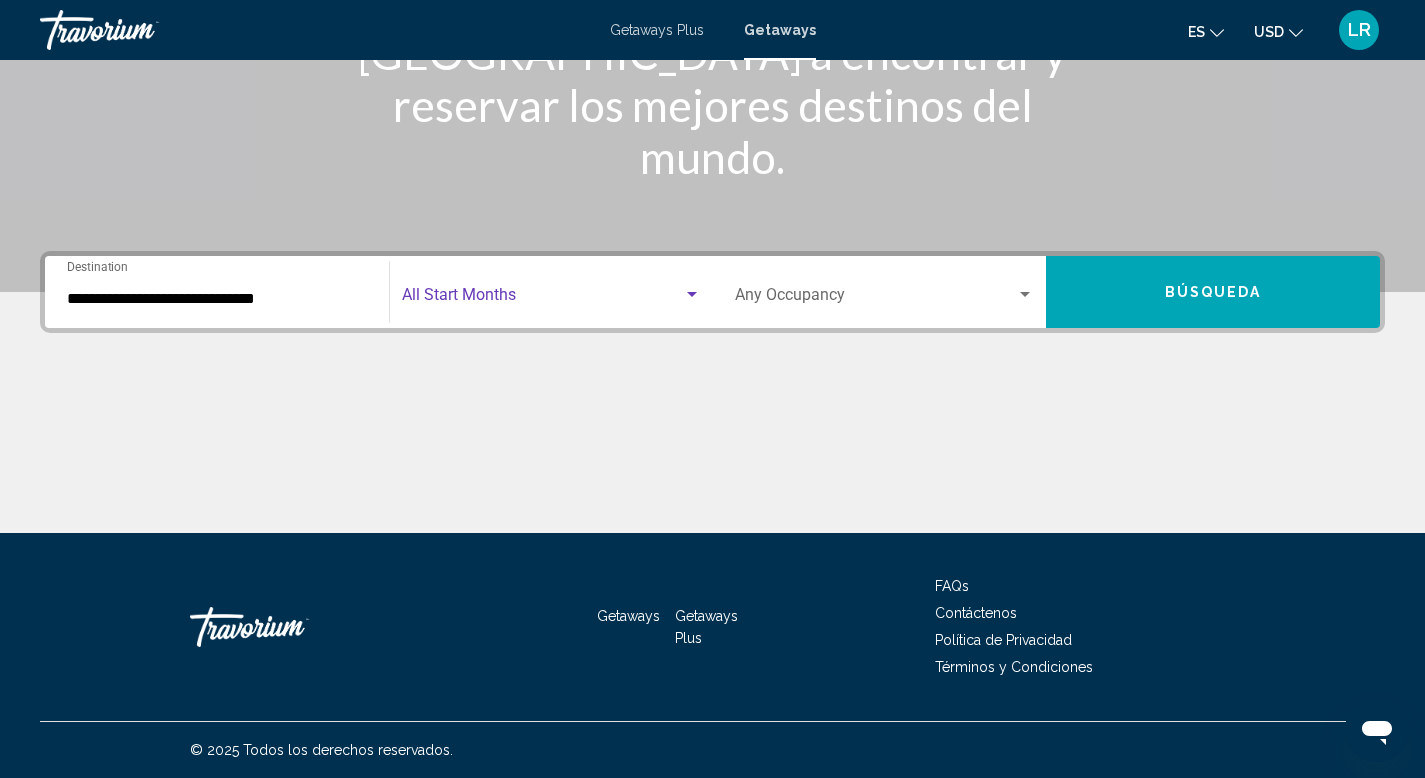 click at bounding box center [692, 294] 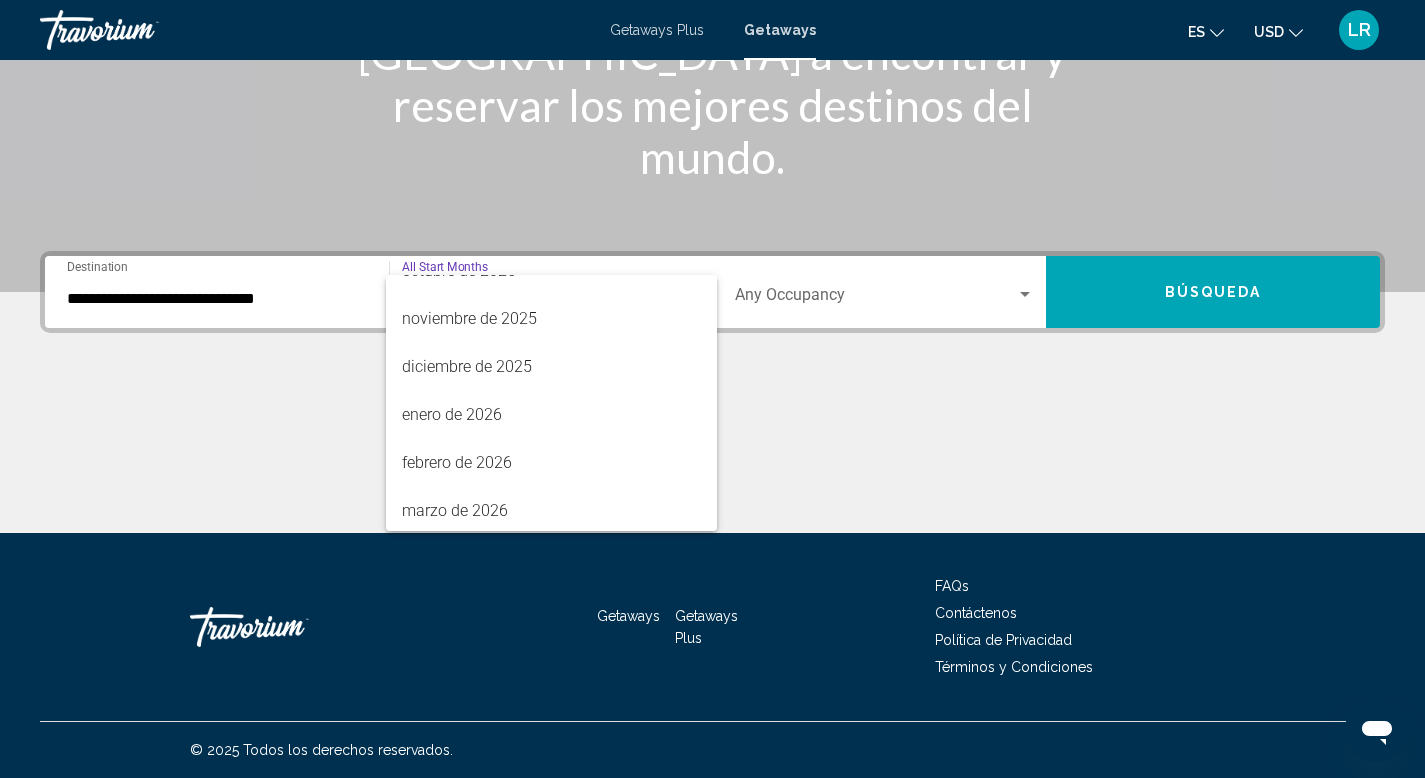 scroll, scrollTop: 224, scrollLeft: 0, axis: vertical 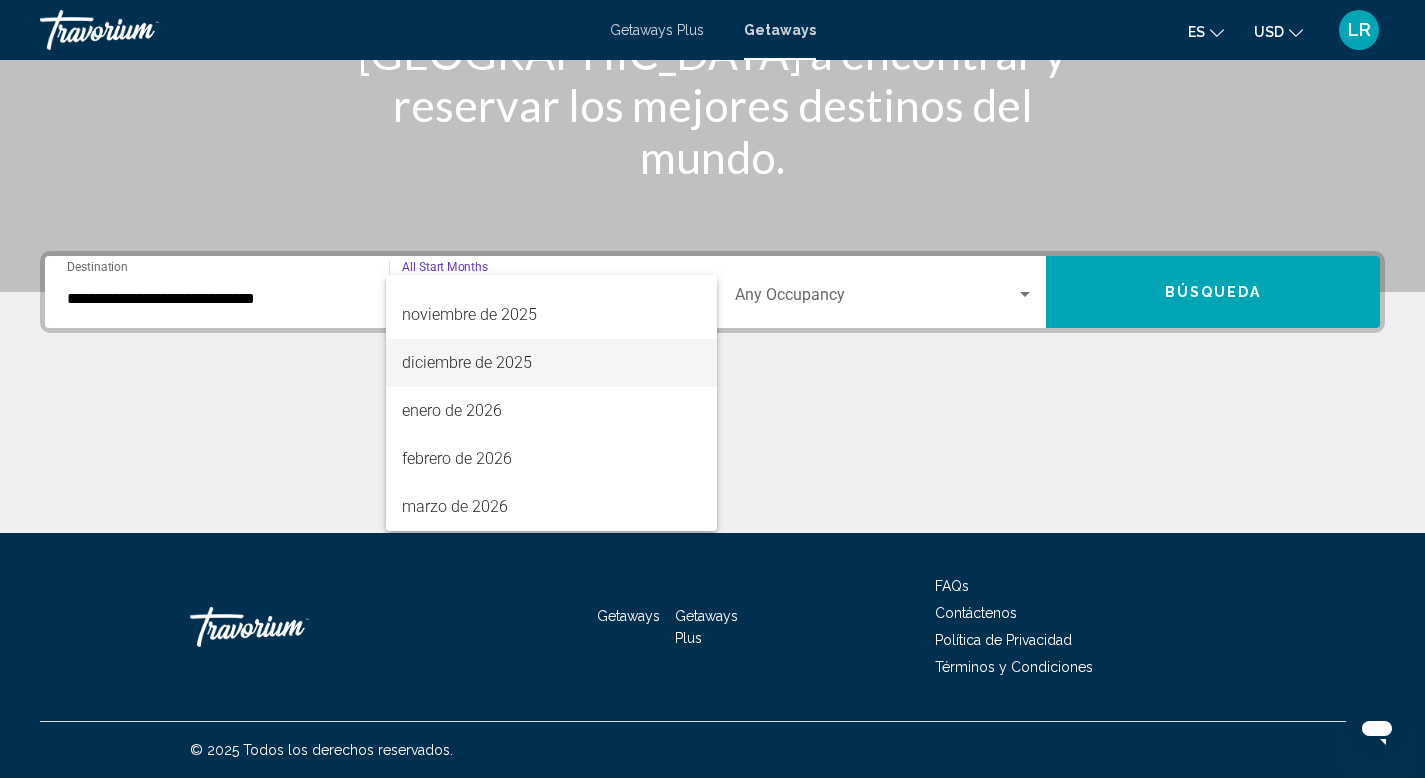click on "diciembre de 2025" at bounding box center (551, 363) 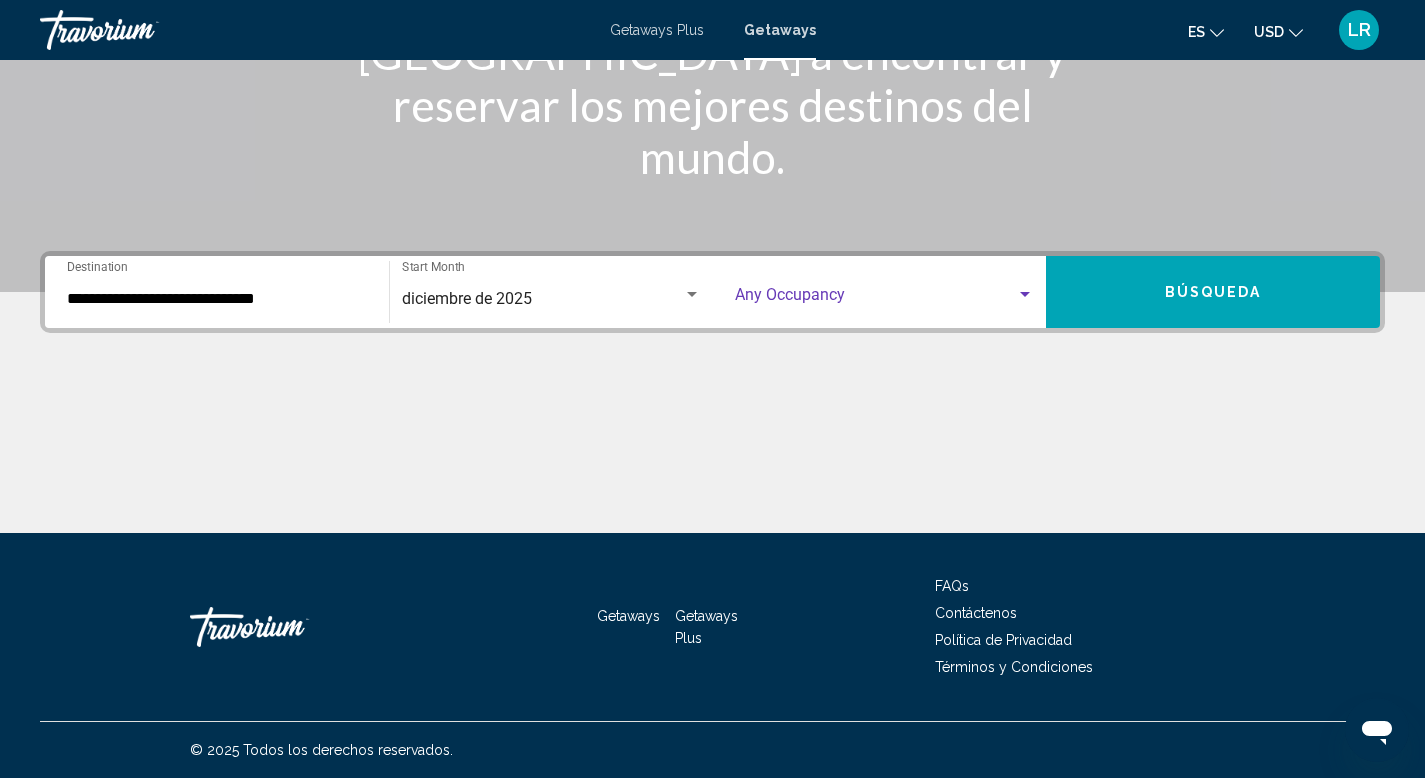 click at bounding box center (1025, 295) 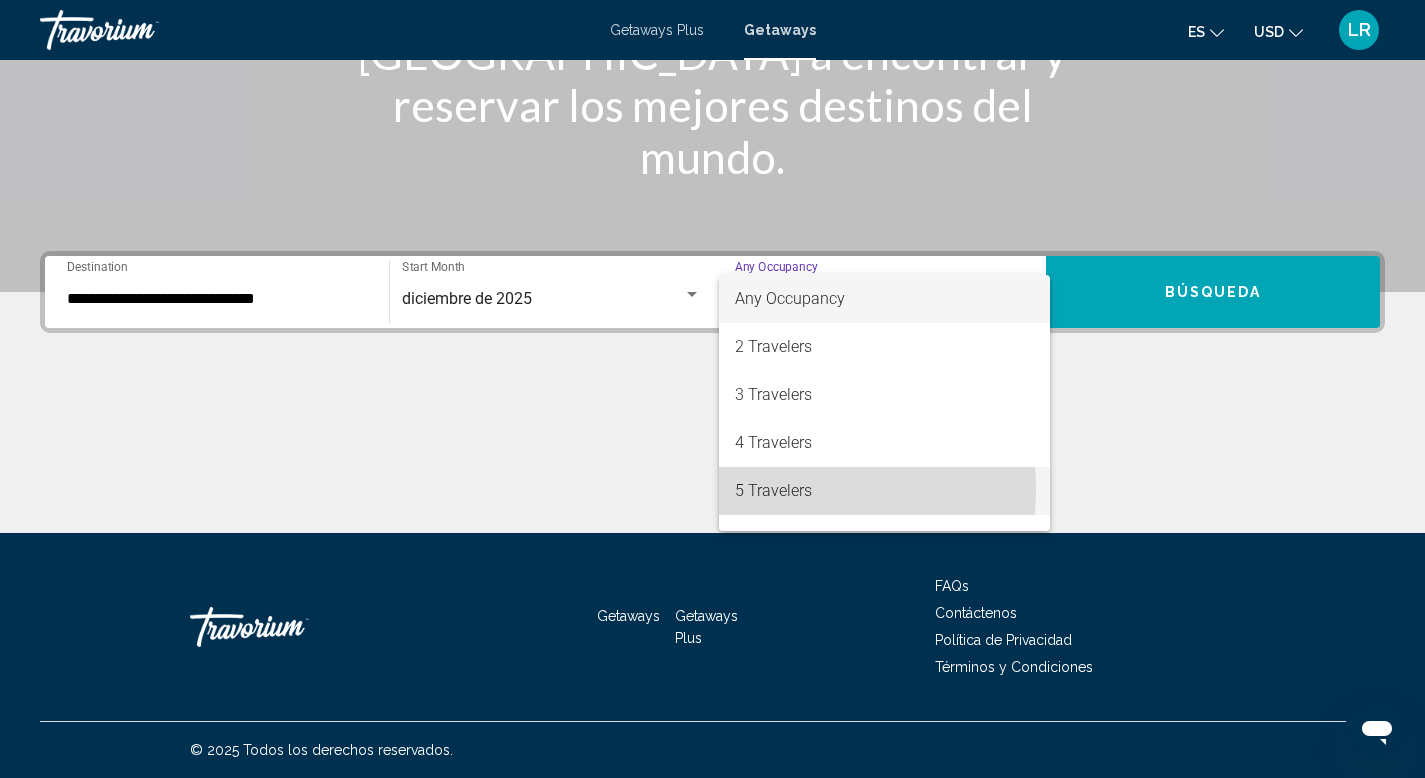 click on "5 Travelers" at bounding box center (885, 491) 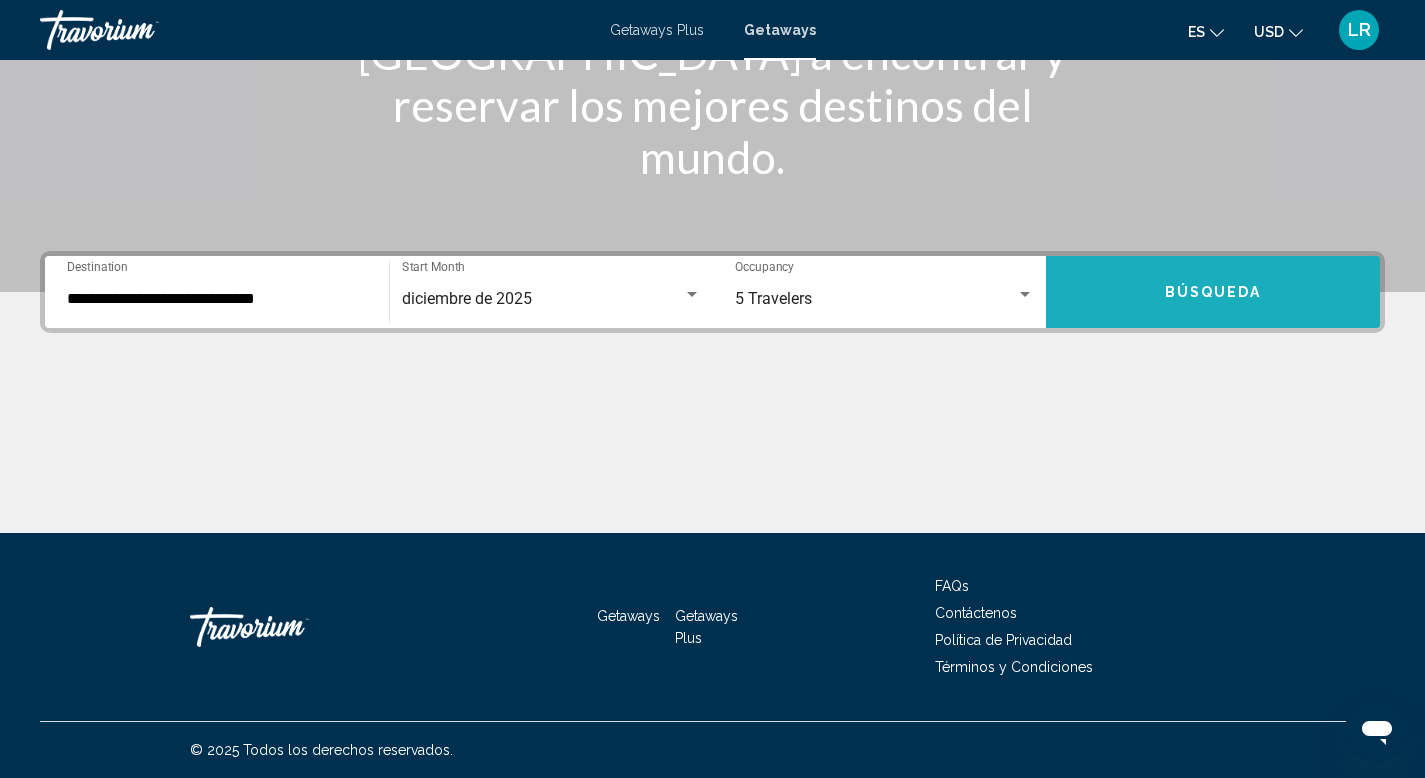 click on "Búsqueda" at bounding box center (1213, 292) 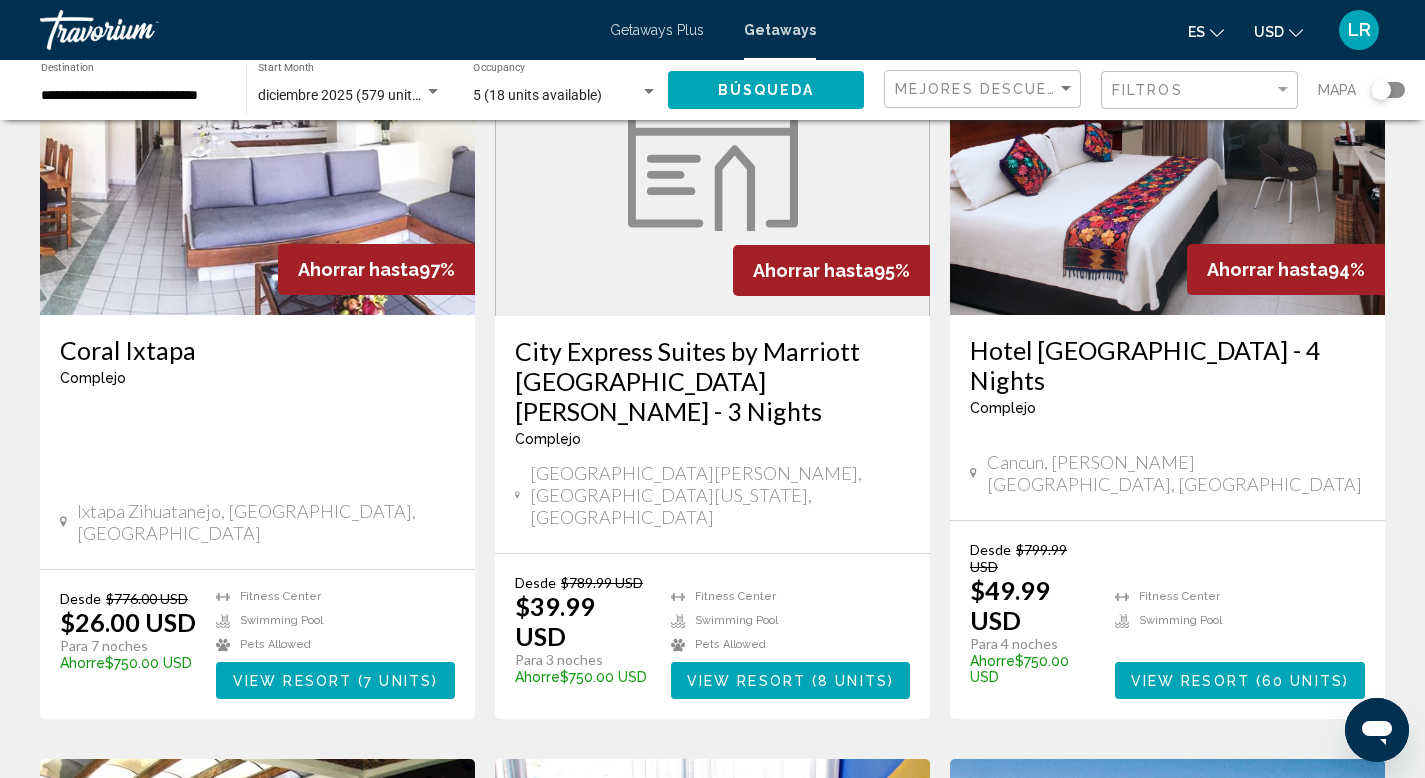 scroll, scrollTop: 902, scrollLeft: 0, axis: vertical 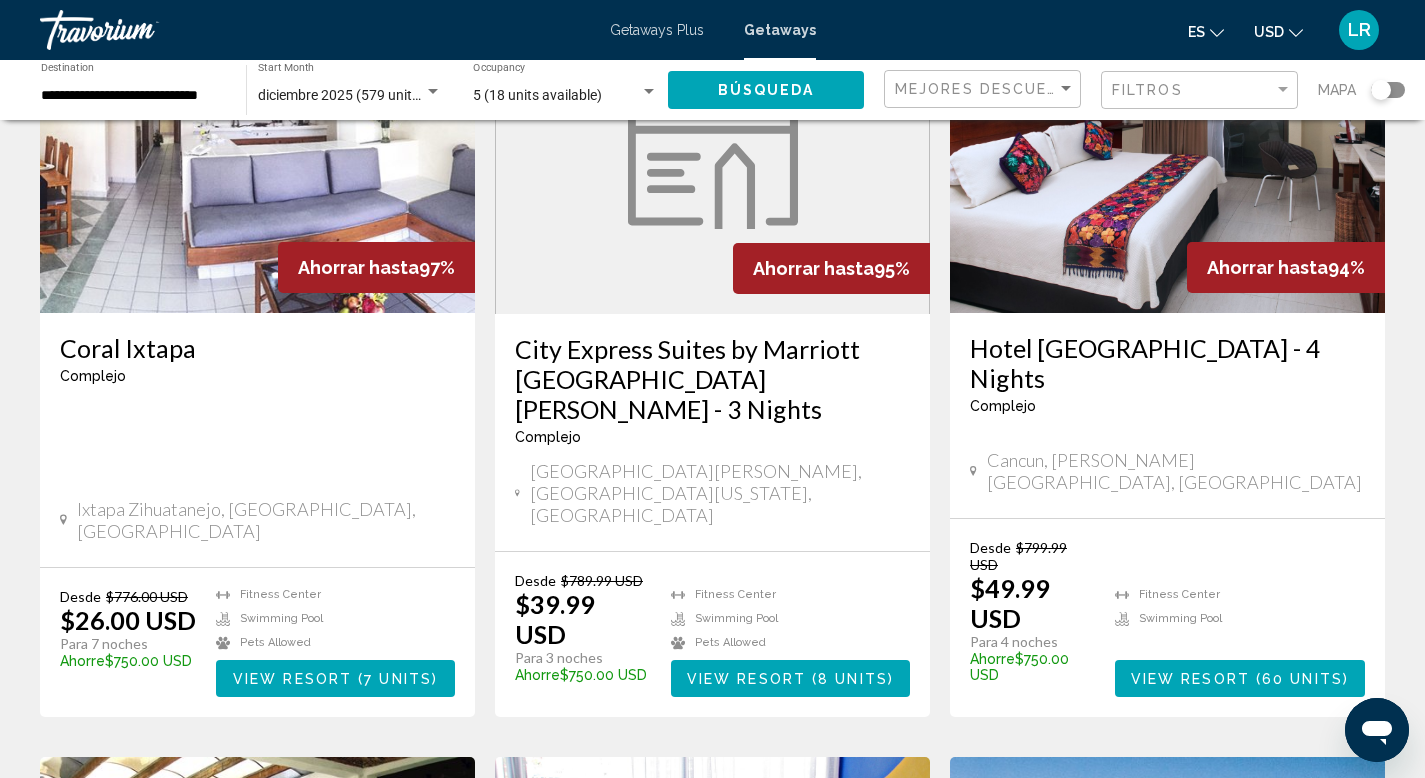 click on "View Resort" at bounding box center [1190, 679] 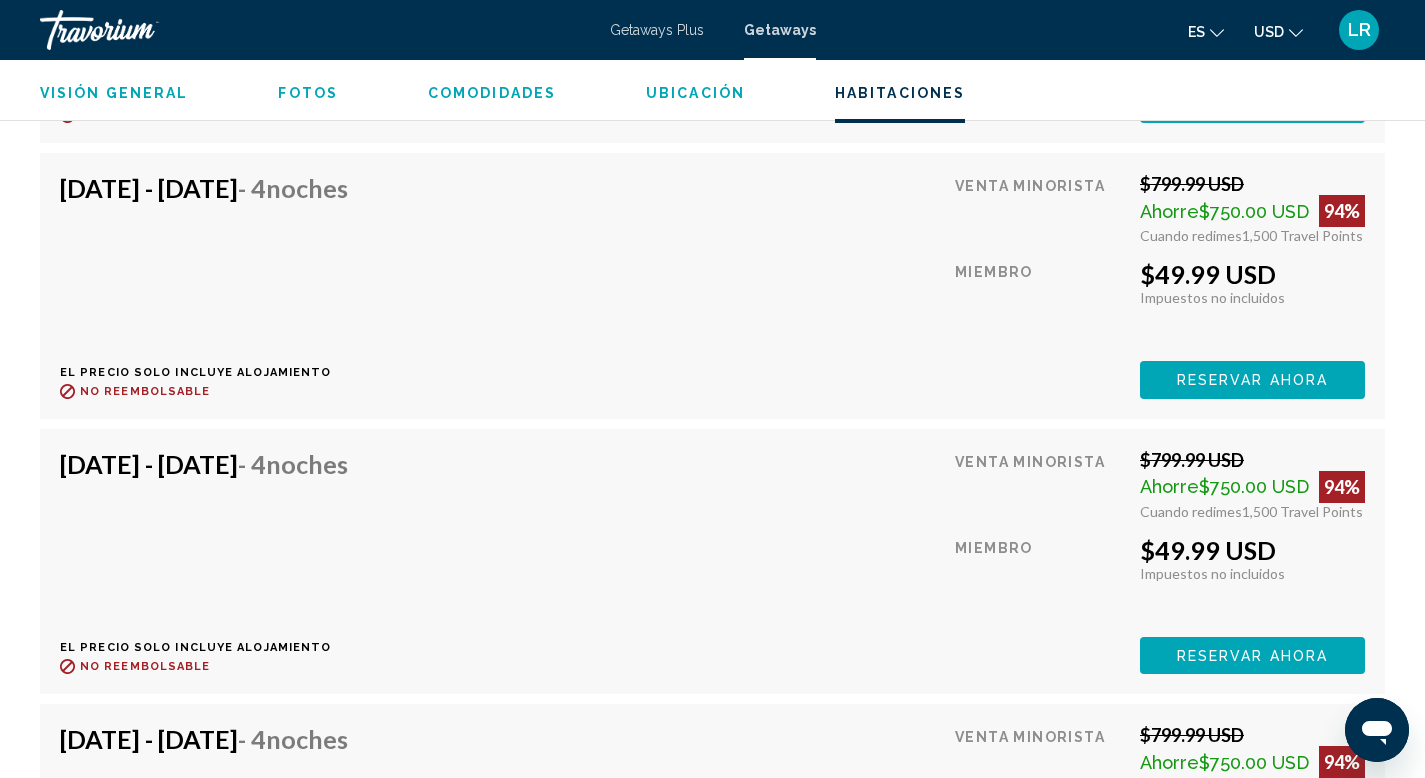 scroll, scrollTop: 5023, scrollLeft: 0, axis: vertical 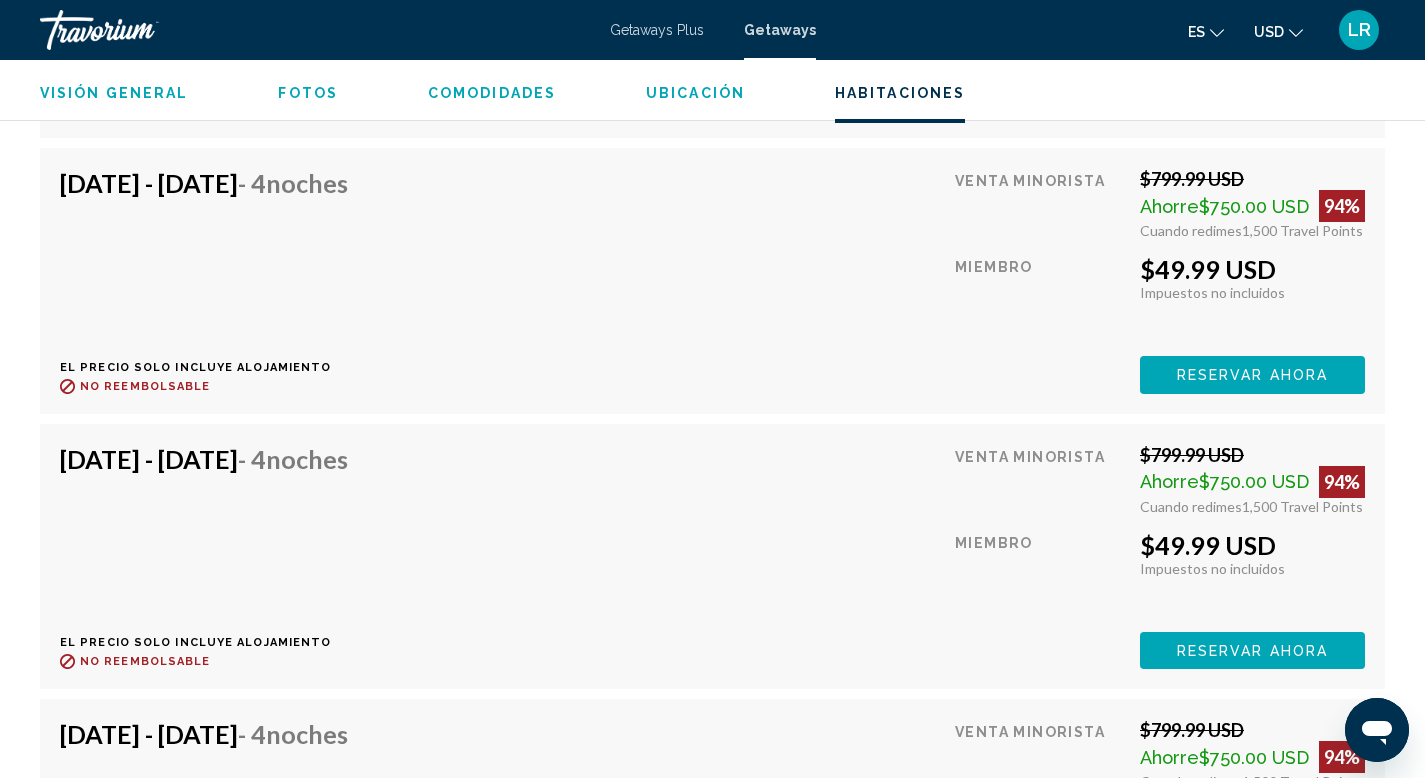 click on "Reservar ahora" at bounding box center (1252, -1276) 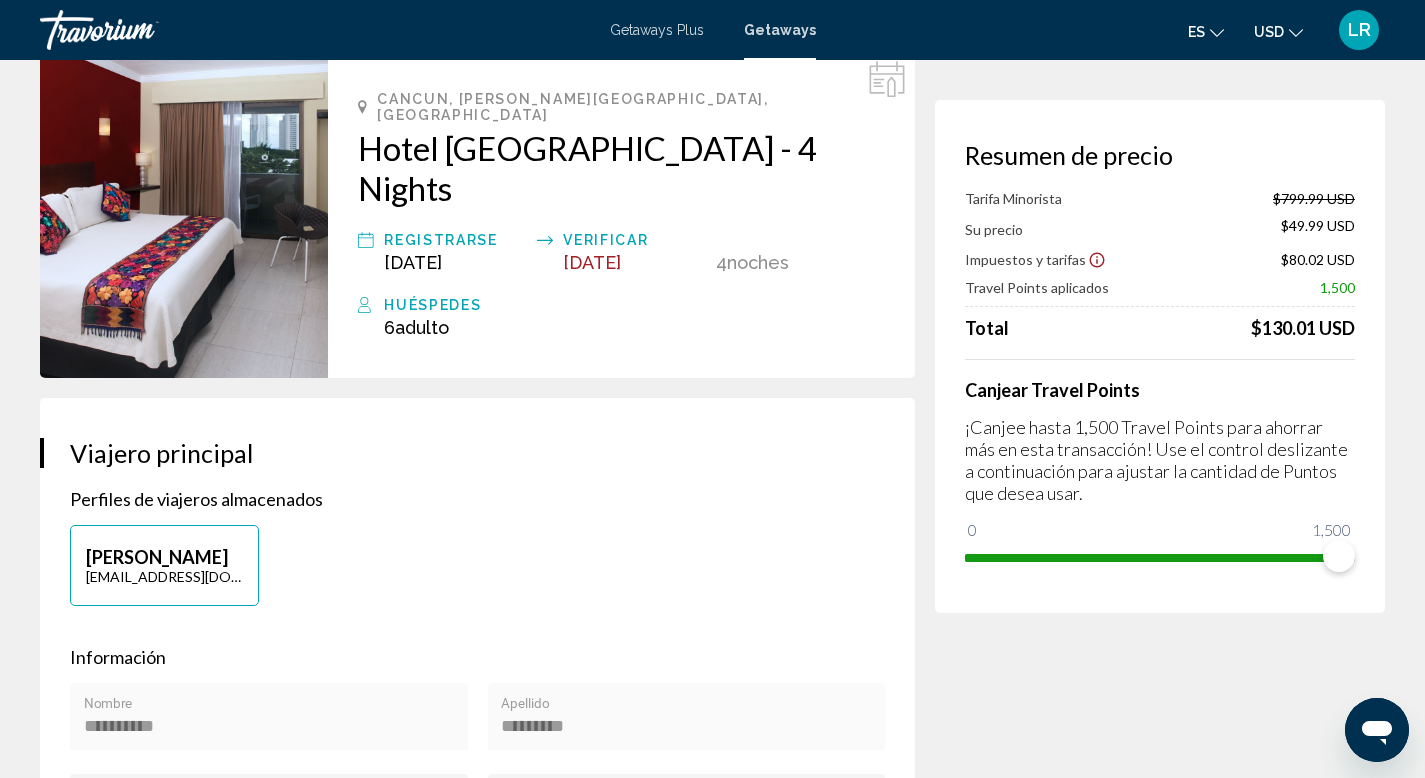 scroll, scrollTop: 108, scrollLeft: 0, axis: vertical 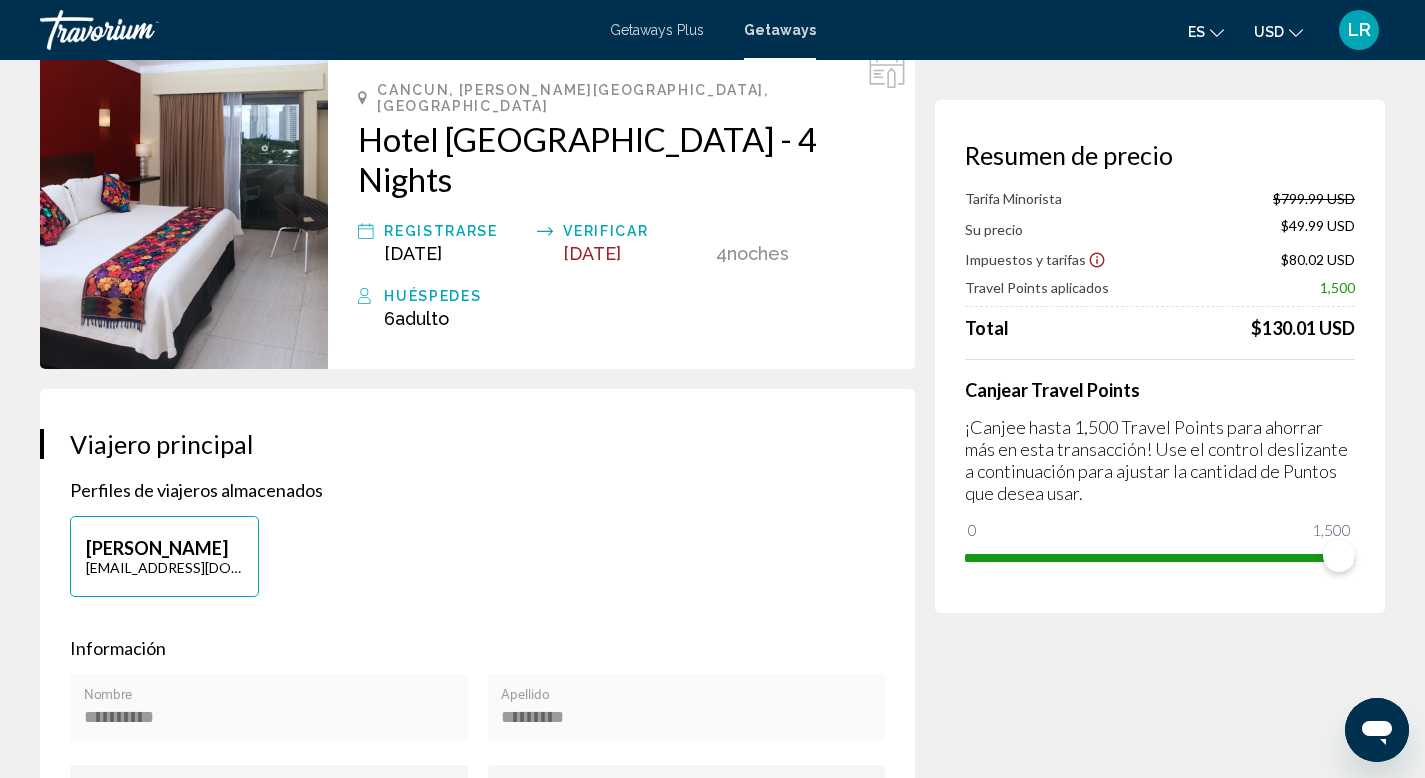 click on "Getaways Plus" at bounding box center (657, 30) 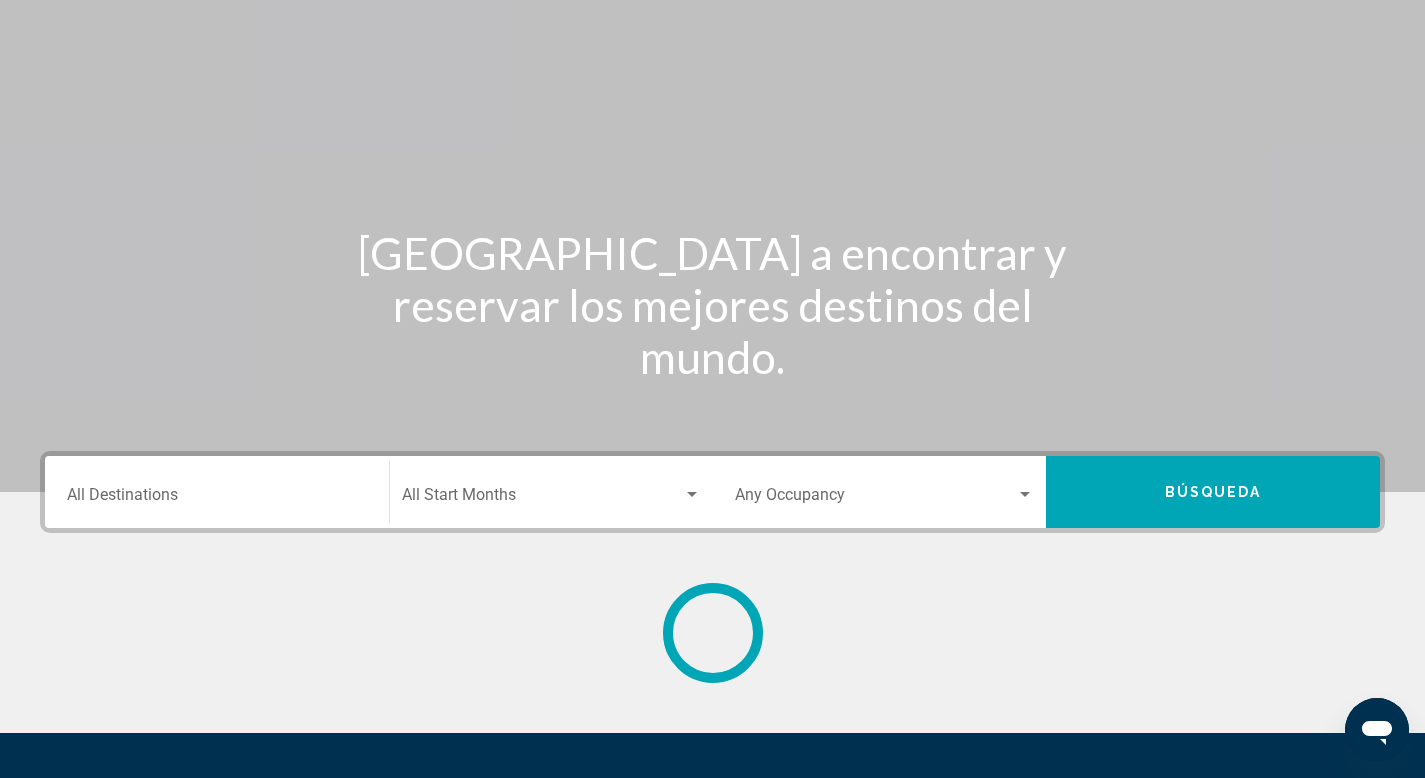 scroll, scrollTop: 0, scrollLeft: 0, axis: both 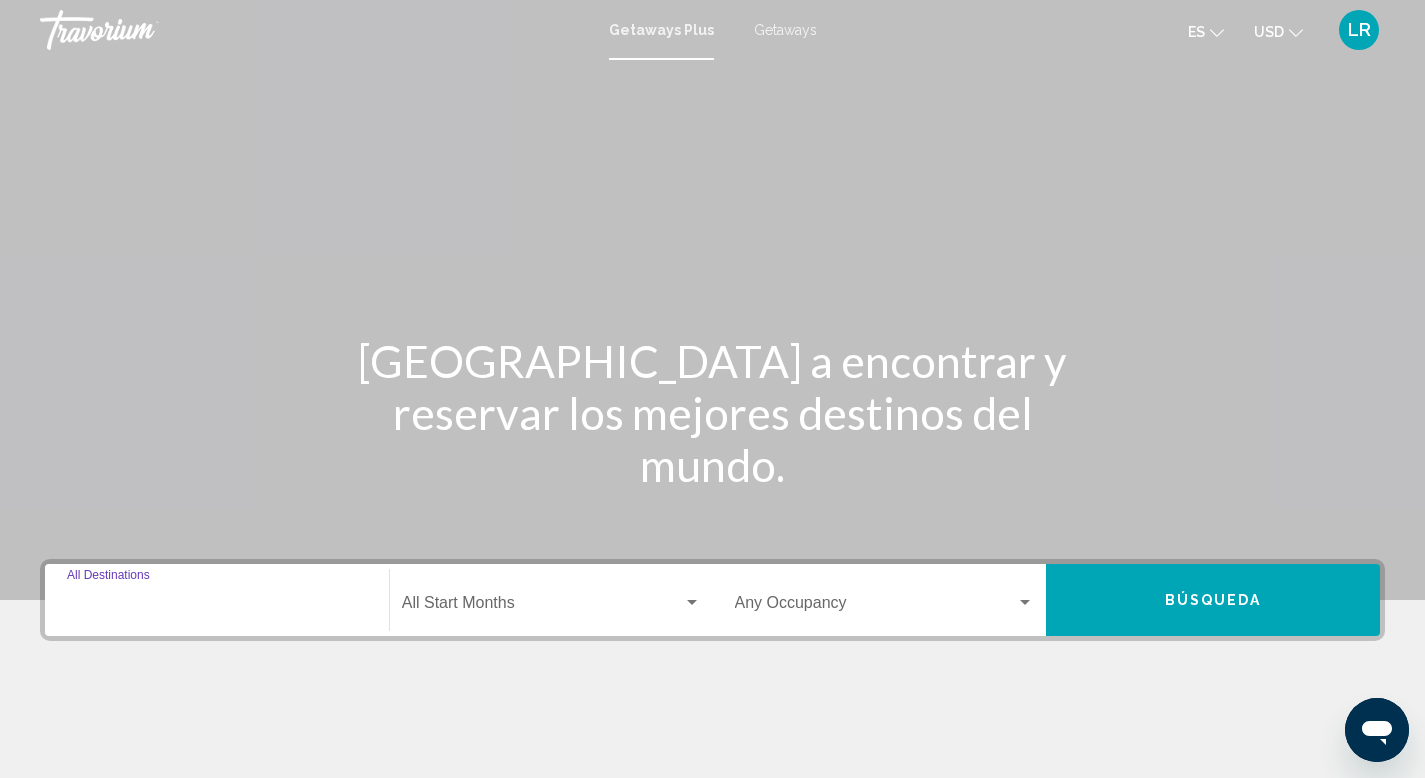 click on "Destination All Destinations" at bounding box center (217, 607) 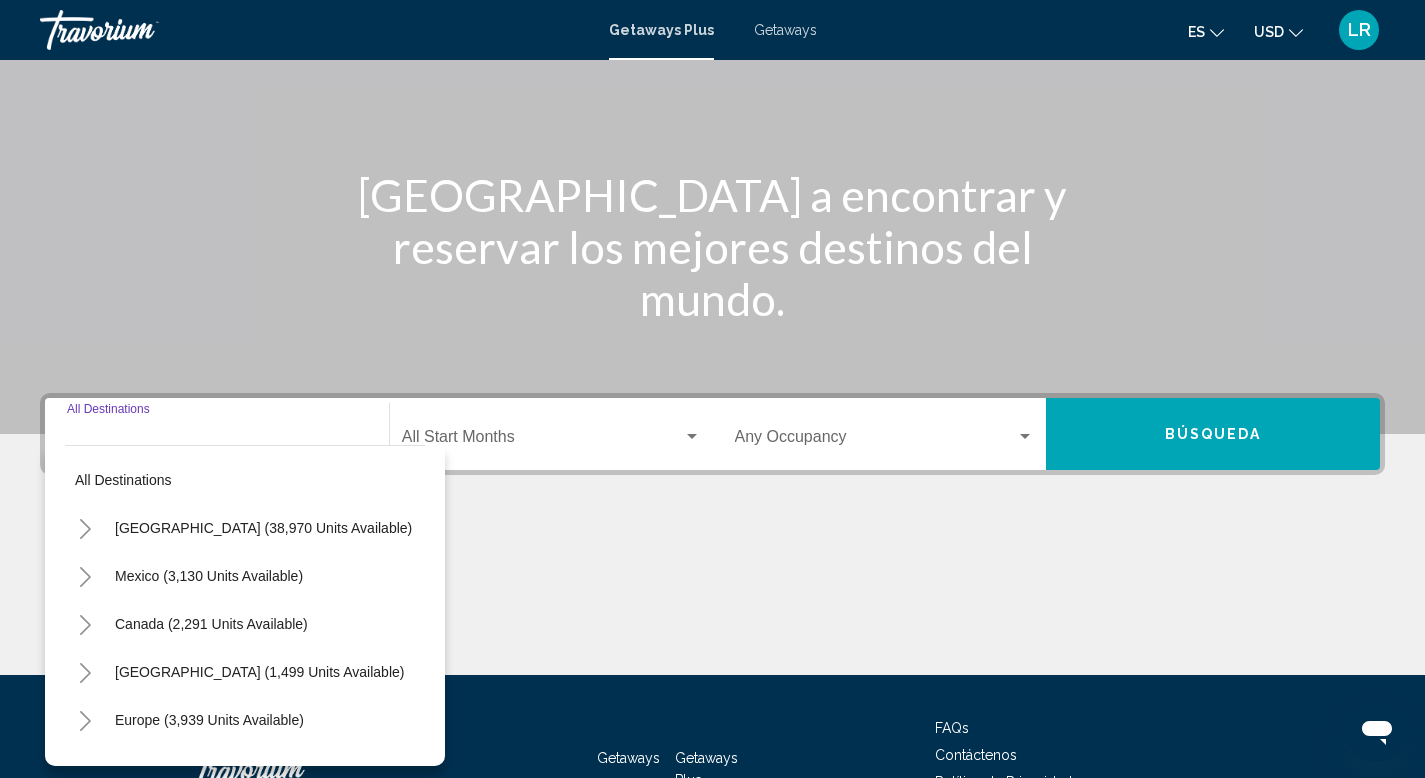 scroll, scrollTop: 308, scrollLeft: 0, axis: vertical 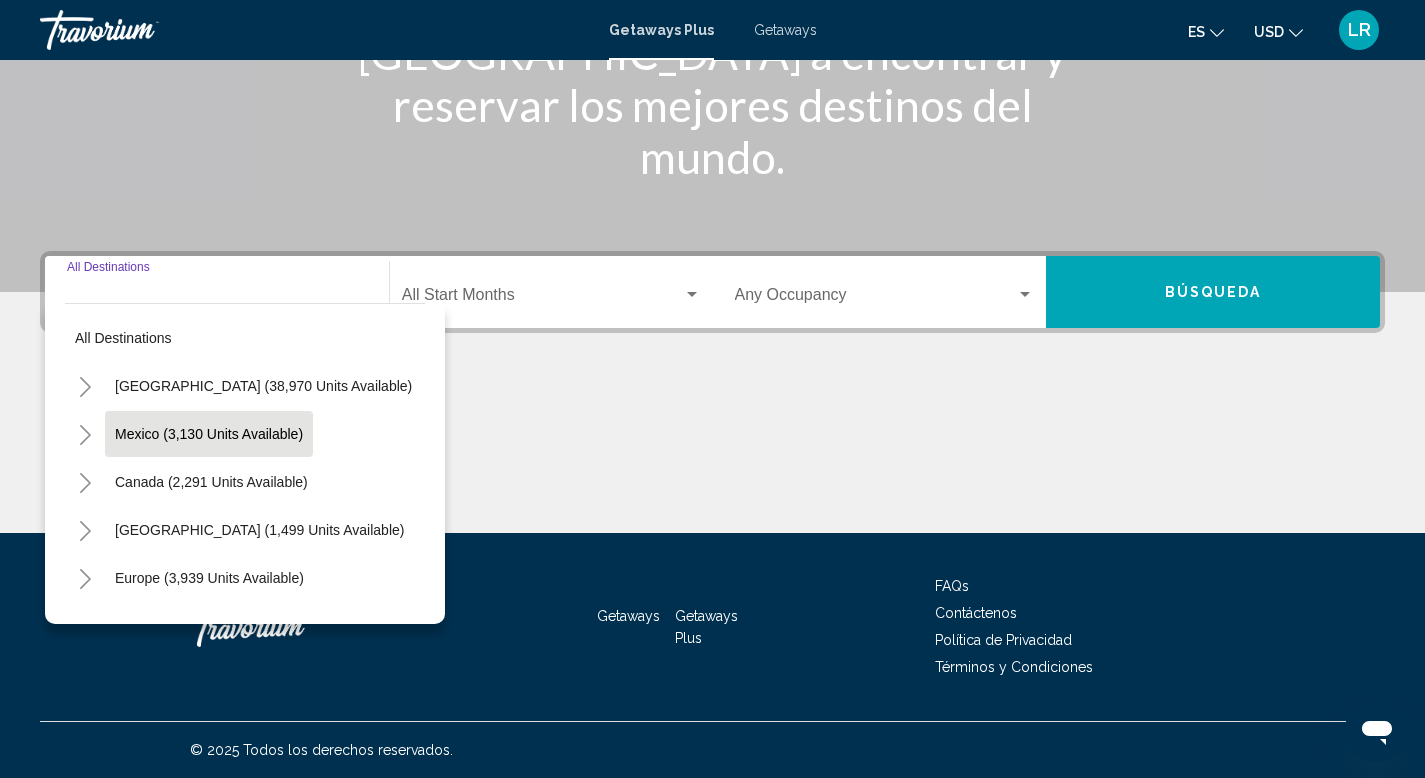 click on "Mexico (3,130 units available)" at bounding box center (211, 482) 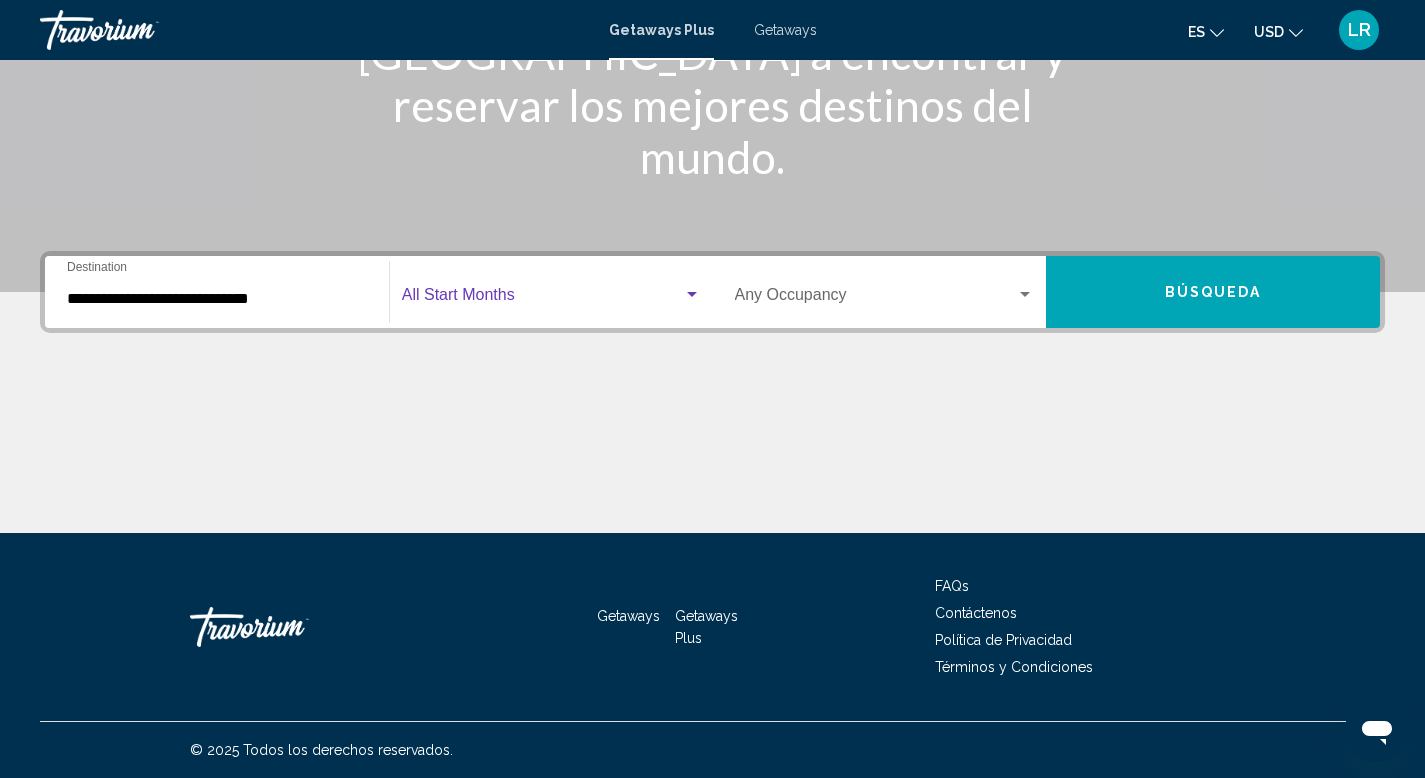 click at bounding box center [692, 294] 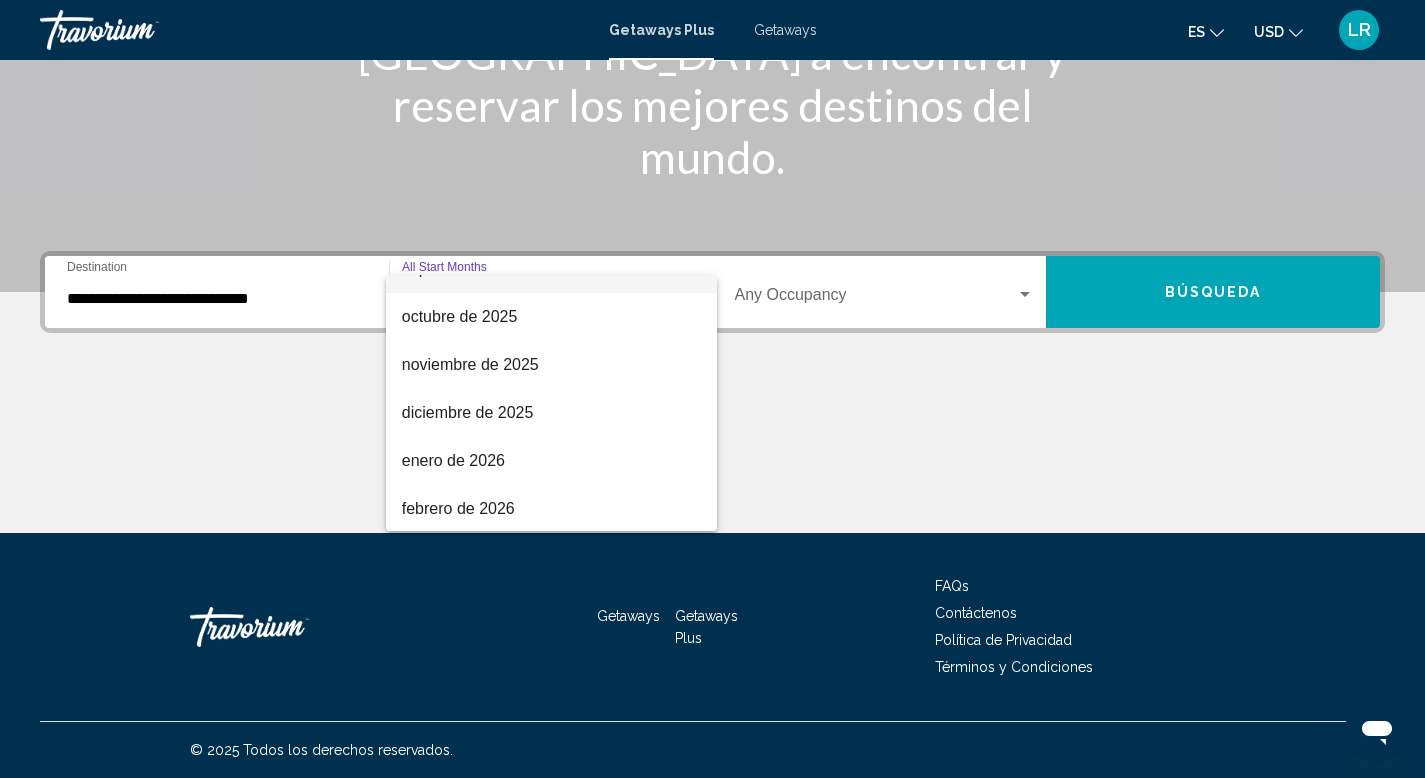scroll, scrollTop: 183, scrollLeft: 0, axis: vertical 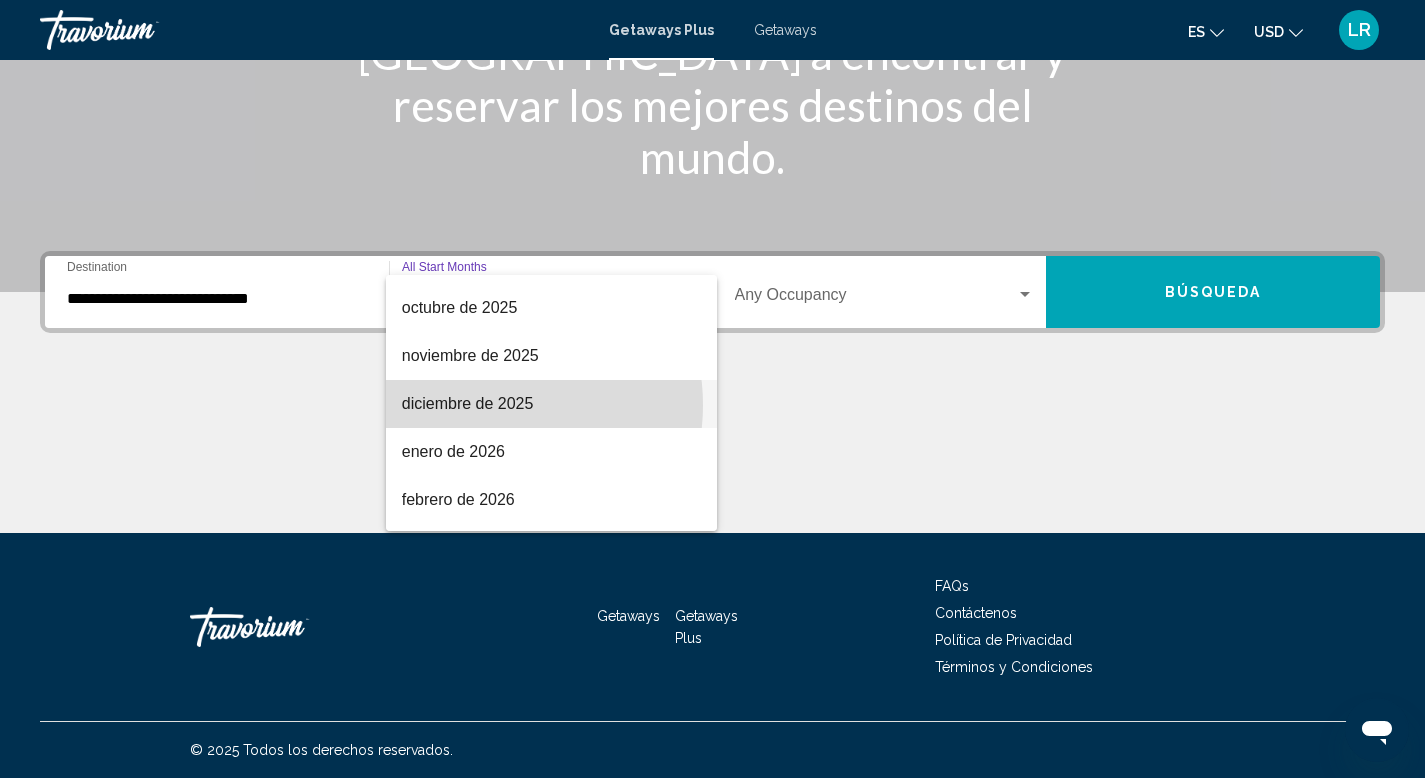 click on "diciembre de 2025" at bounding box center [551, 404] 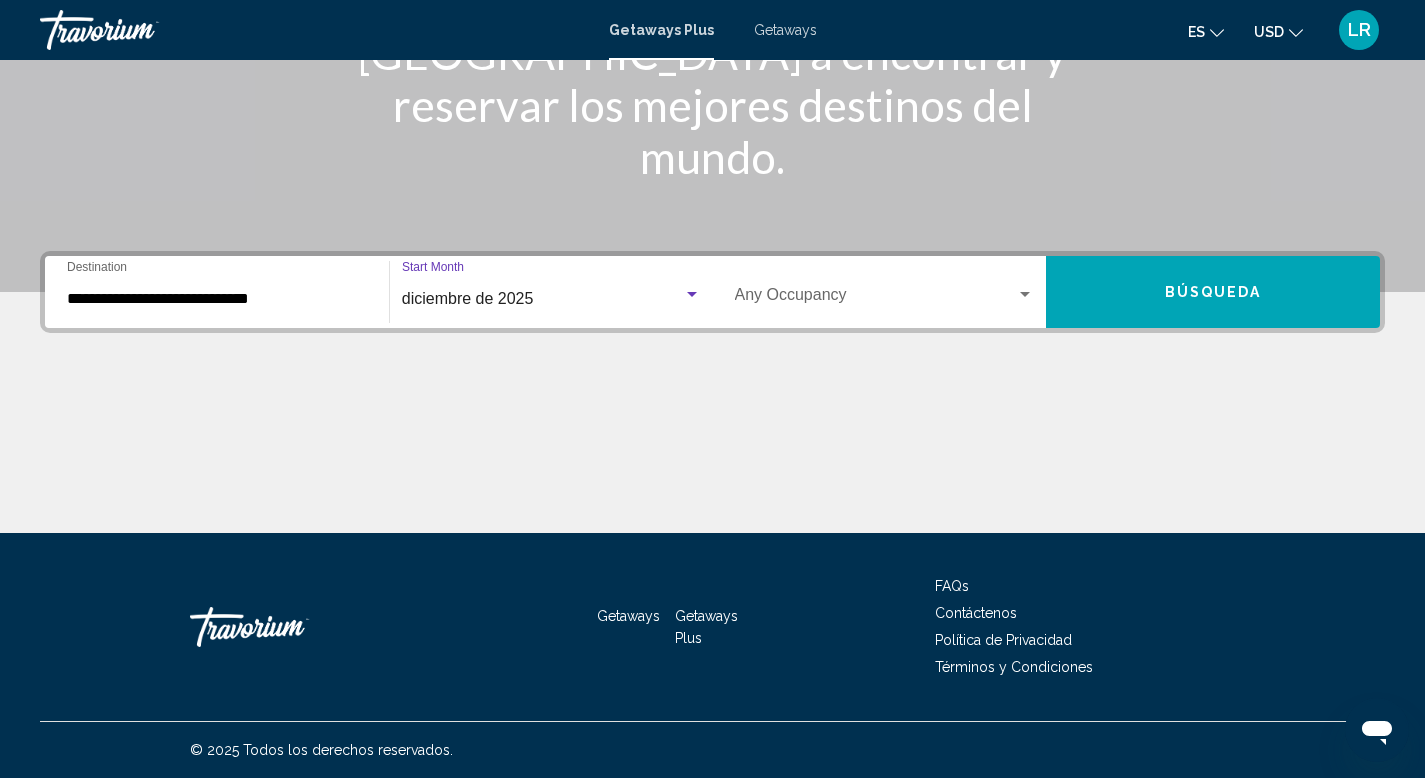 click at bounding box center [1025, 294] 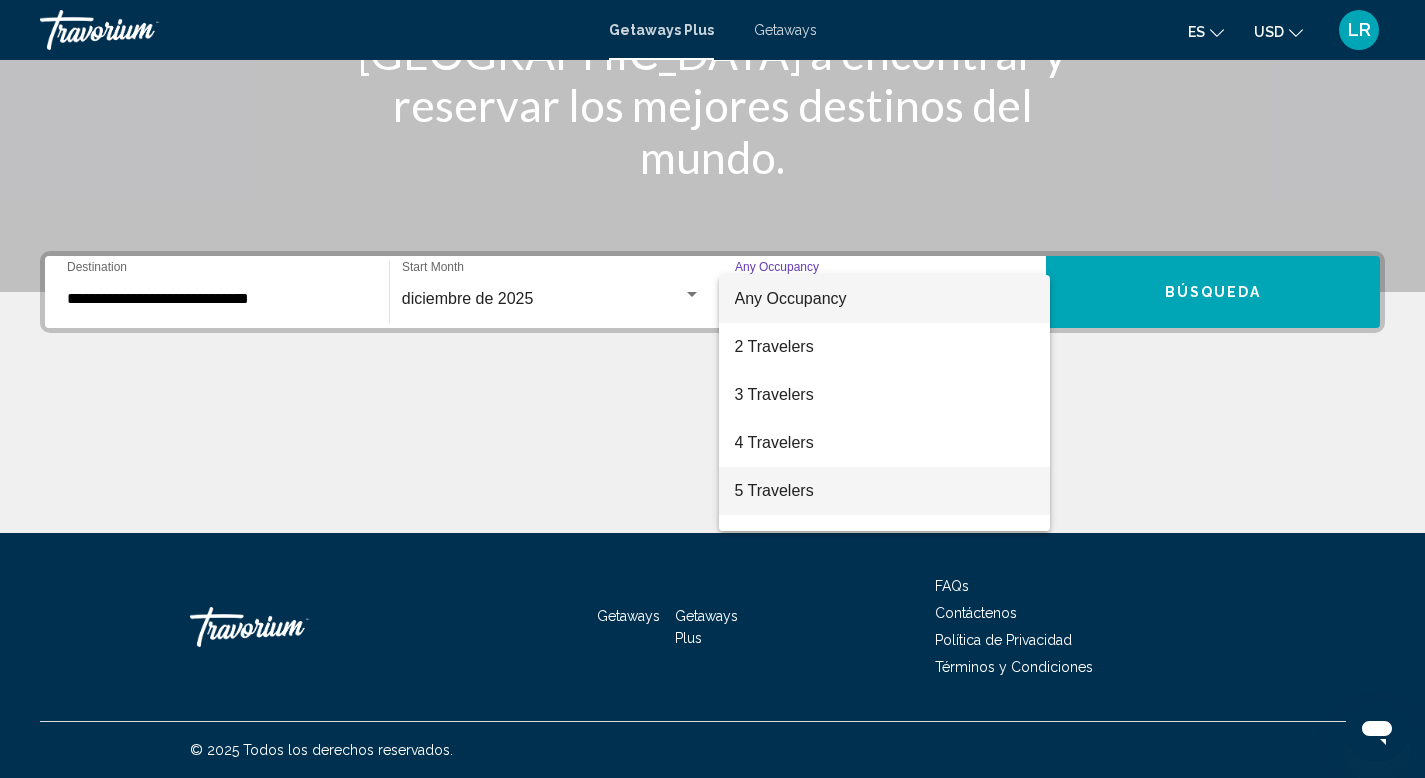 click on "5 Travelers" at bounding box center [885, 491] 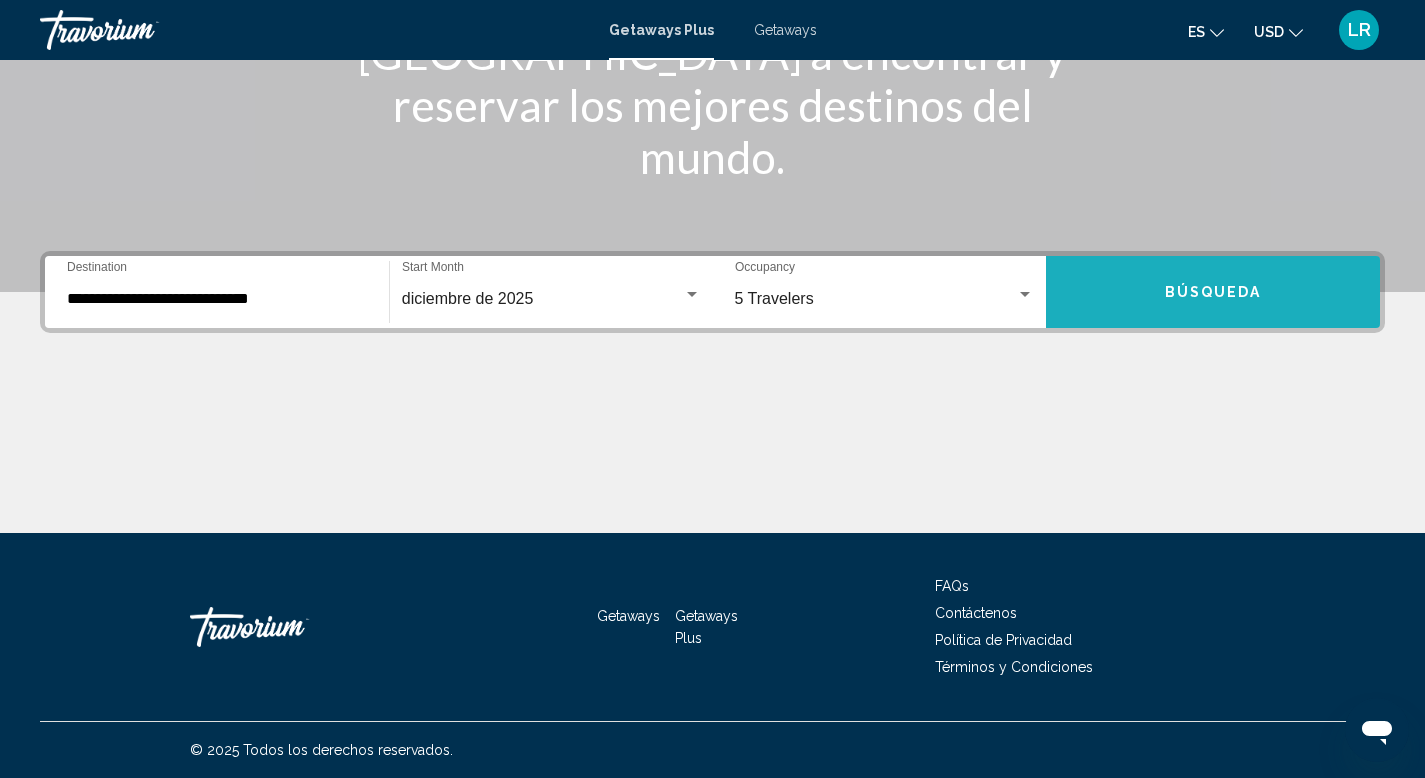 click on "Búsqueda" at bounding box center [1213, 293] 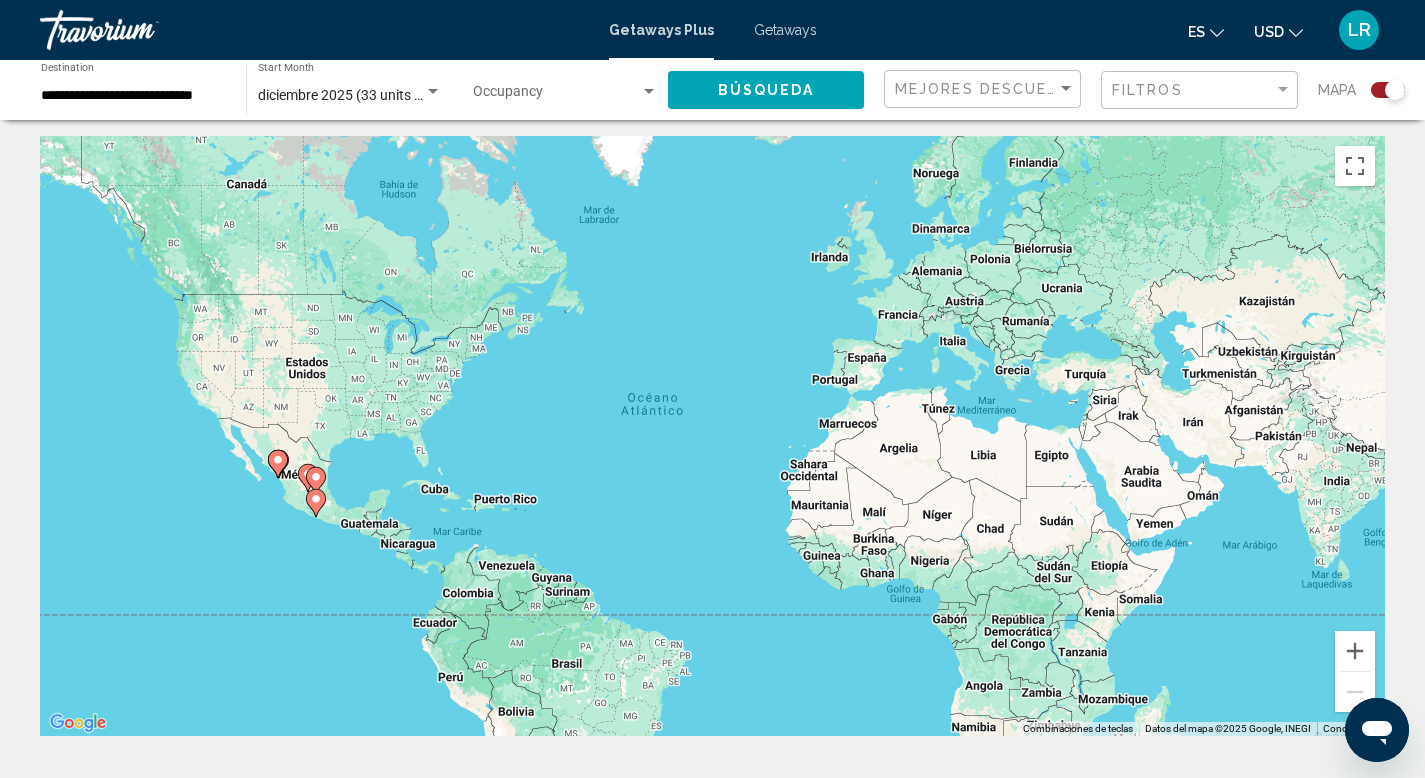 scroll, scrollTop: 0, scrollLeft: 0, axis: both 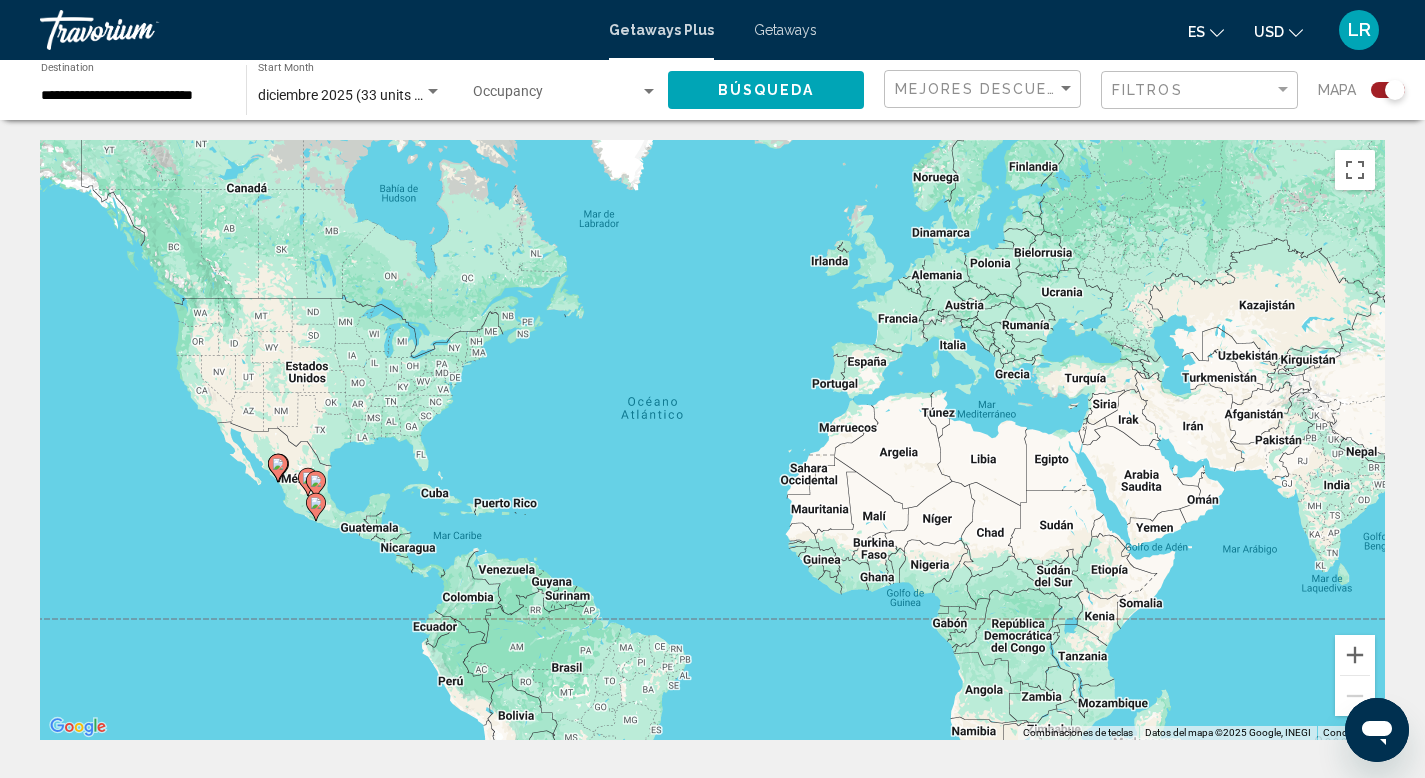 click on "Búsqueda" 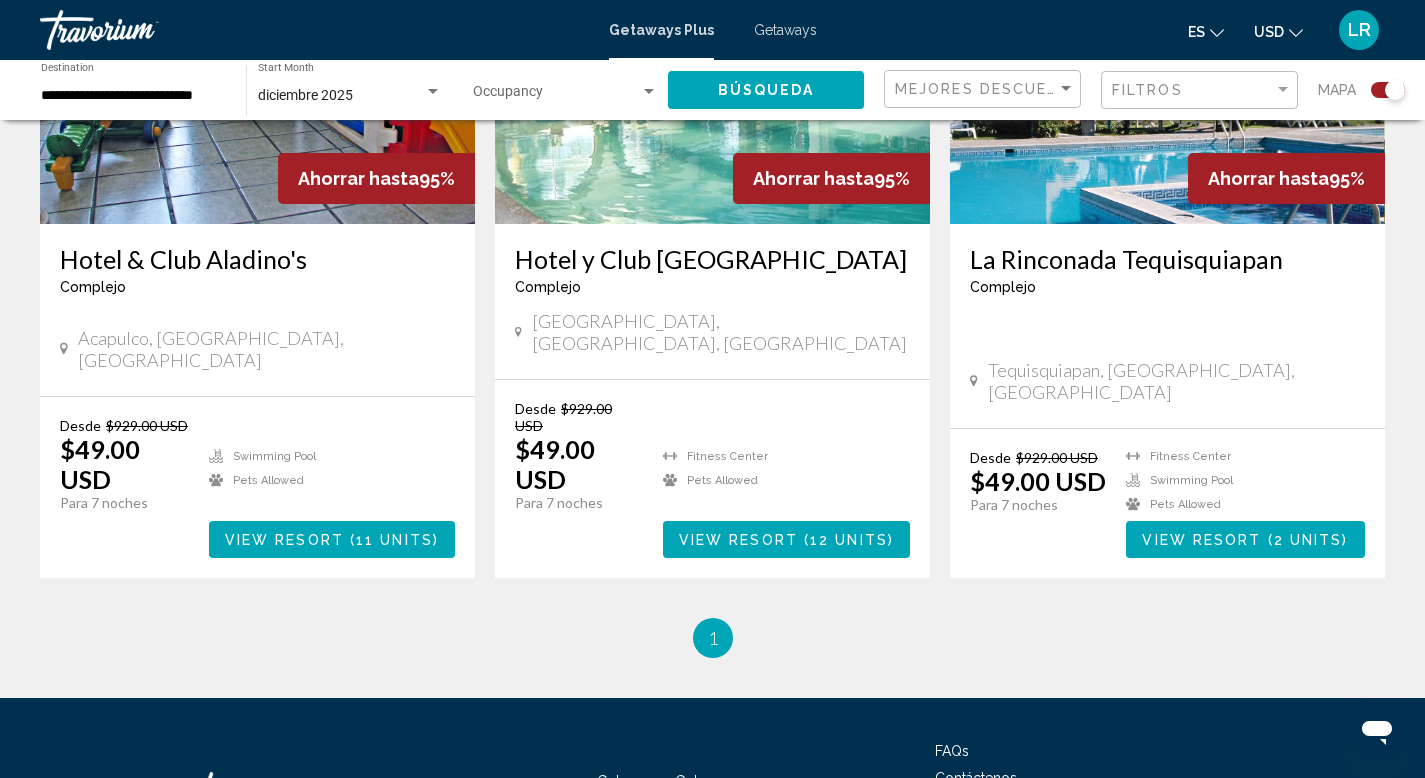 scroll, scrollTop: 1695, scrollLeft: 0, axis: vertical 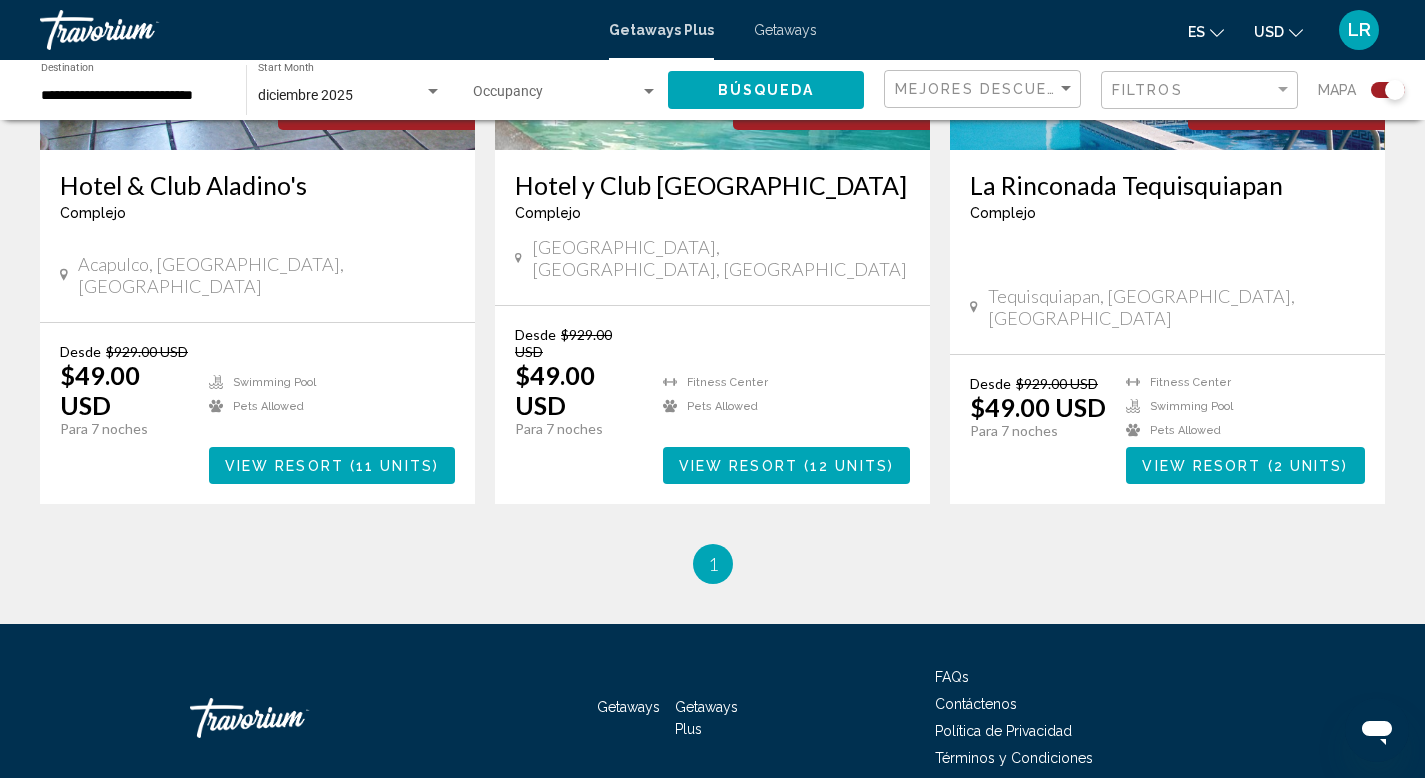 click on "Getaways" at bounding box center [785, 30] 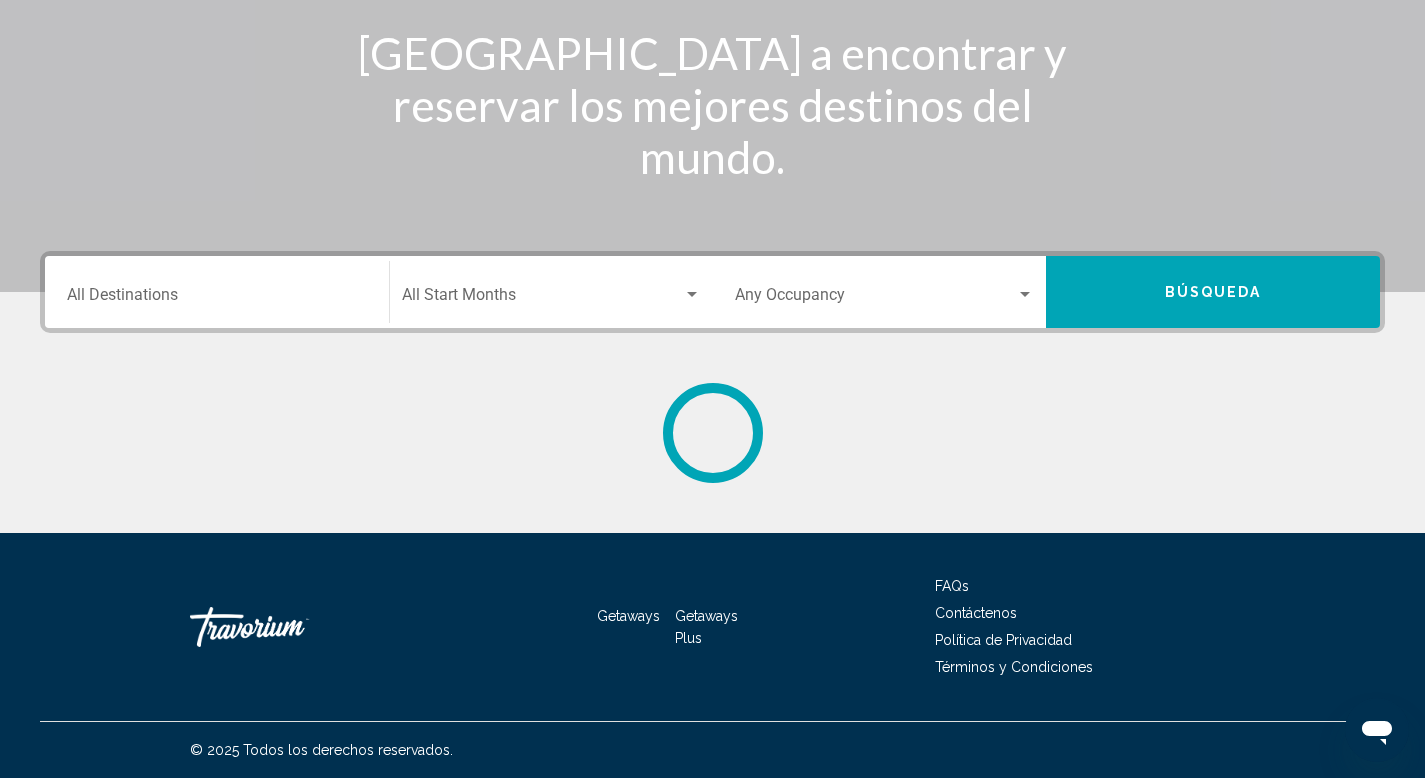 scroll, scrollTop: 0, scrollLeft: 0, axis: both 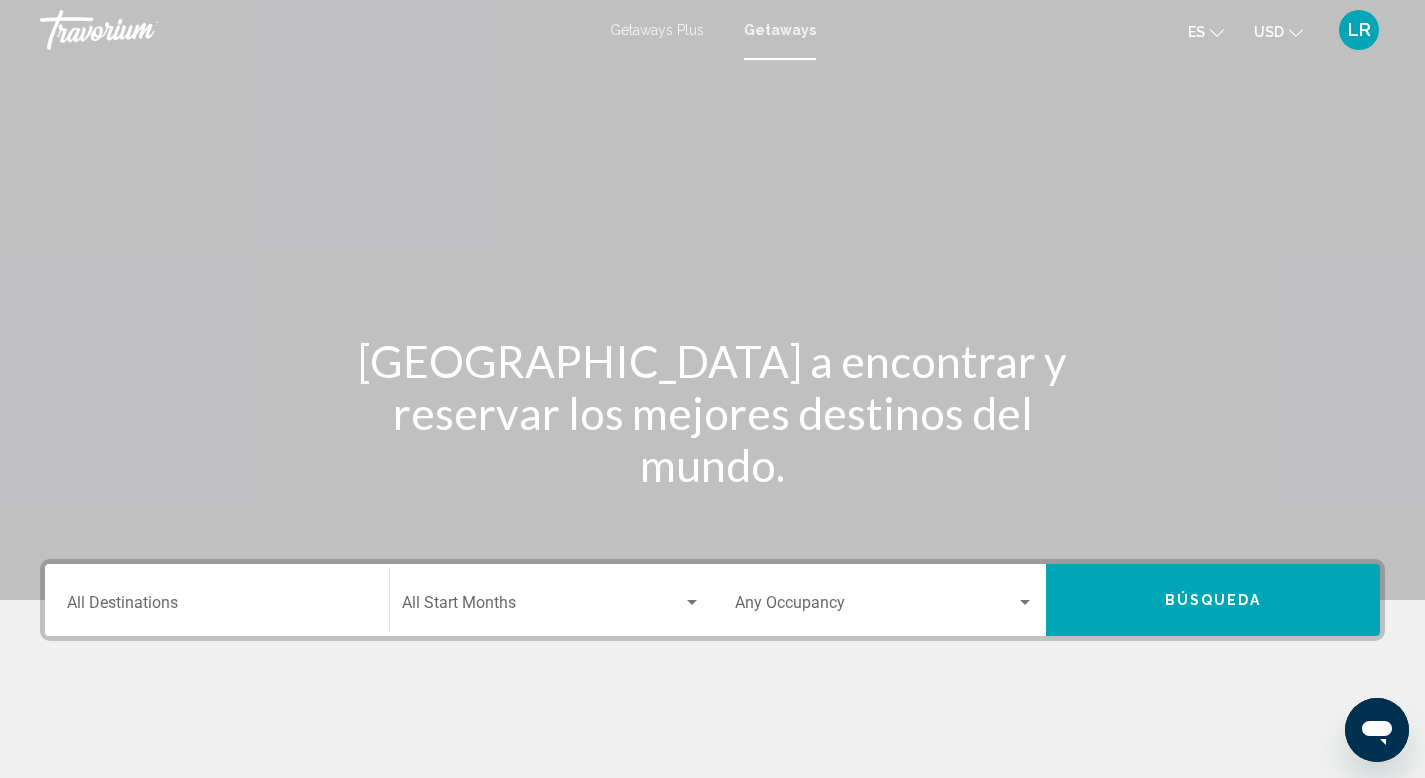 click on "Destination All Destinations" at bounding box center [217, 600] 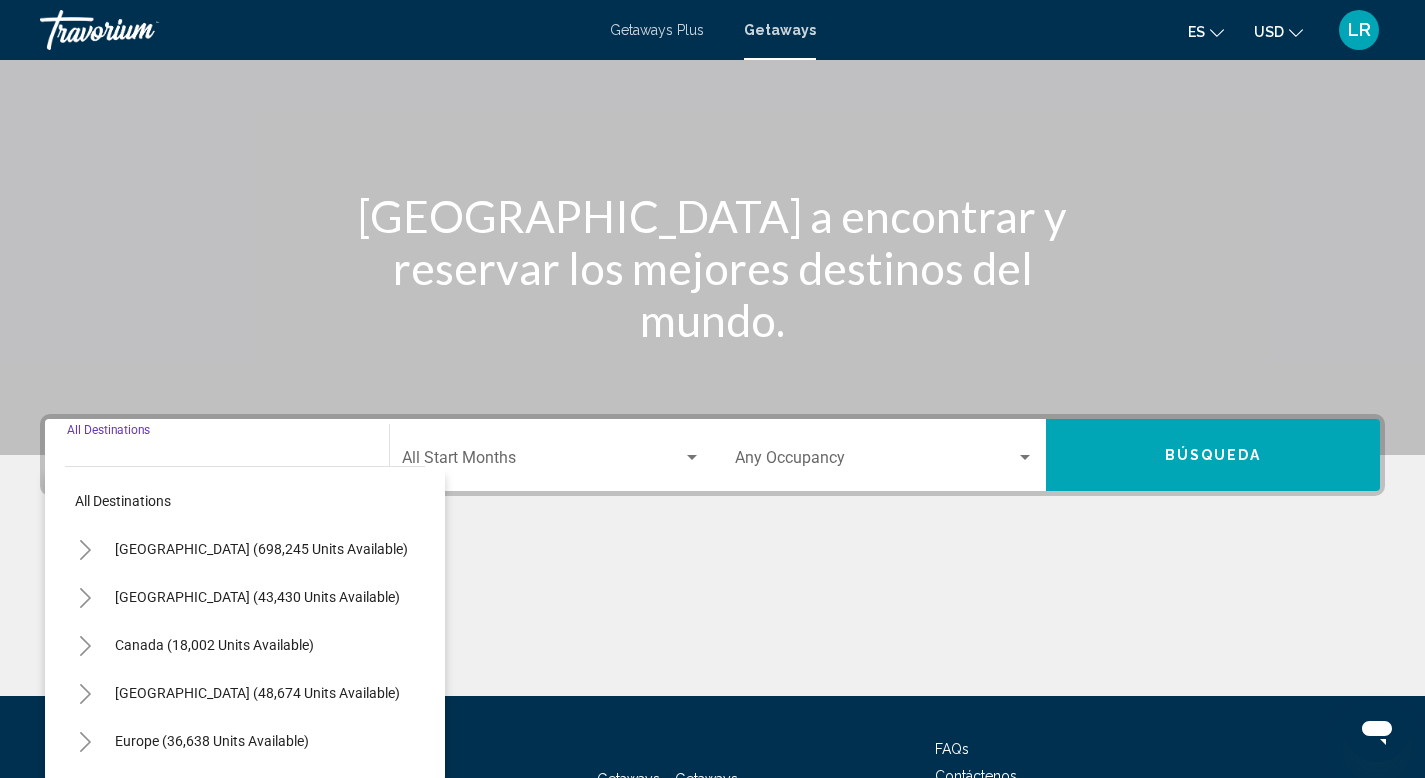 scroll, scrollTop: 308, scrollLeft: 0, axis: vertical 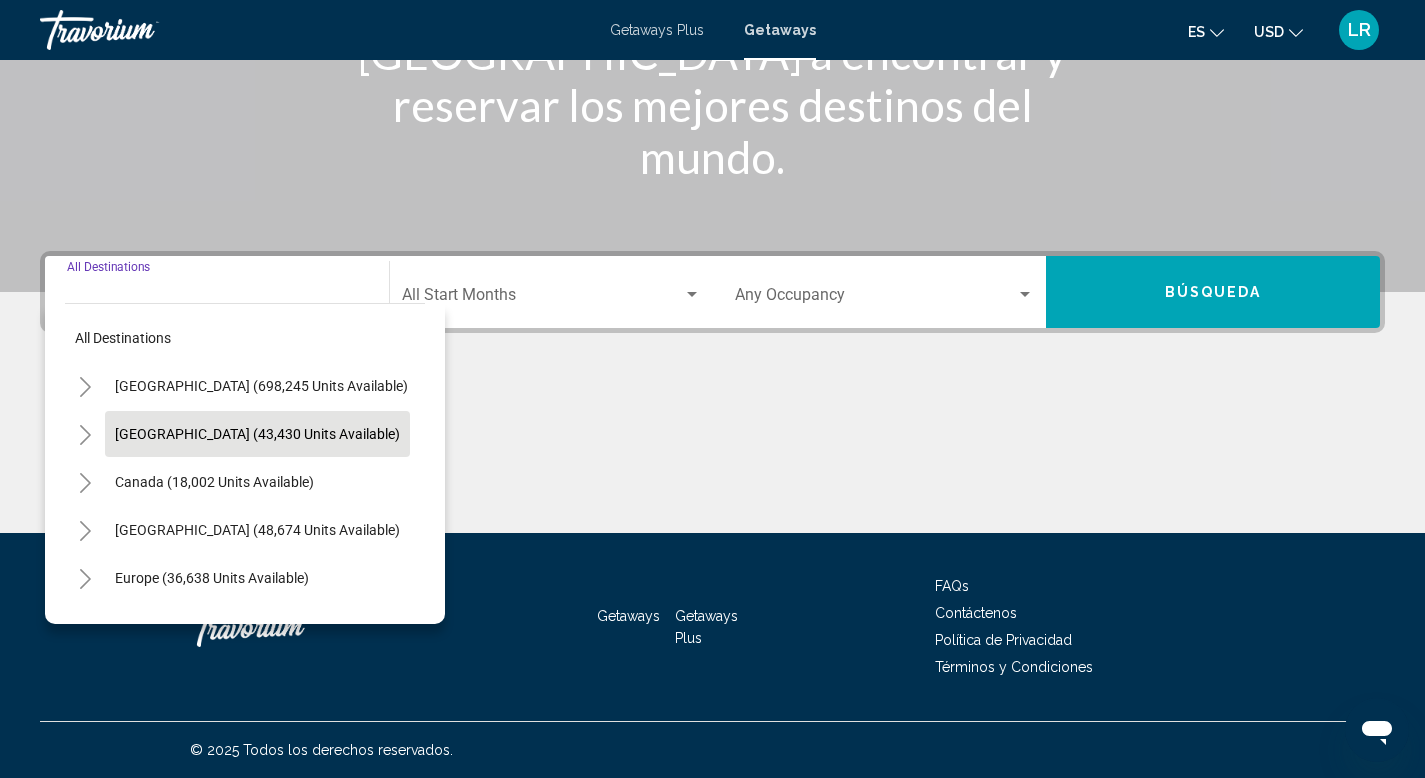 click on "[GEOGRAPHIC_DATA] (43,430 units available)" at bounding box center [214, 482] 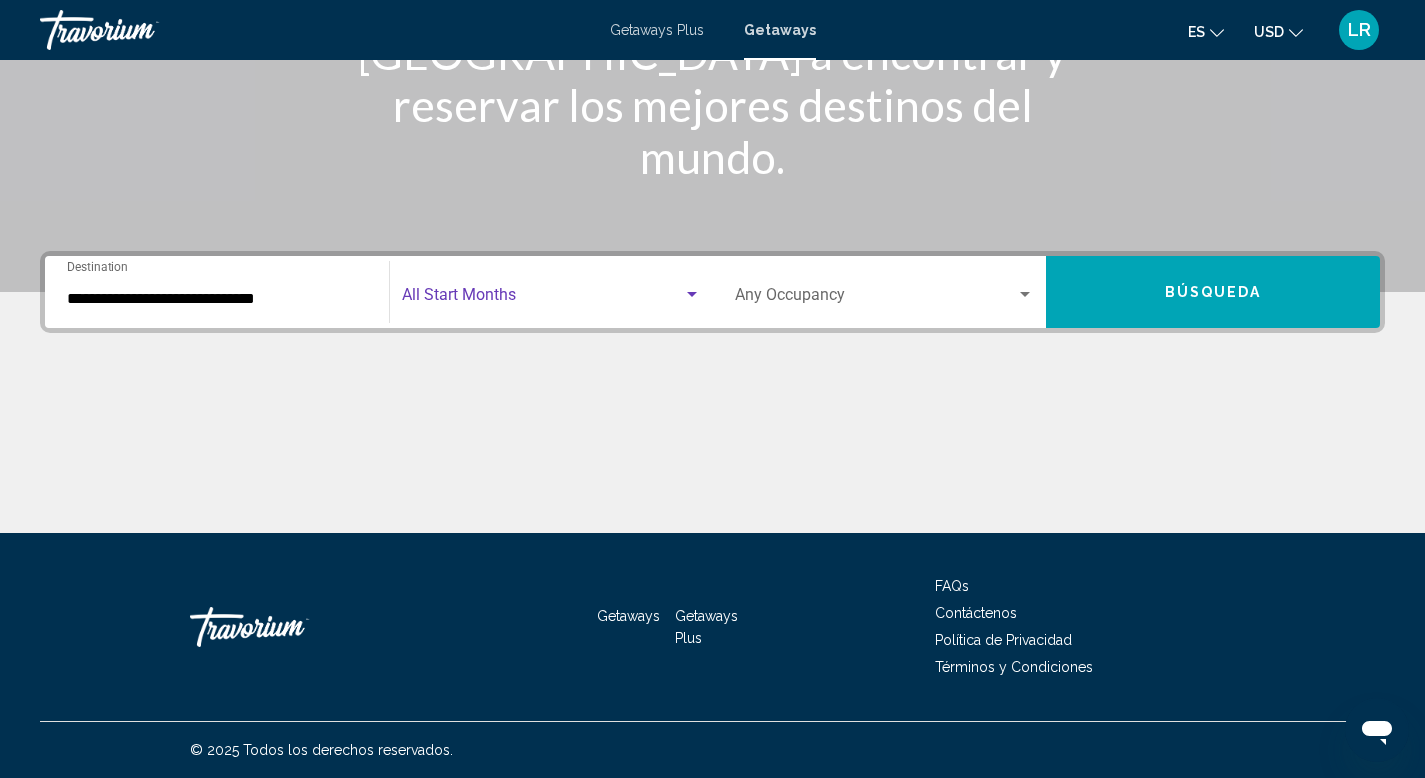 click at bounding box center [692, 294] 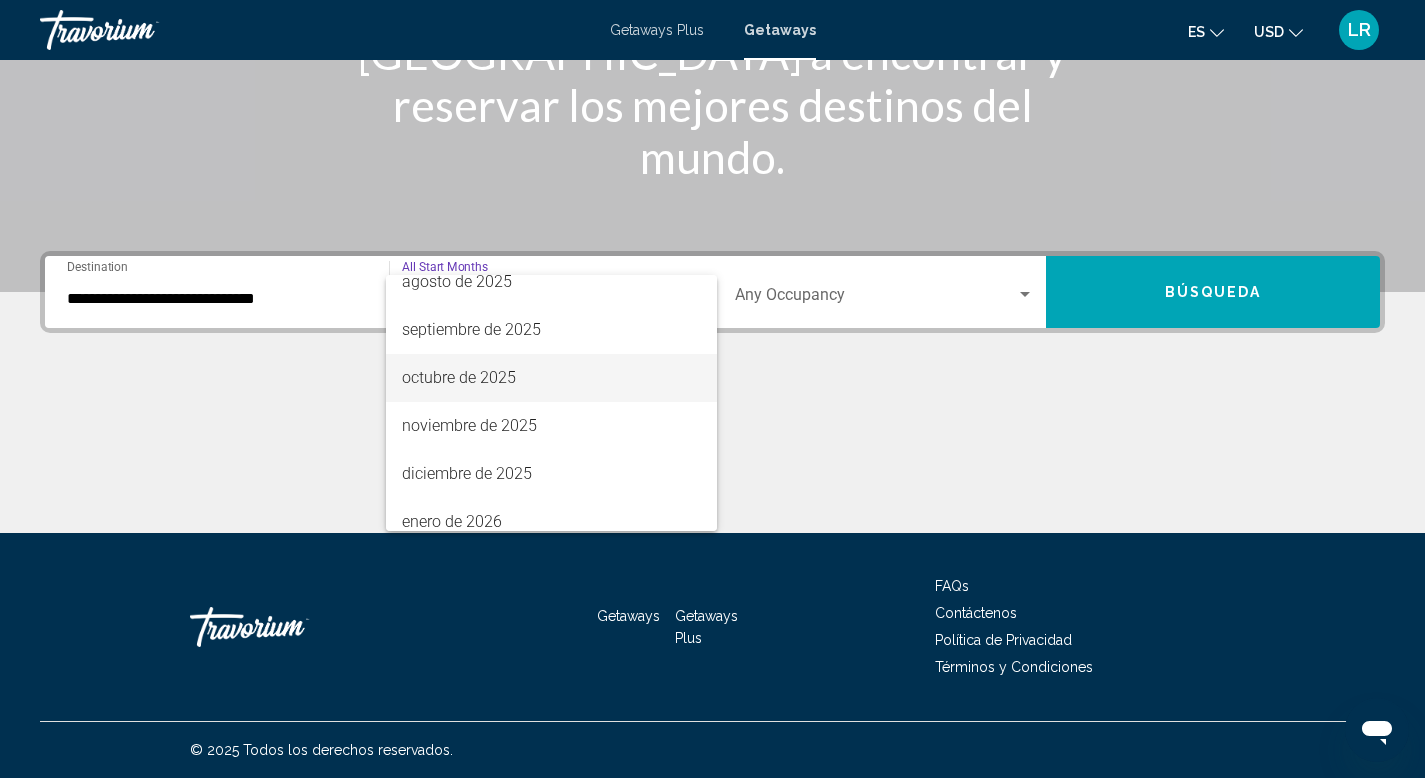 scroll, scrollTop: 155, scrollLeft: 0, axis: vertical 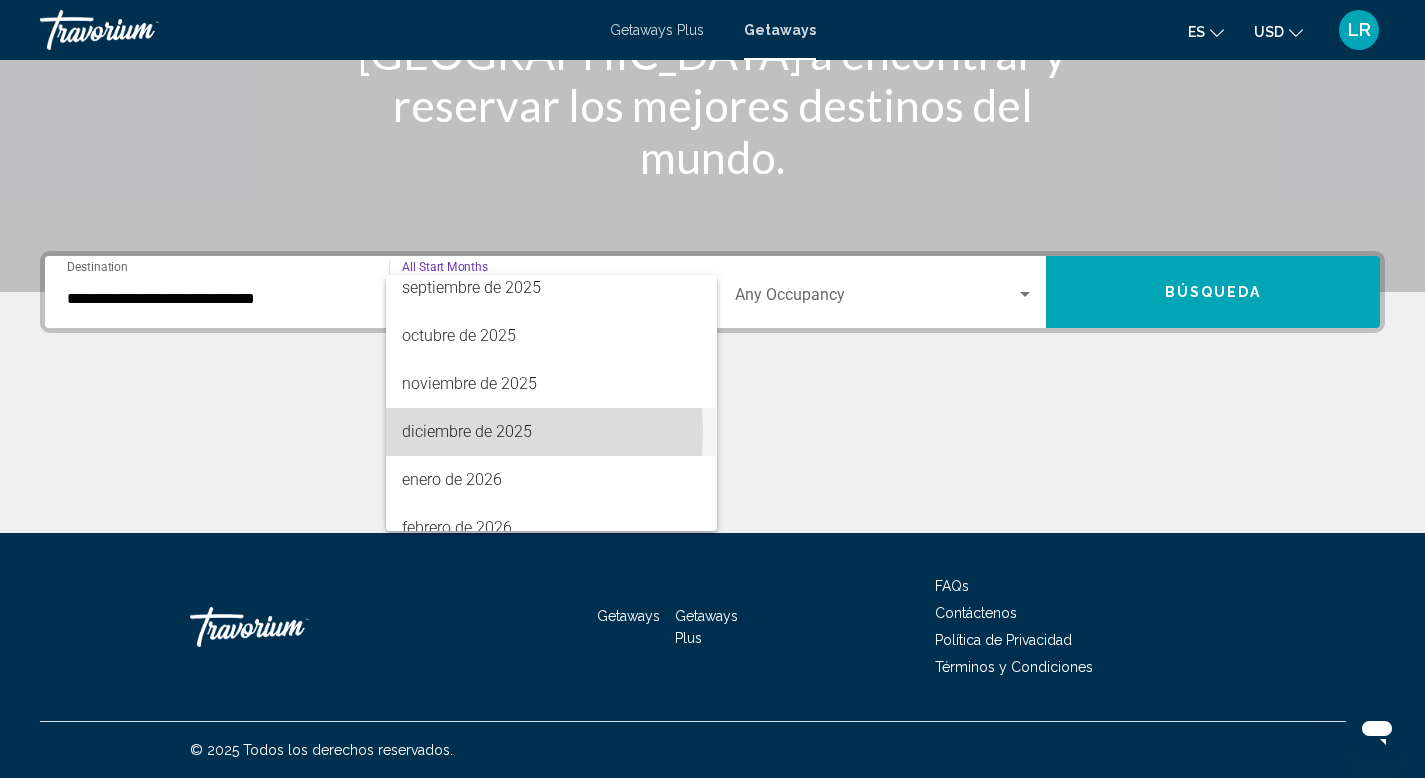 click on "diciembre de 2025" at bounding box center (551, 432) 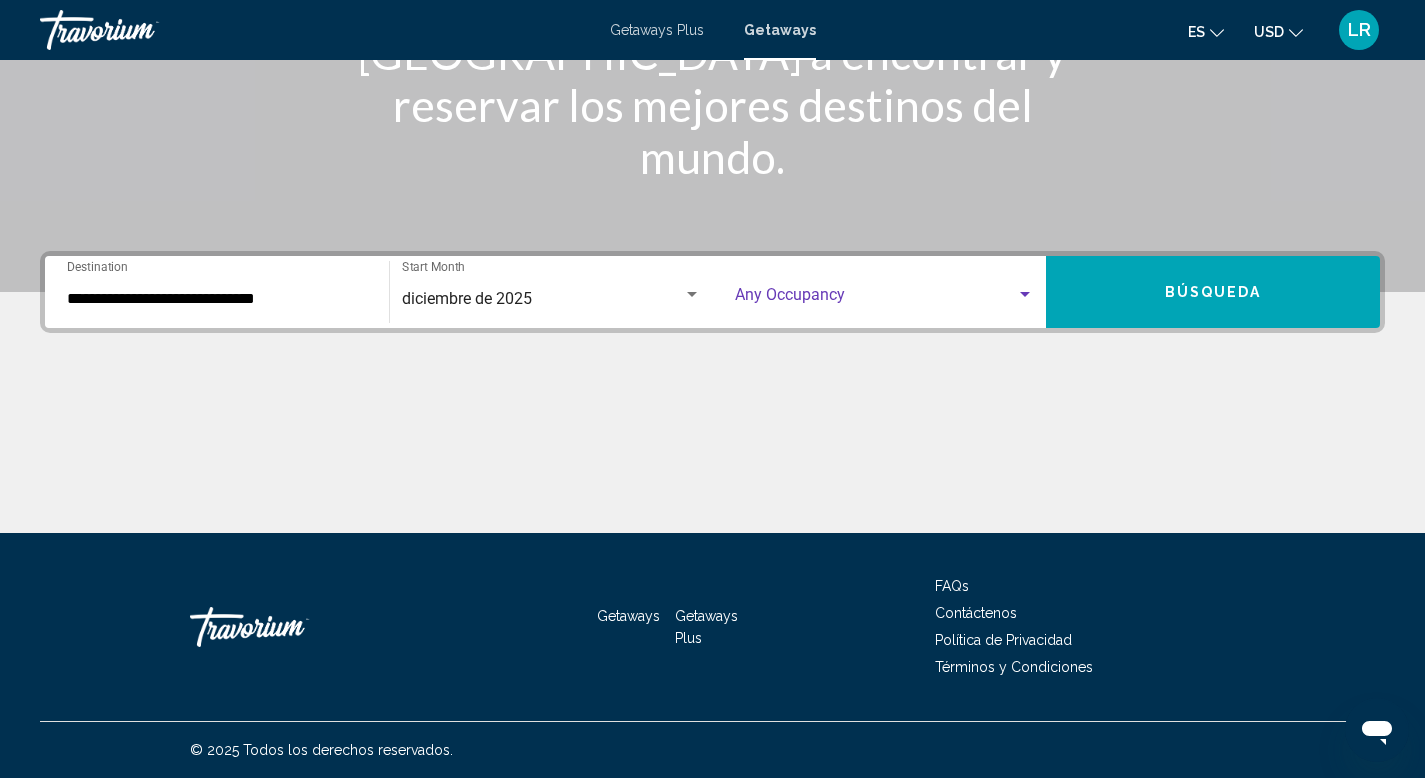 click at bounding box center (1025, 294) 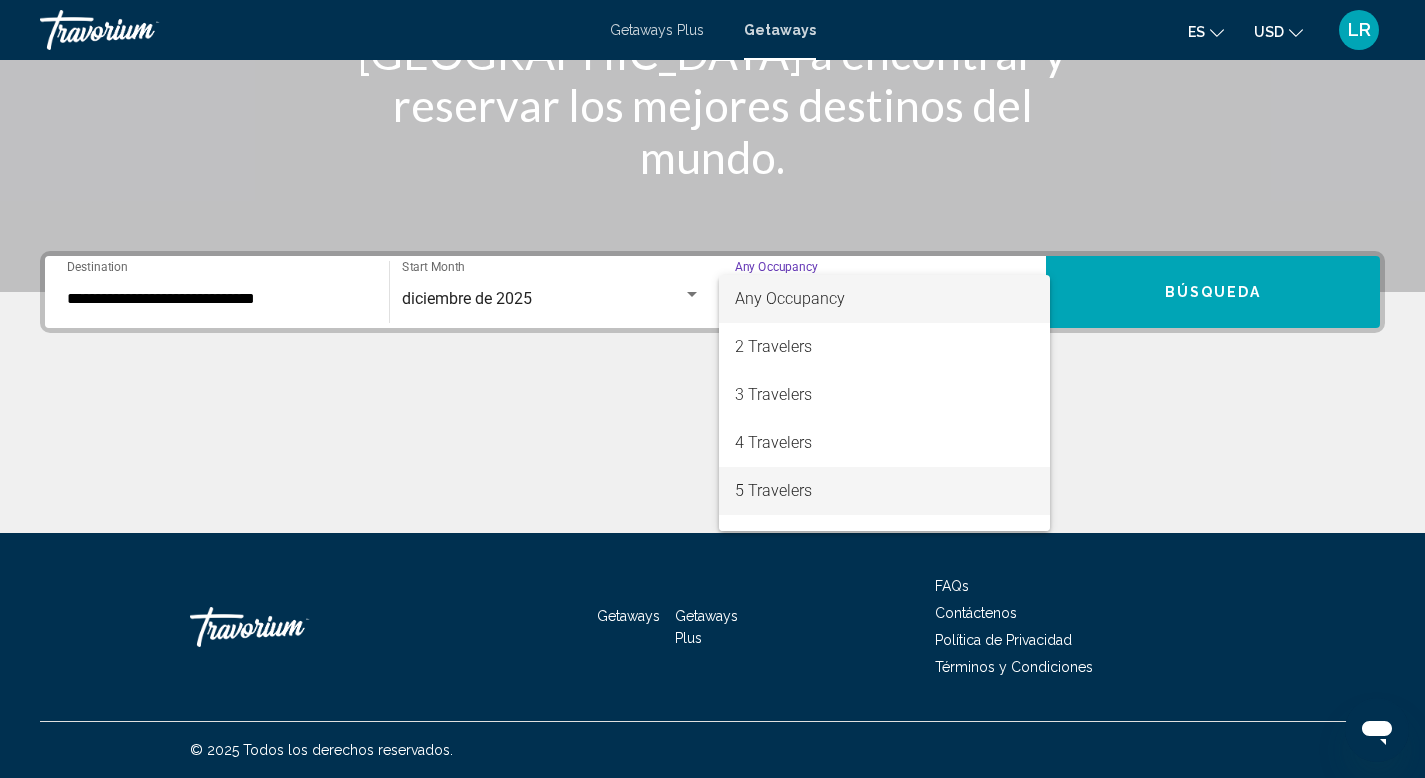 click on "5 Travelers" at bounding box center (885, 491) 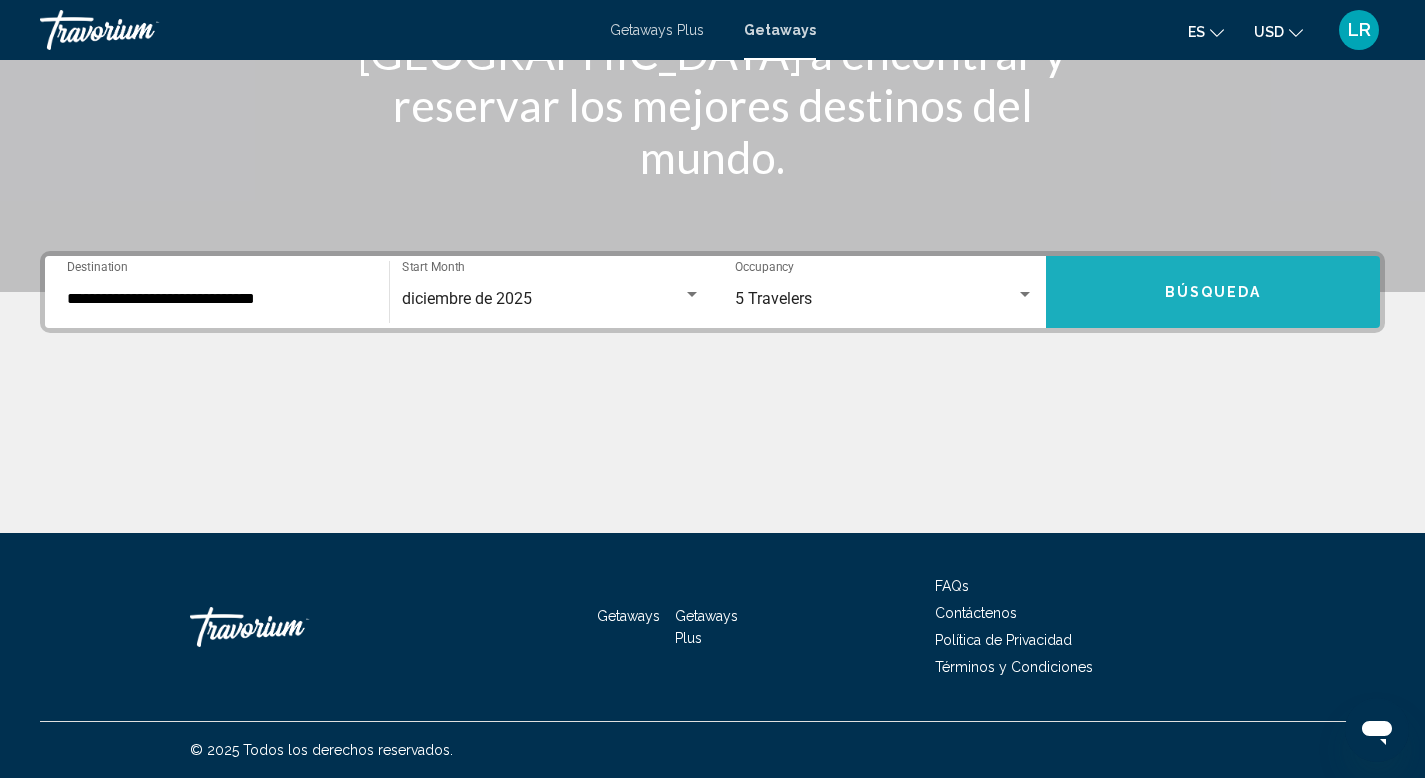 click on "Búsqueda" at bounding box center [1213, 293] 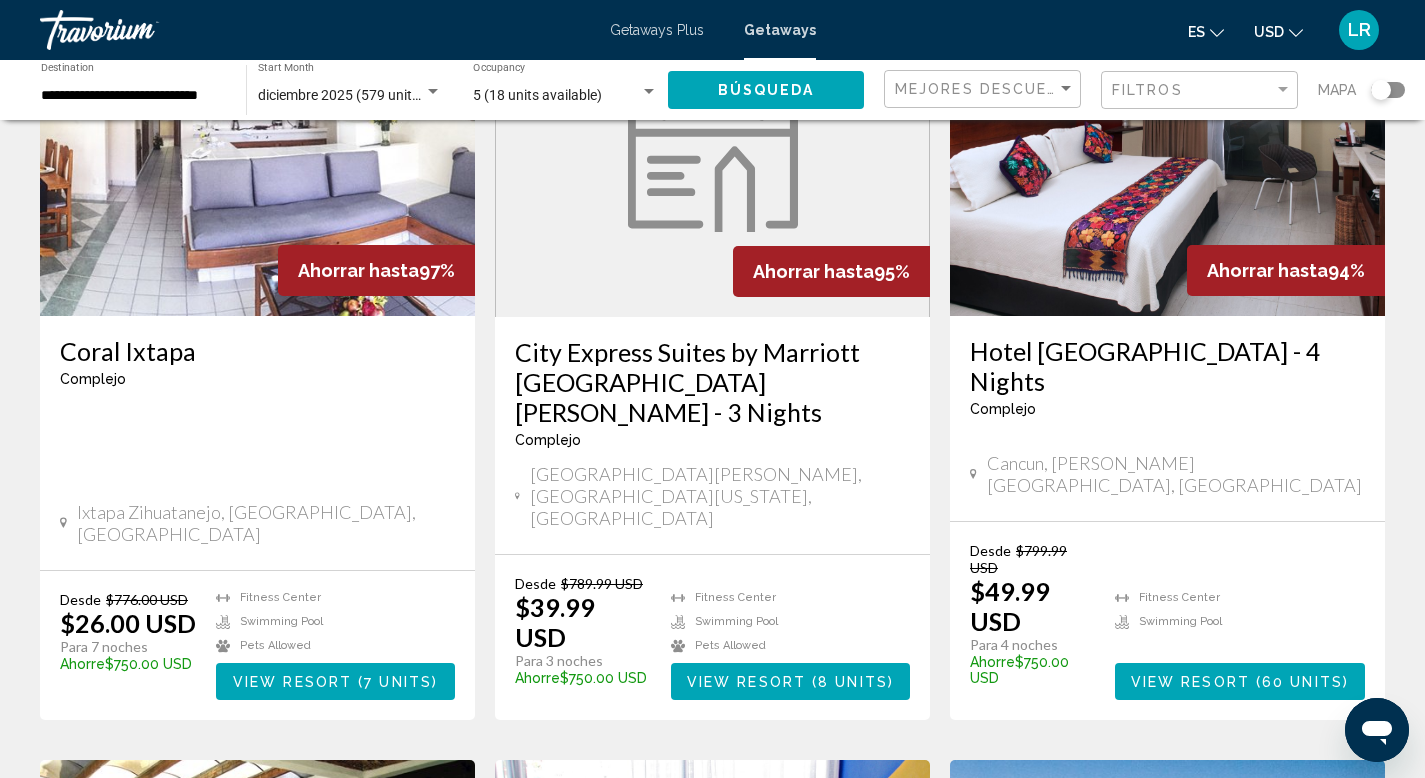 scroll, scrollTop: 859, scrollLeft: 0, axis: vertical 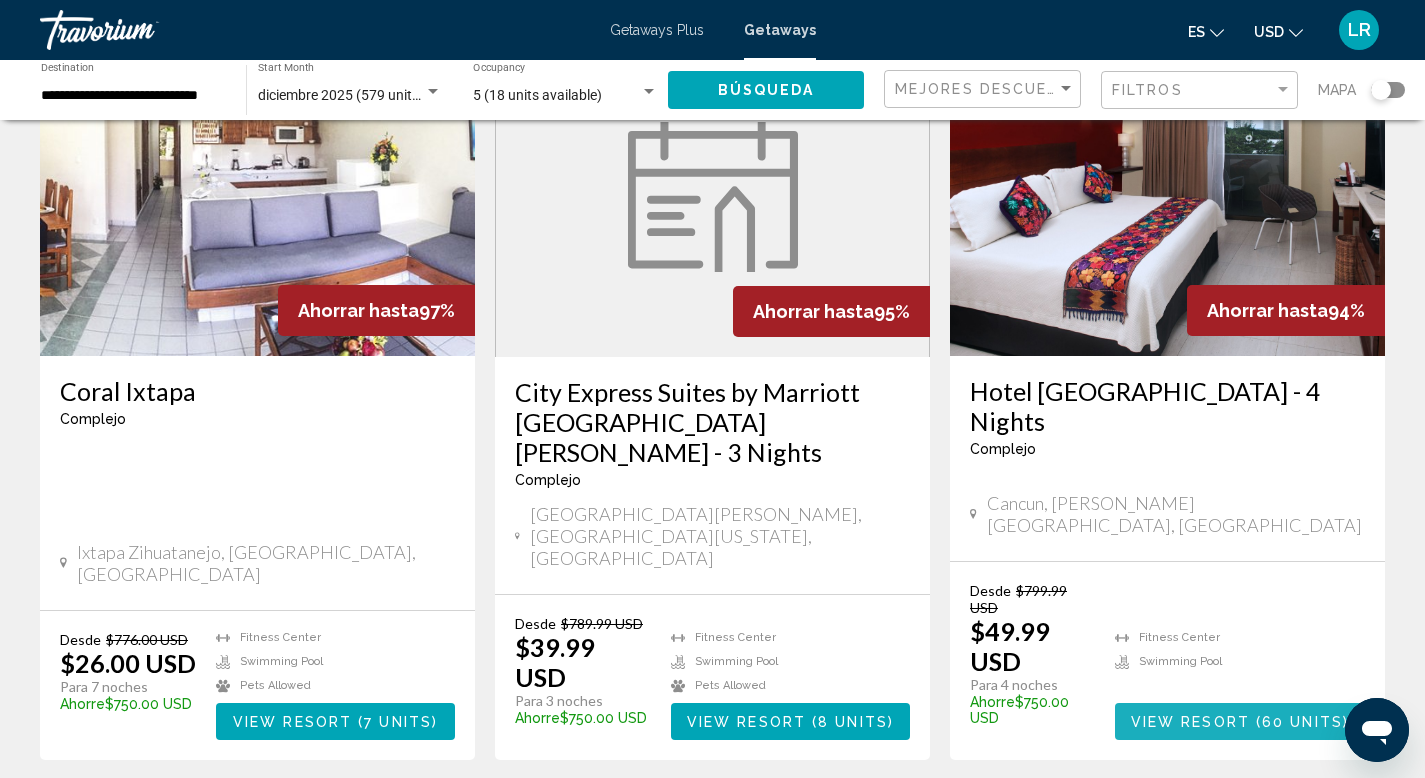 click on "View Resort" at bounding box center [1190, 722] 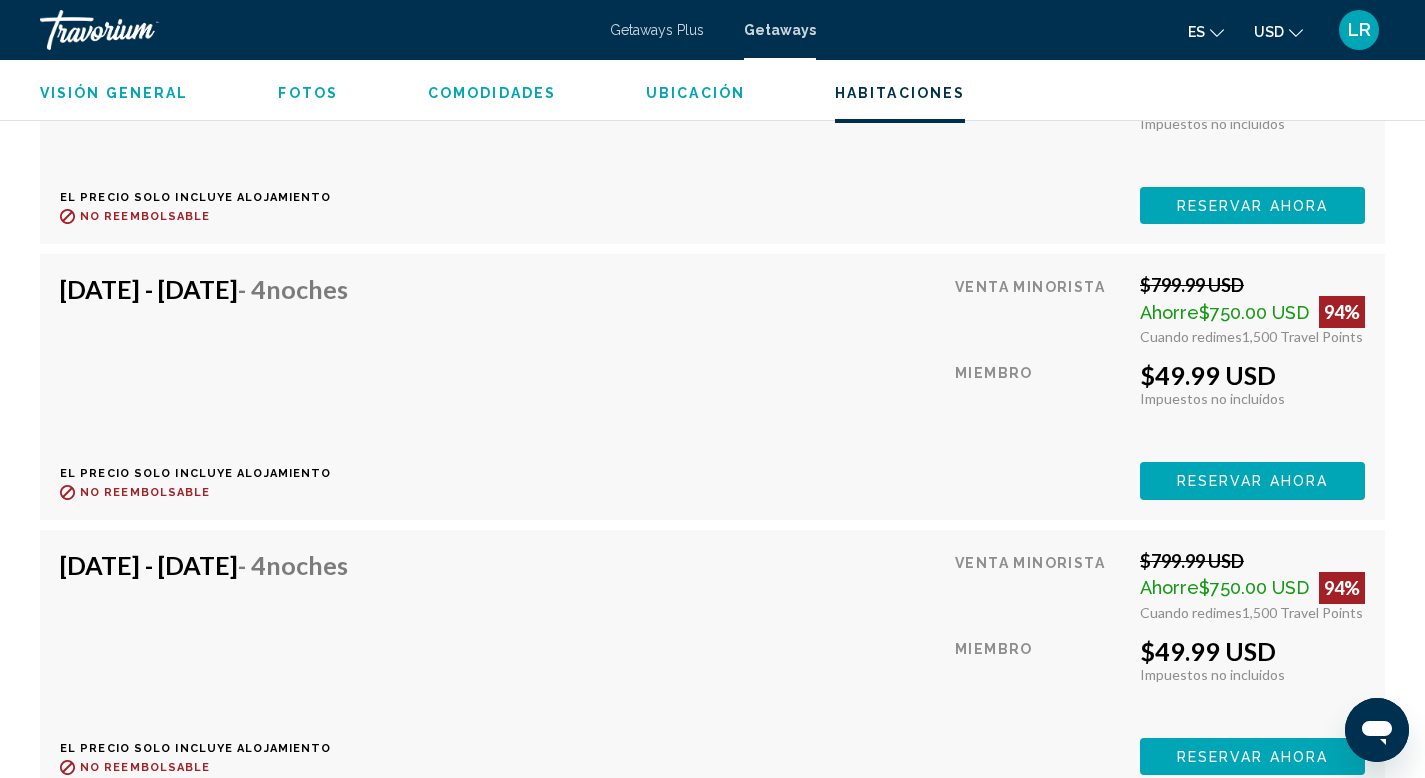 scroll, scrollTop: 4918, scrollLeft: 0, axis: vertical 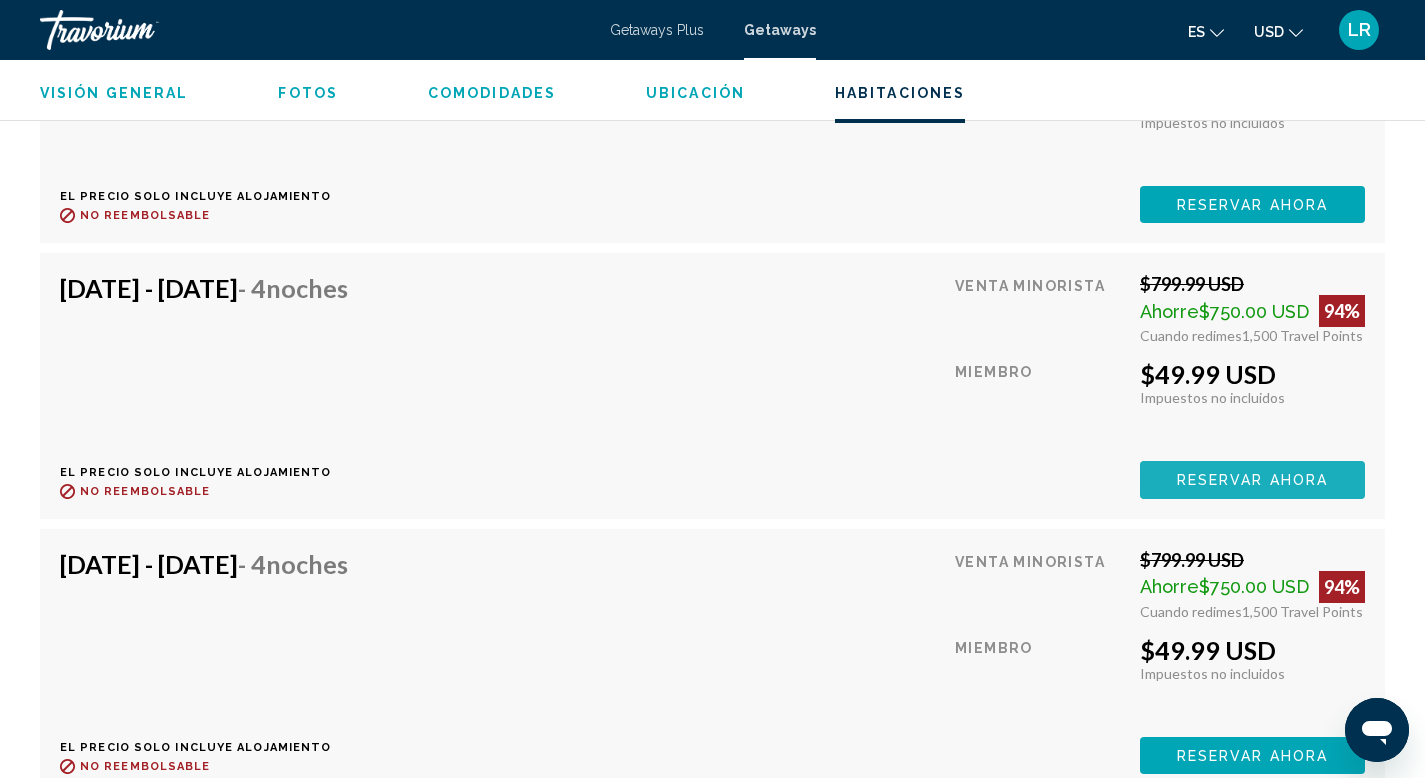 click on "Reservar ahora" at bounding box center [1252, 481] 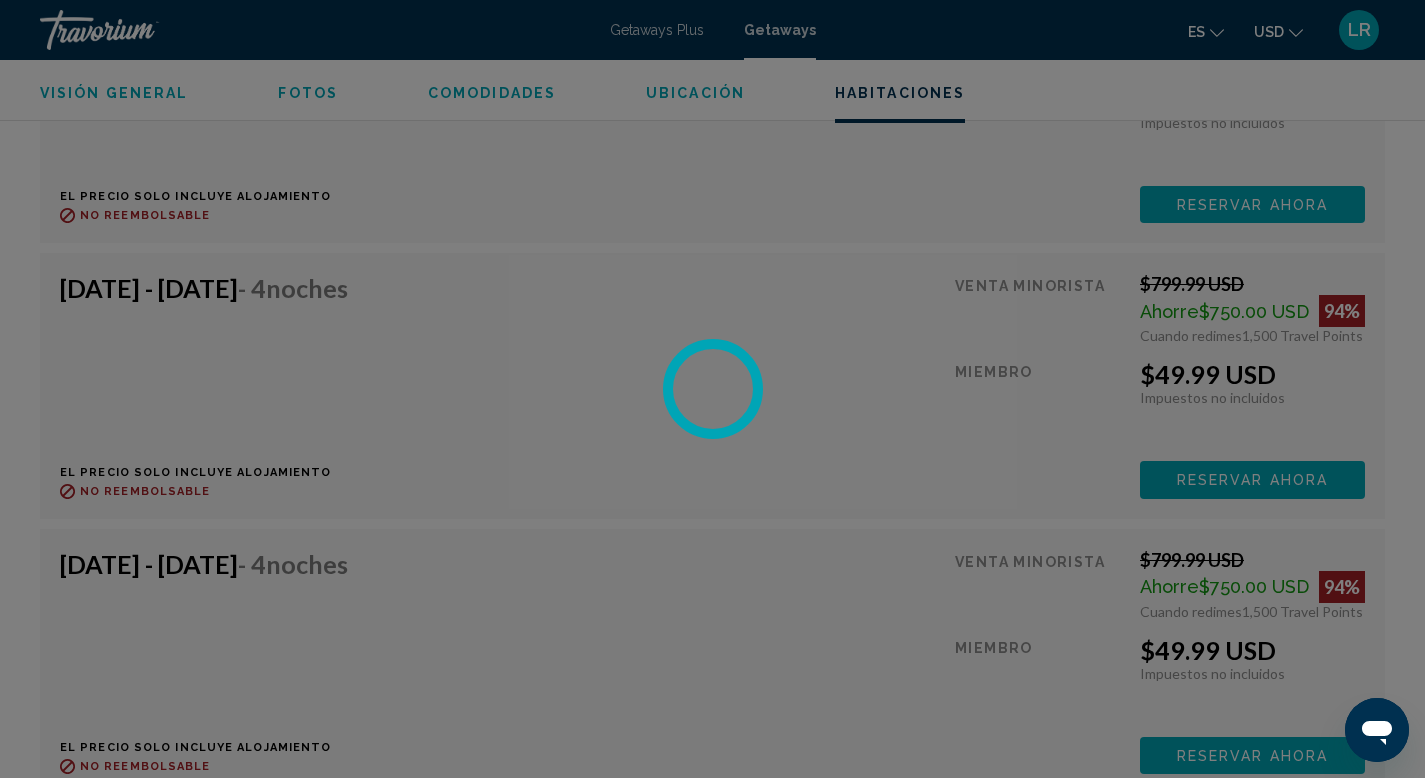 scroll, scrollTop: 0, scrollLeft: 0, axis: both 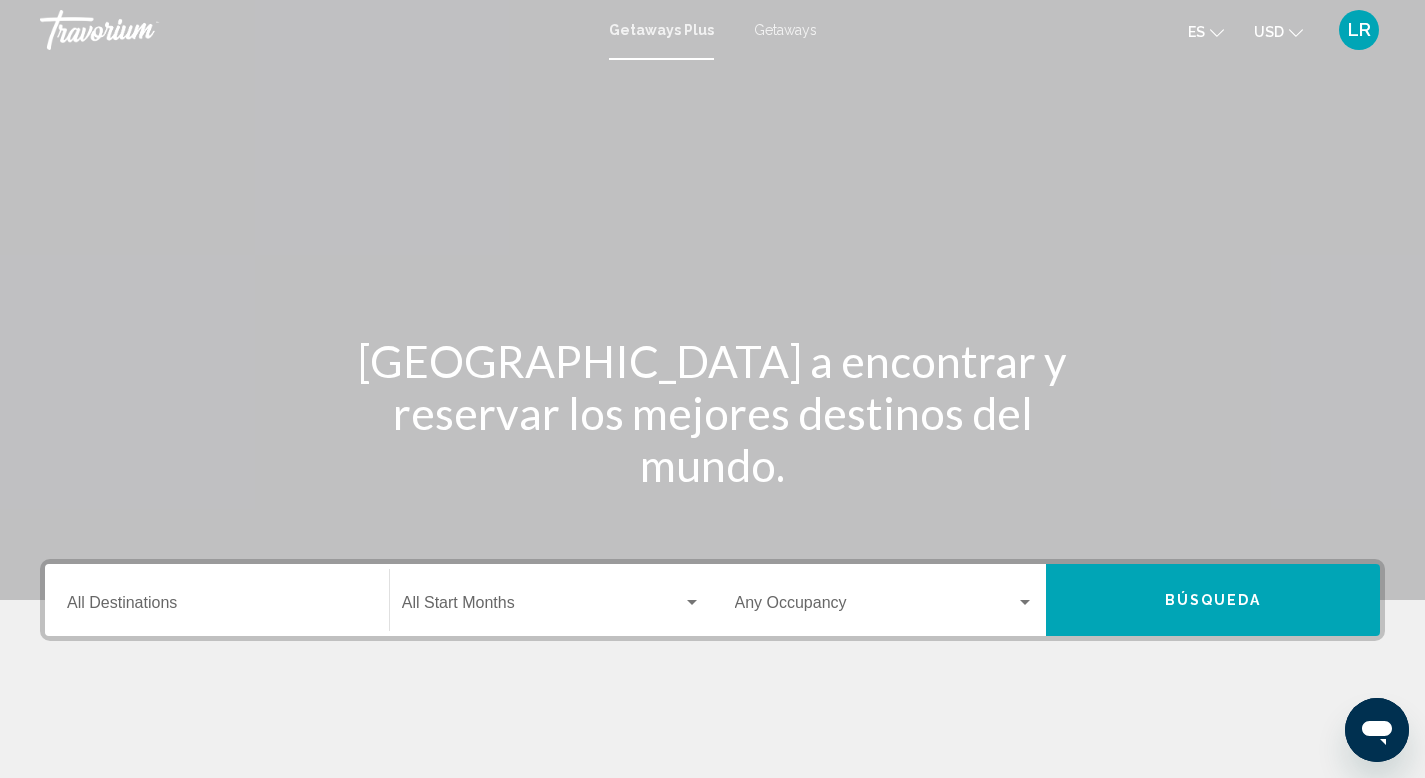 click on "Getaways" at bounding box center [785, 30] 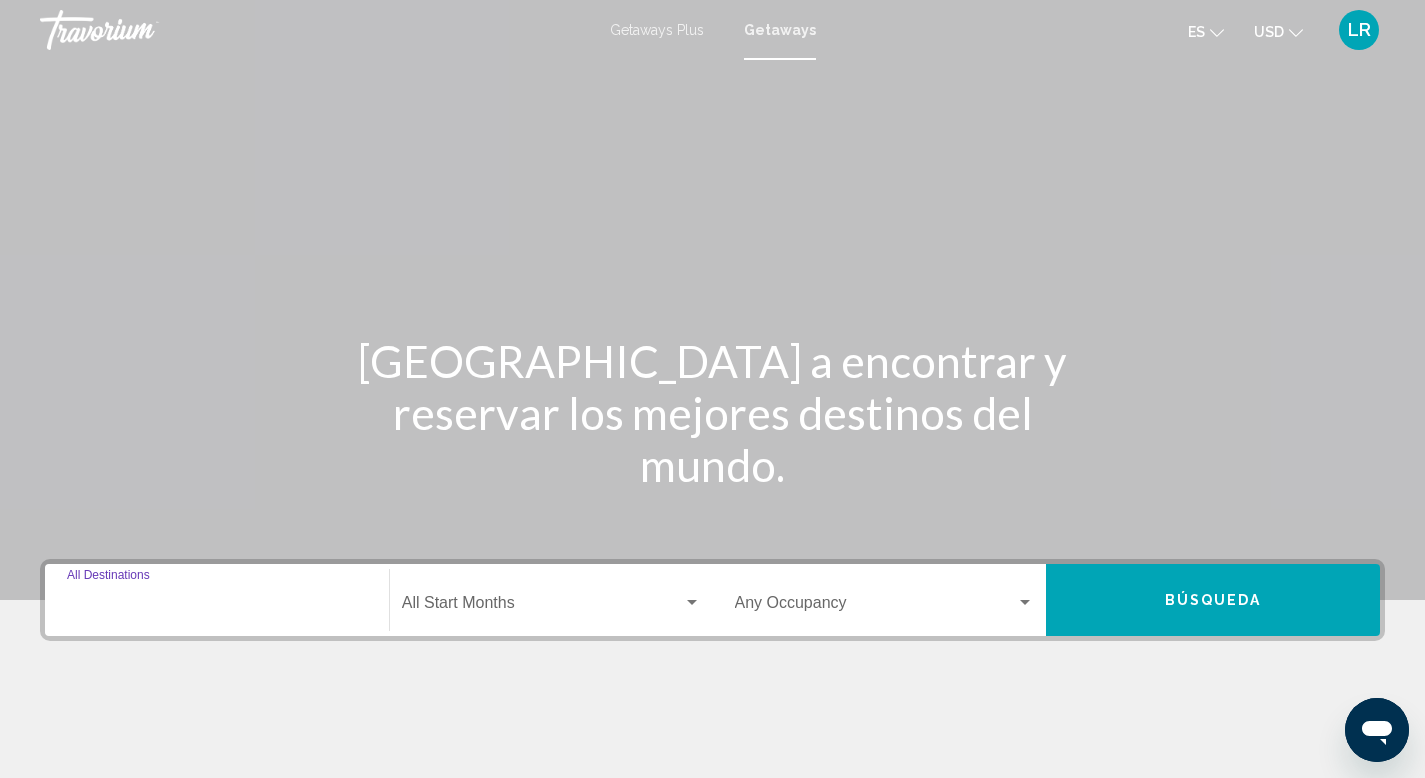 click on "Destination All Destinations" at bounding box center (217, 607) 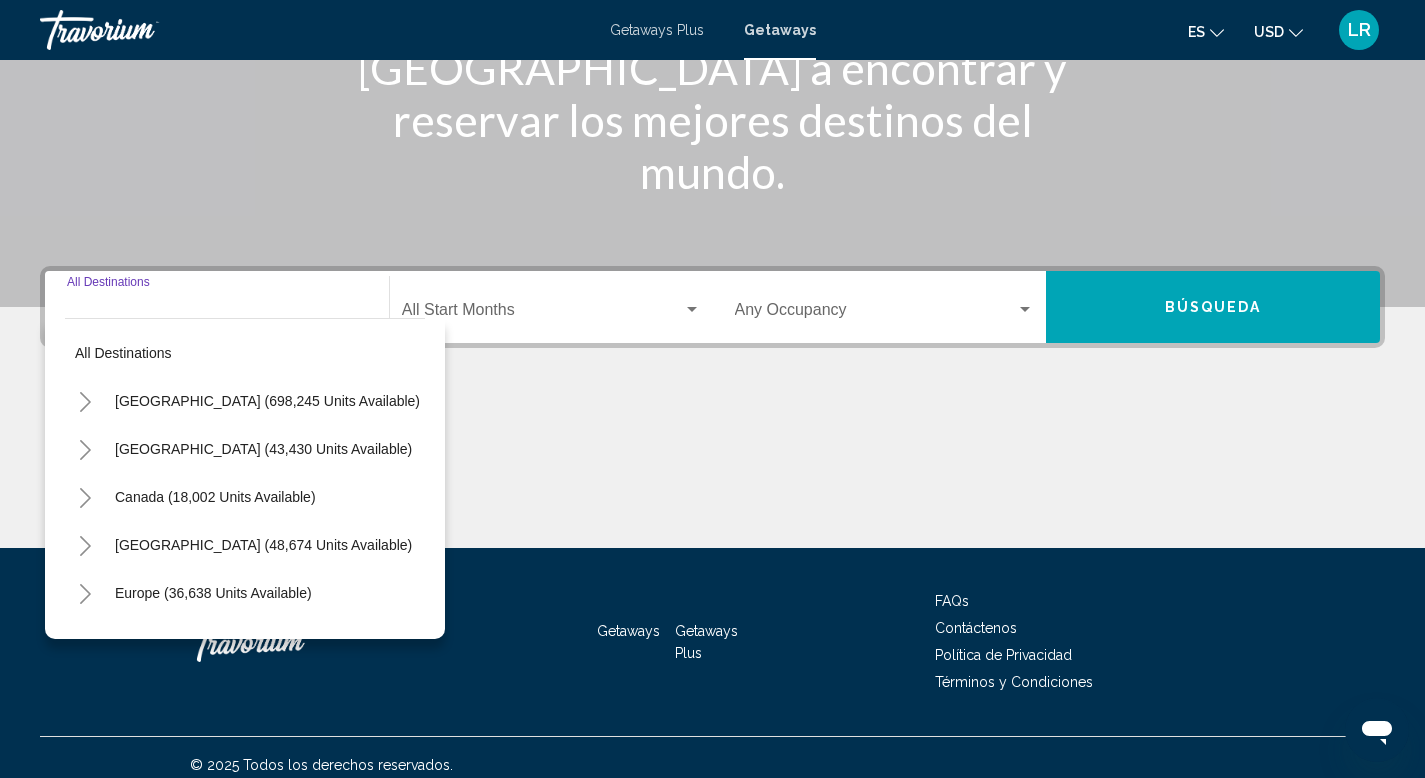 scroll, scrollTop: 308, scrollLeft: 0, axis: vertical 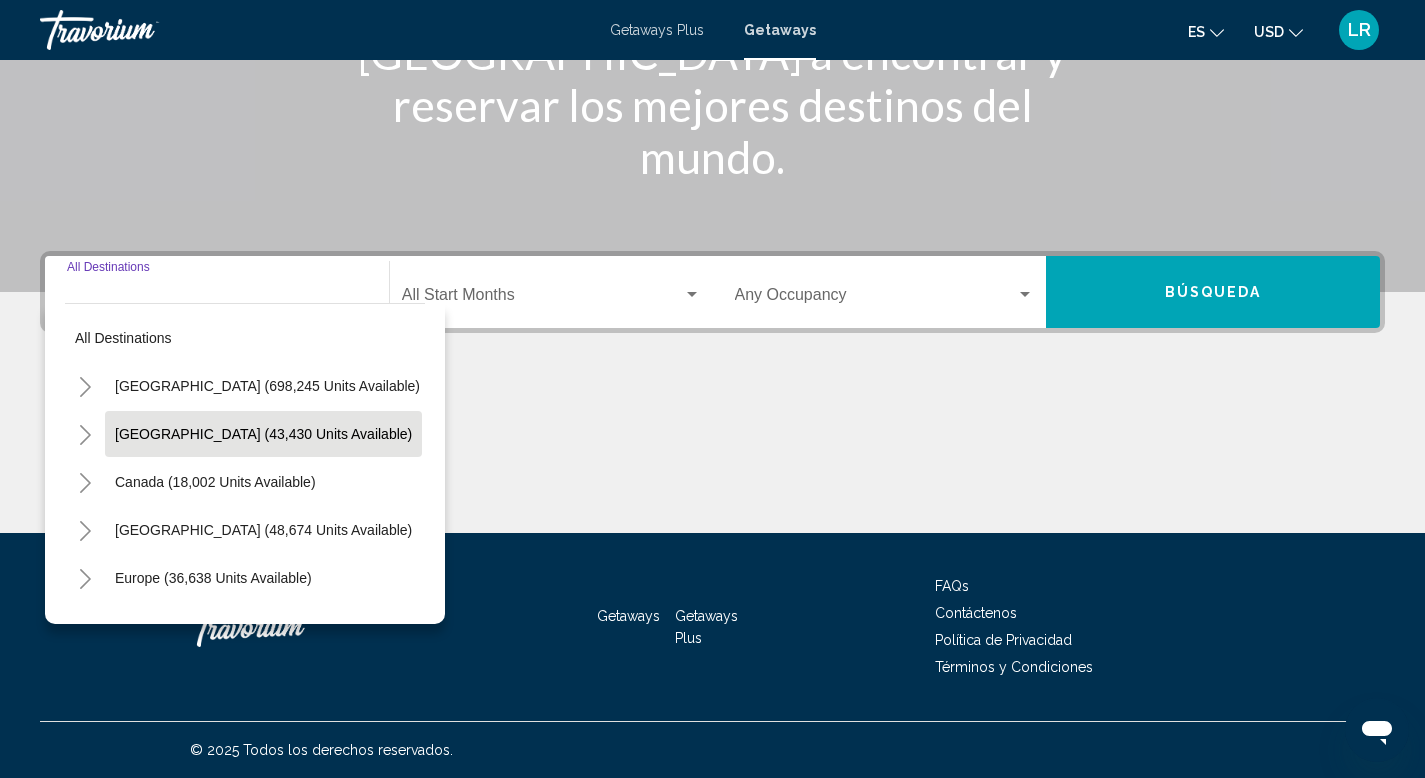 click on "[GEOGRAPHIC_DATA] (43,430 units available)" at bounding box center [215, 482] 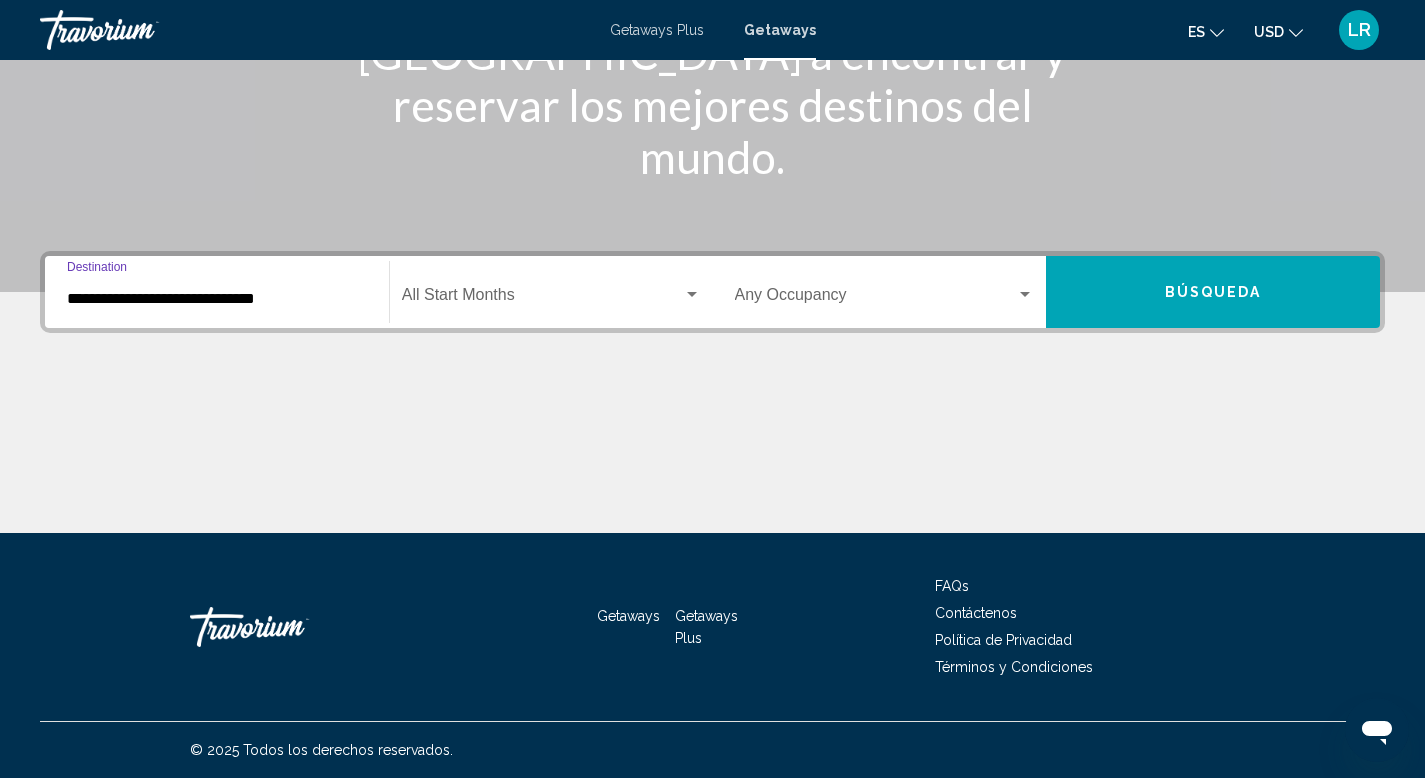 click on "**********" at bounding box center [217, 299] 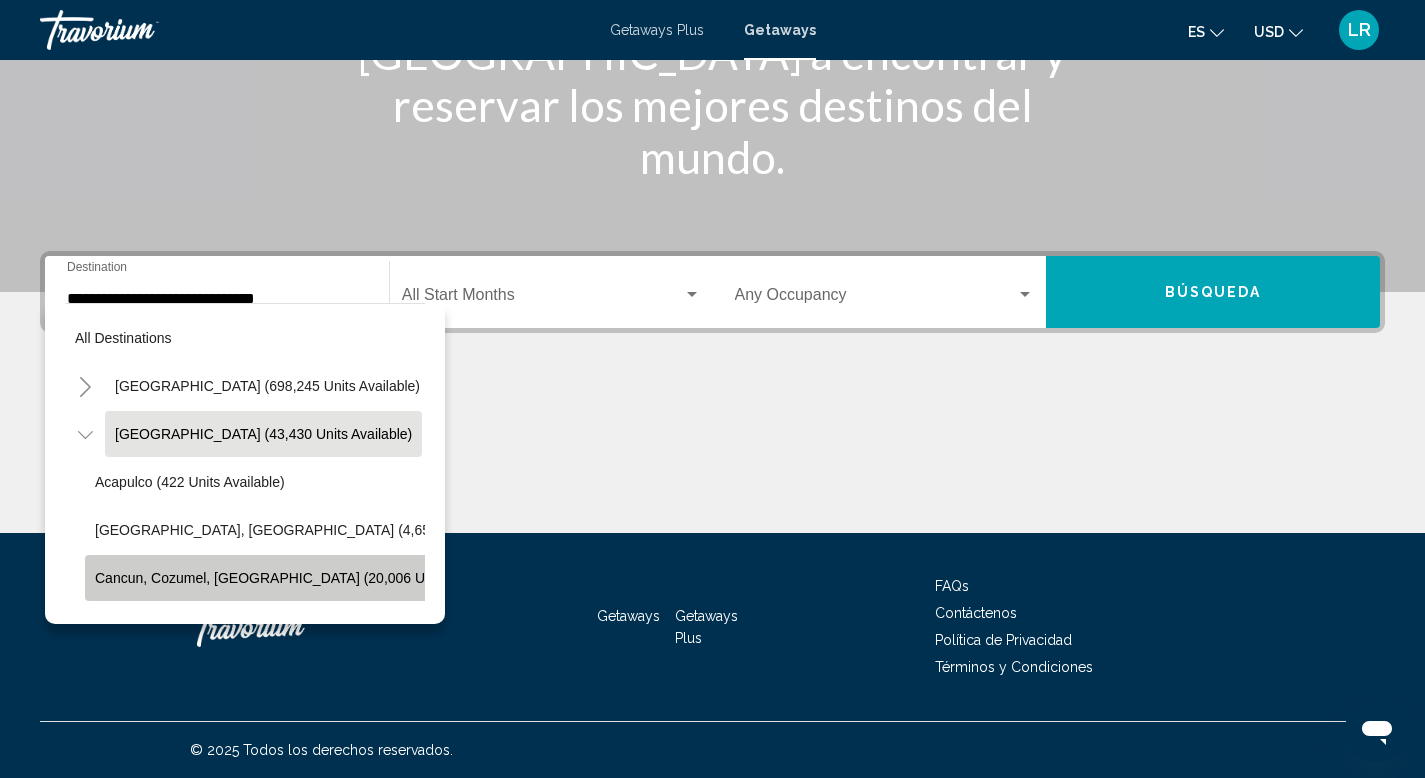 click on "Cancun, Cozumel, Riviera Maya (20,006 units available)" 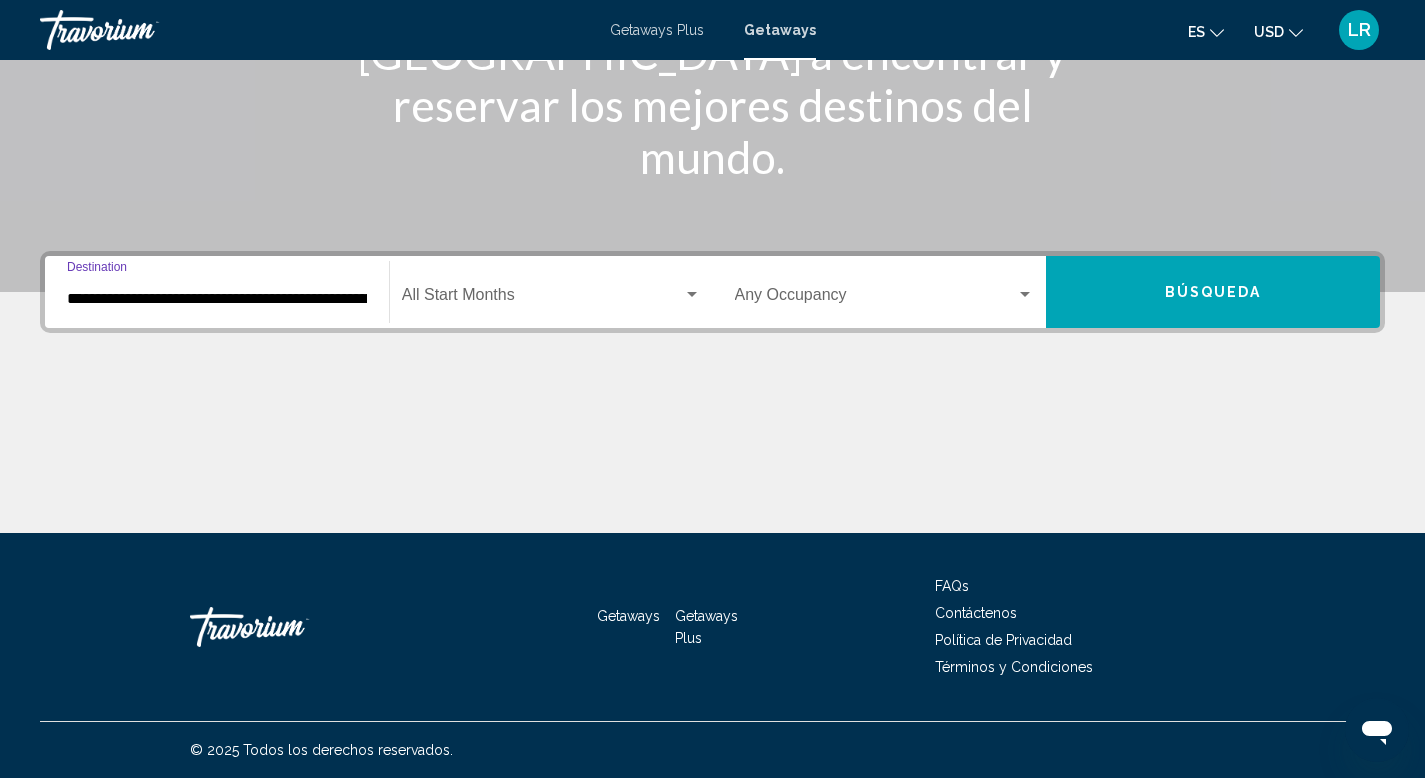 click at bounding box center (692, 294) 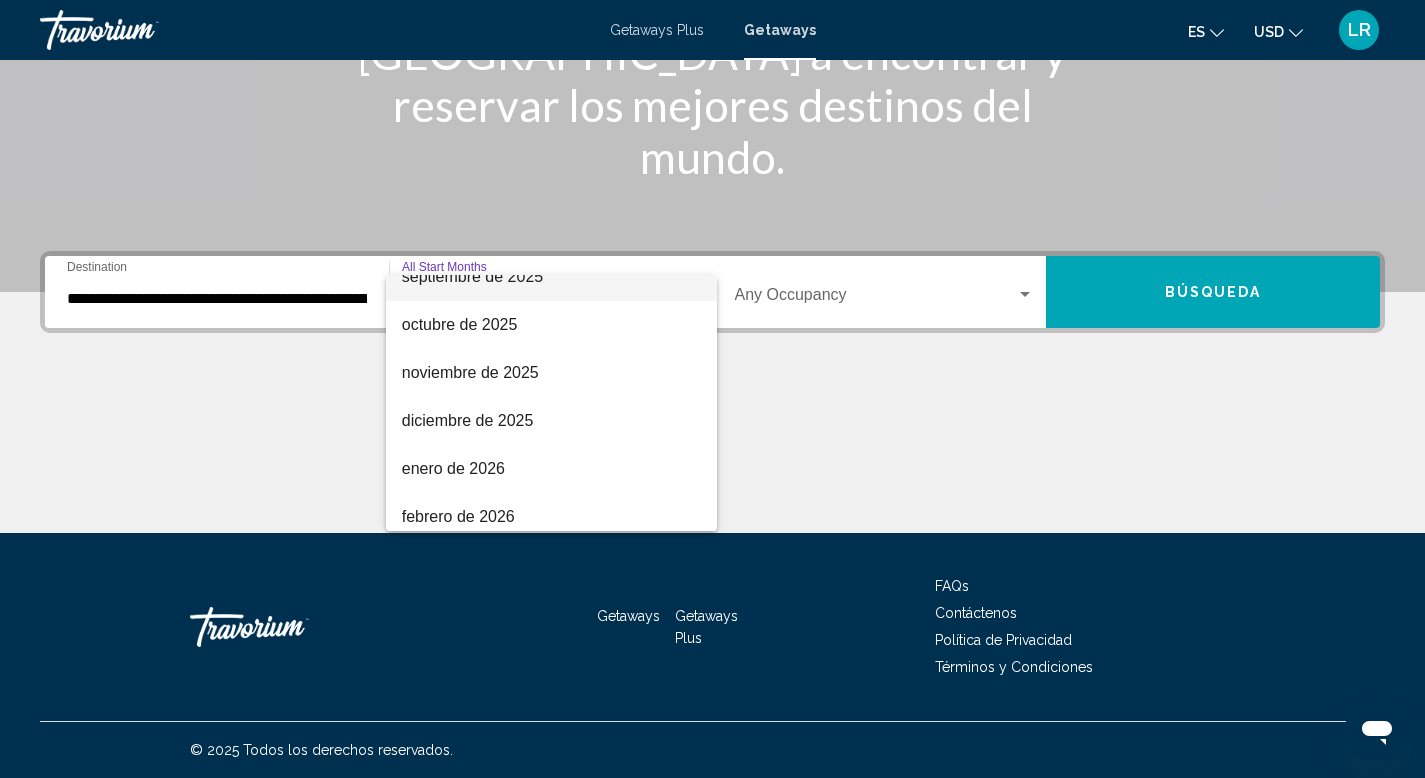 scroll, scrollTop: 176, scrollLeft: 0, axis: vertical 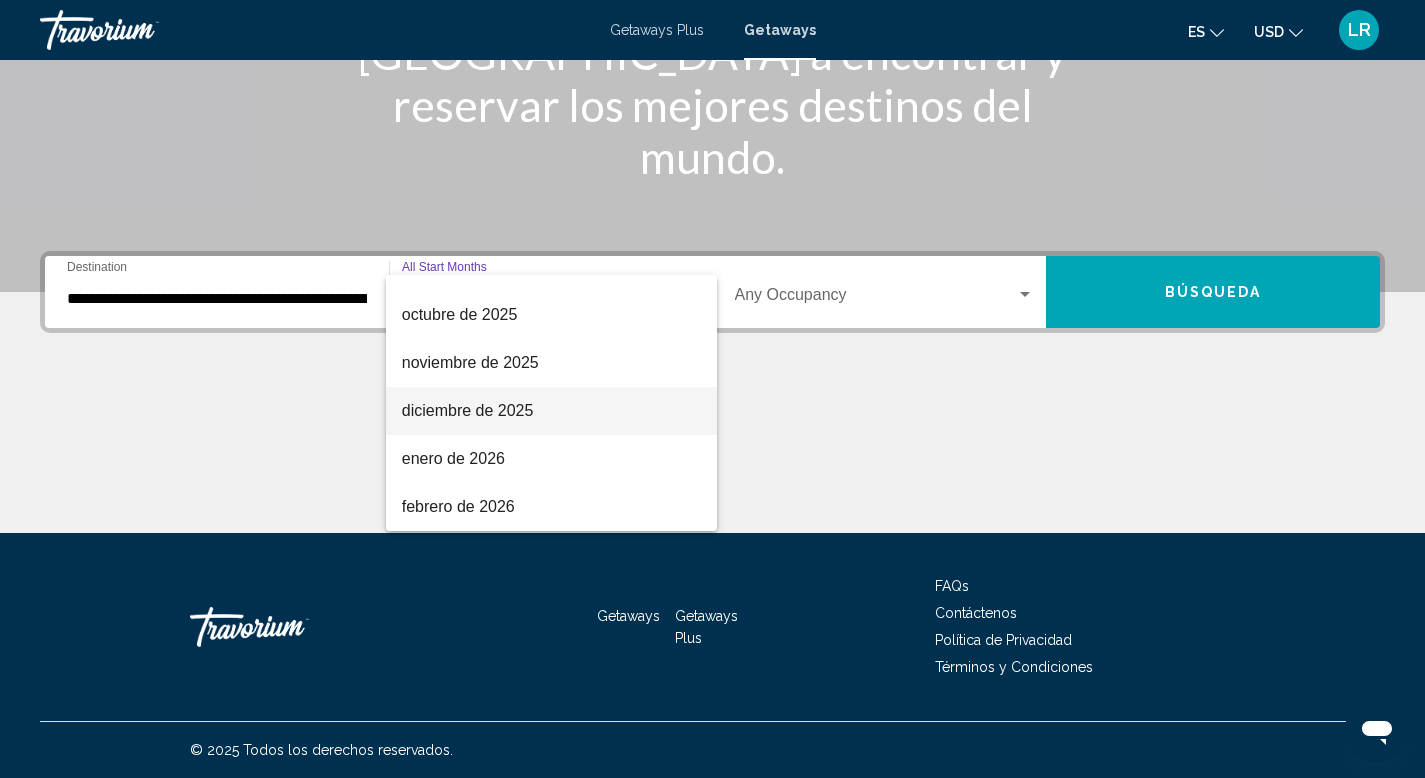 click on "diciembre de 2025" at bounding box center (551, 411) 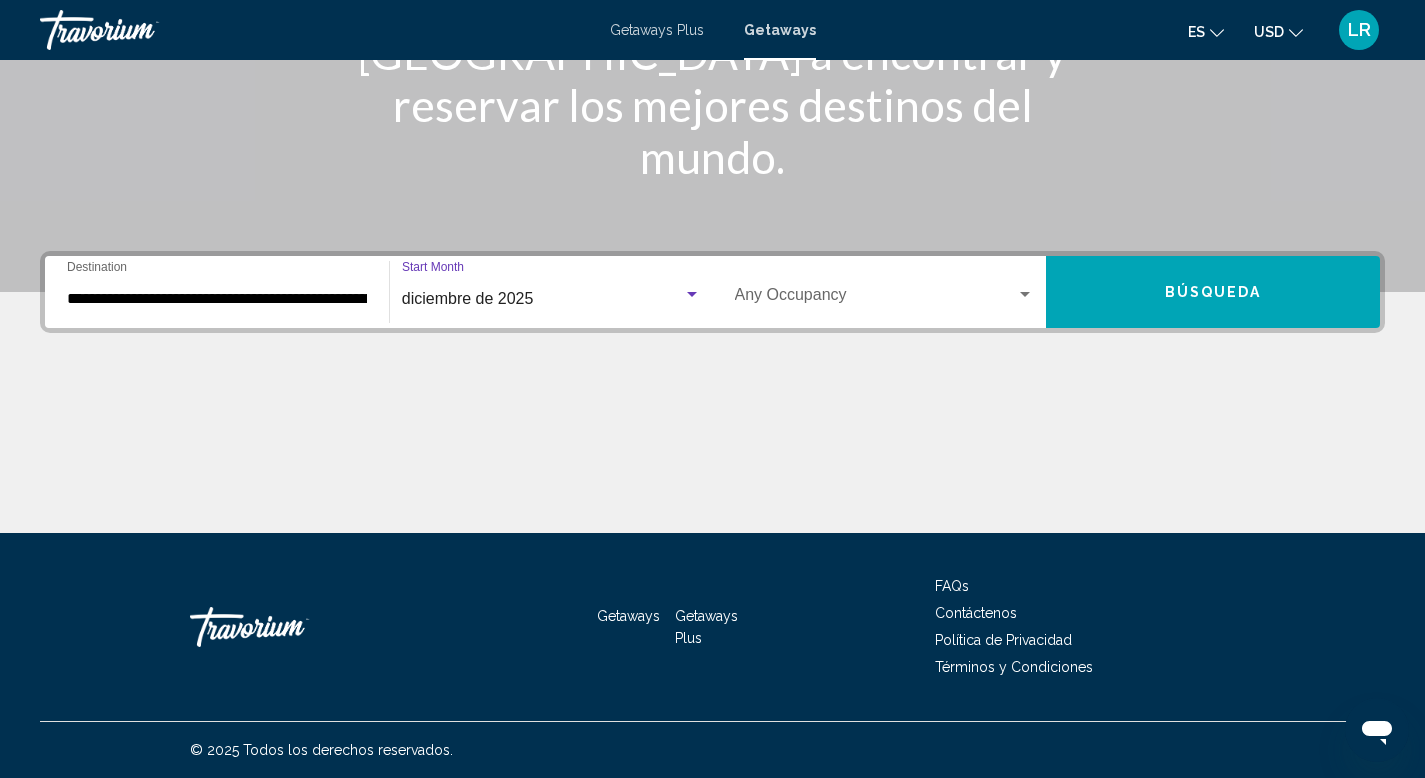 click on "Búsqueda" at bounding box center [1213, 293] 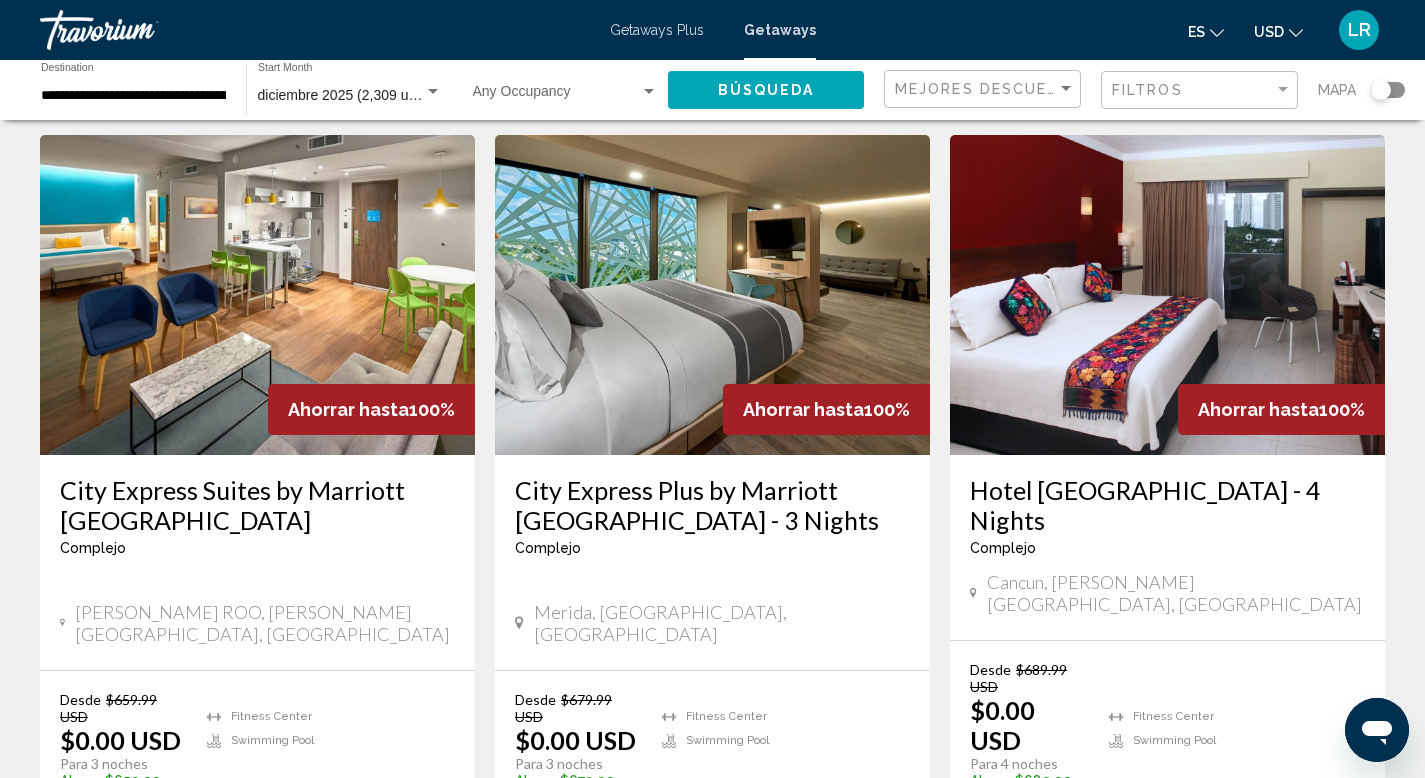 scroll, scrollTop: 835, scrollLeft: 0, axis: vertical 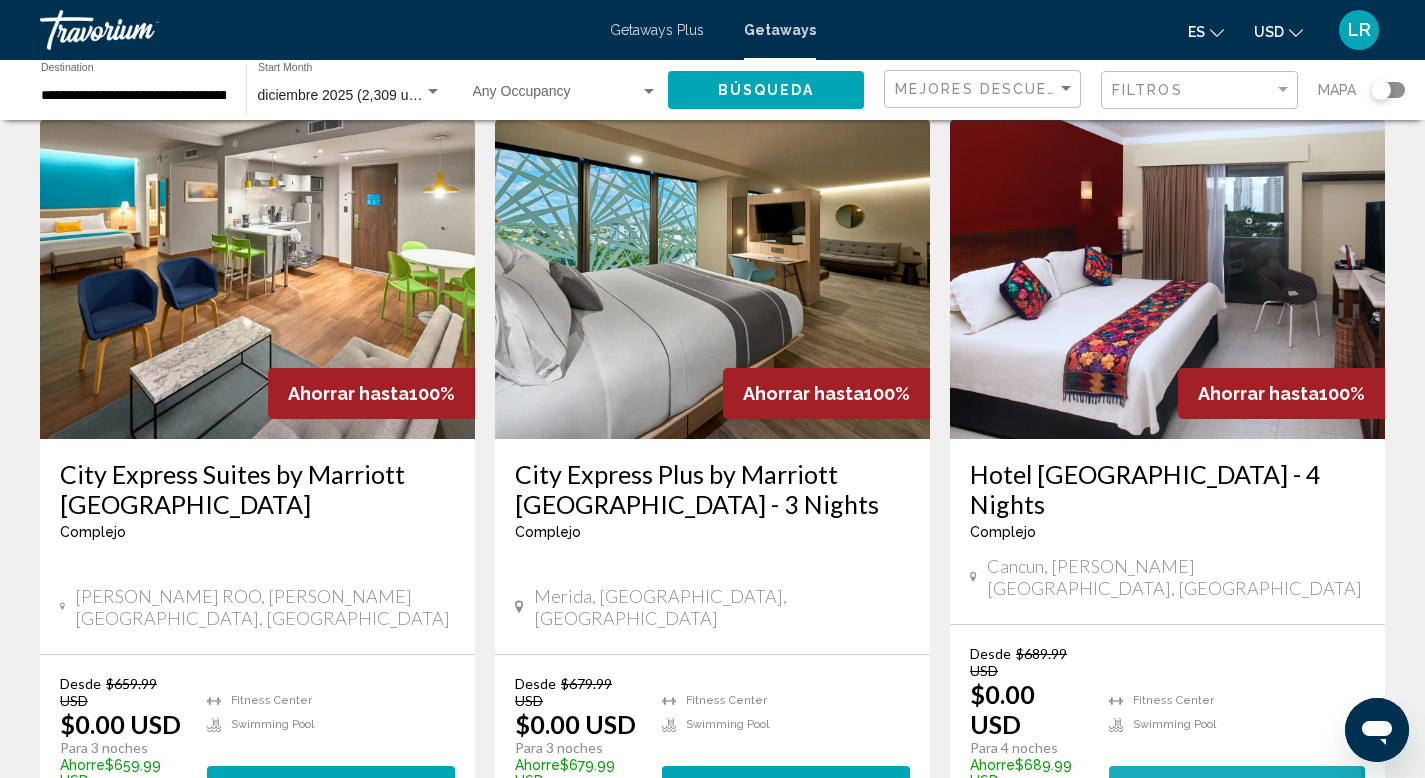 click on "View Resort" at bounding box center (1184, 785) 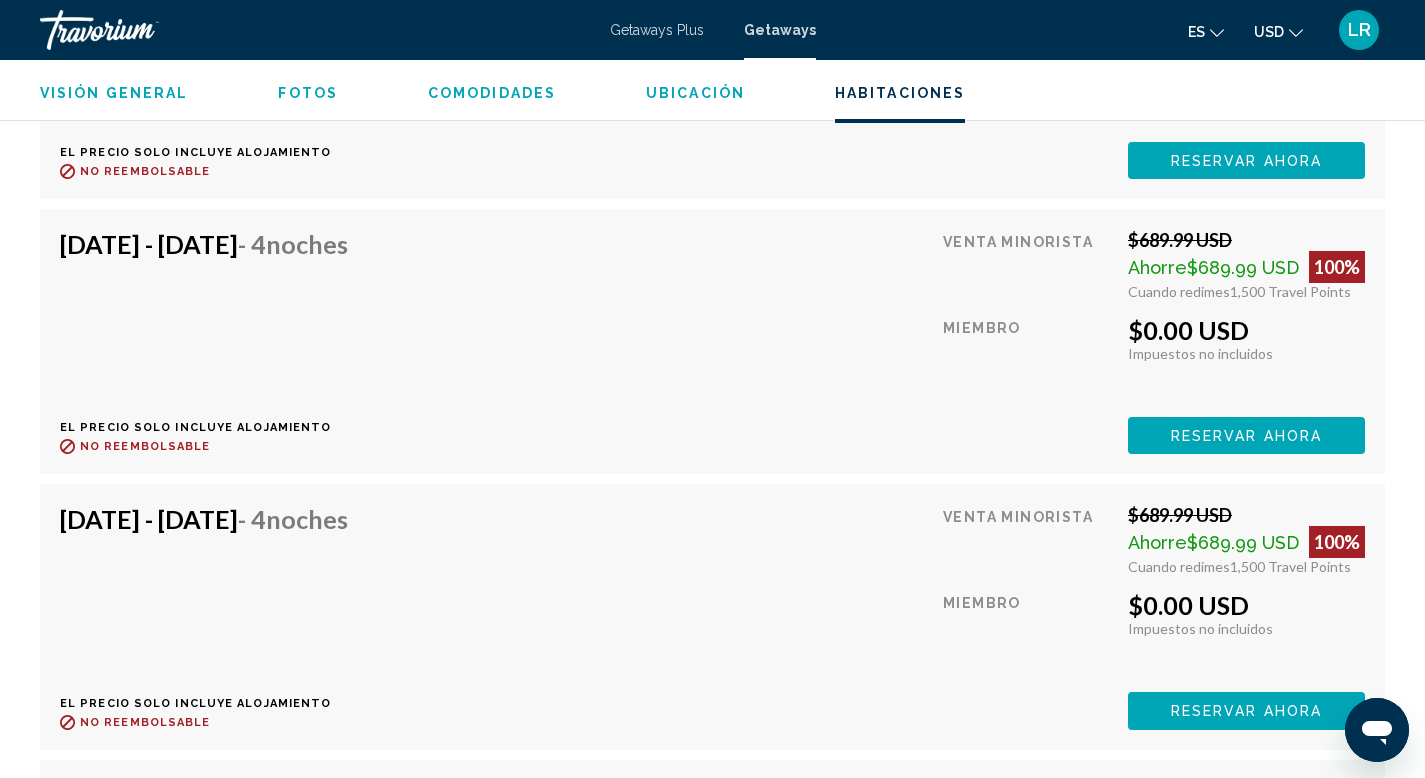 scroll, scrollTop: 6678, scrollLeft: 0, axis: vertical 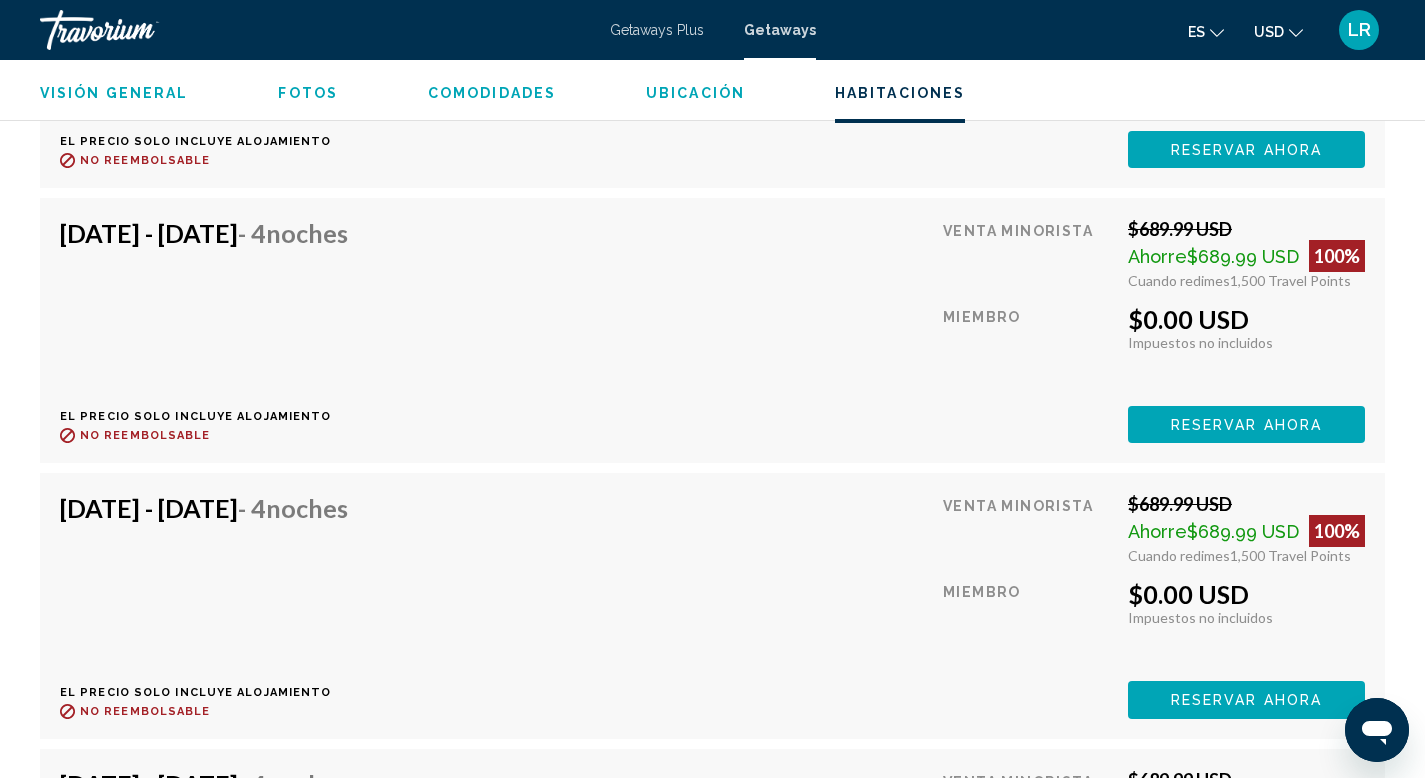 click on "Reservar ahora" at bounding box center [1246, -2879] 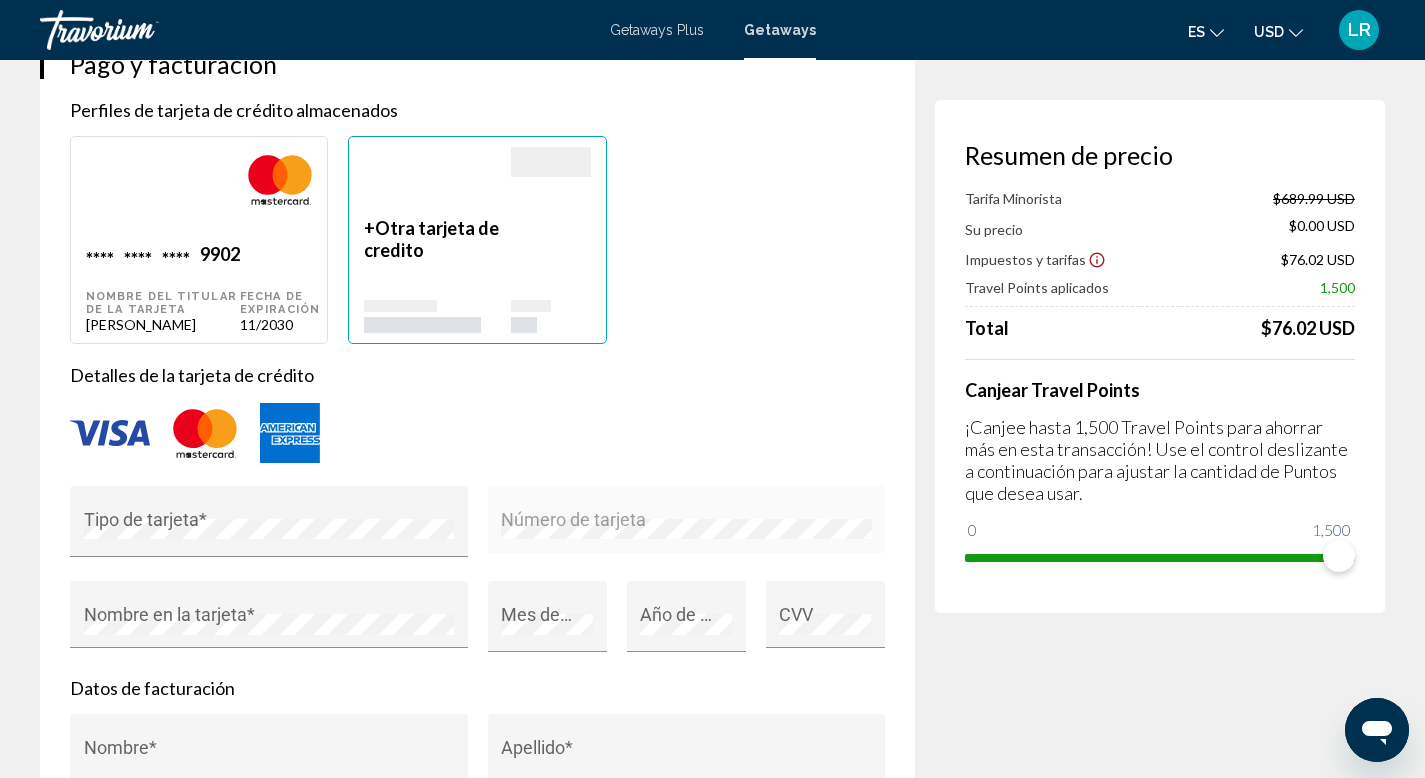 scroll, scrollTop: 1498, scrollLeft: 0, axis: vertical 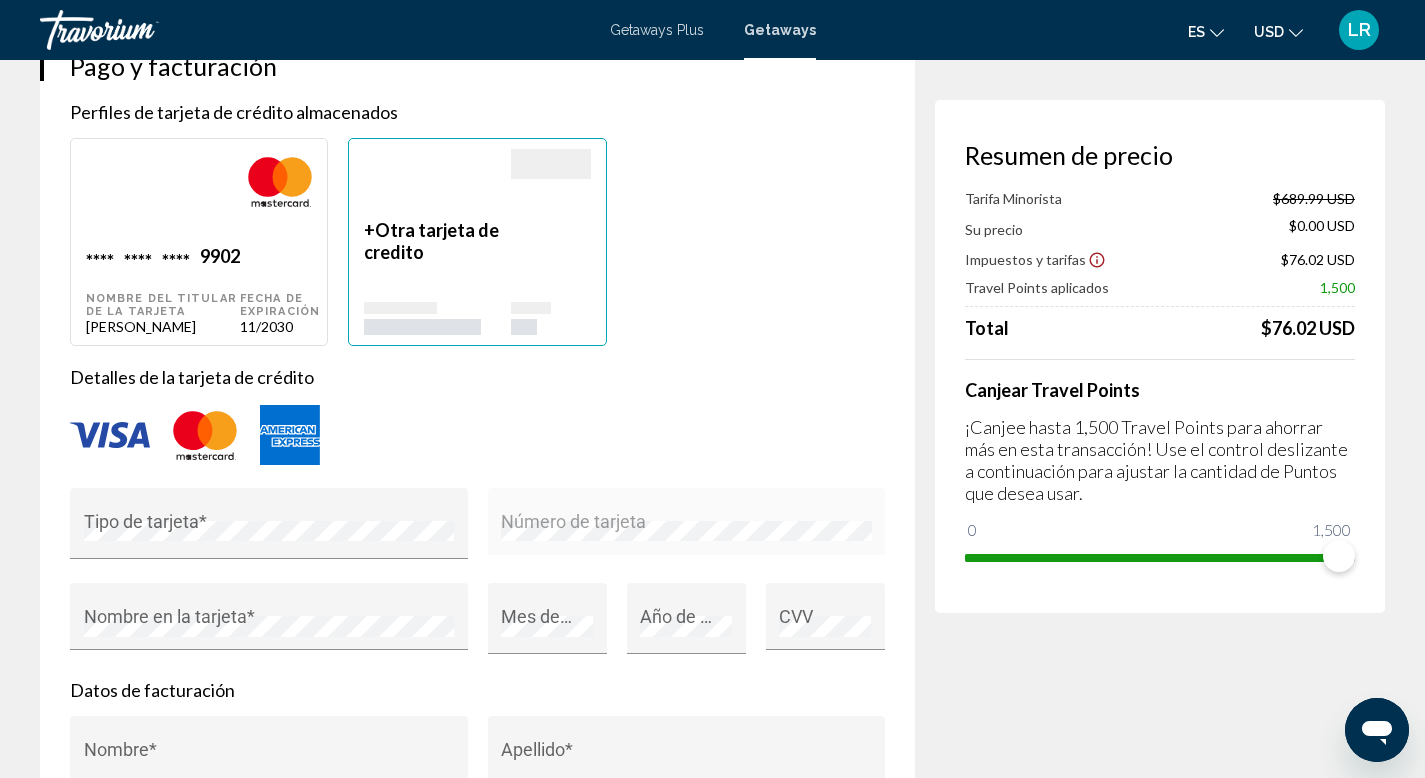 click on "Otra tarjeta de credito" at bounding box center (431, 241) 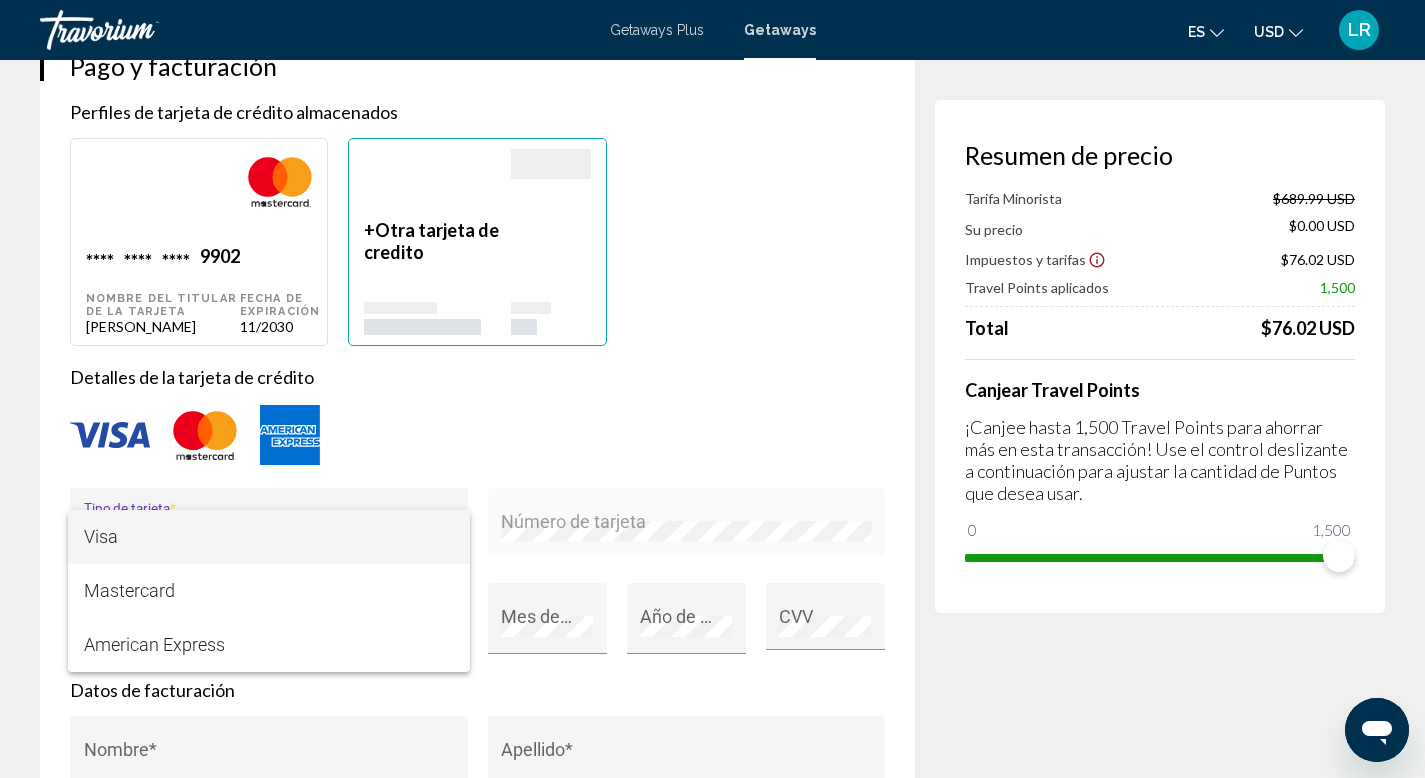 click on "Visa" at bounding box center (269, 537) 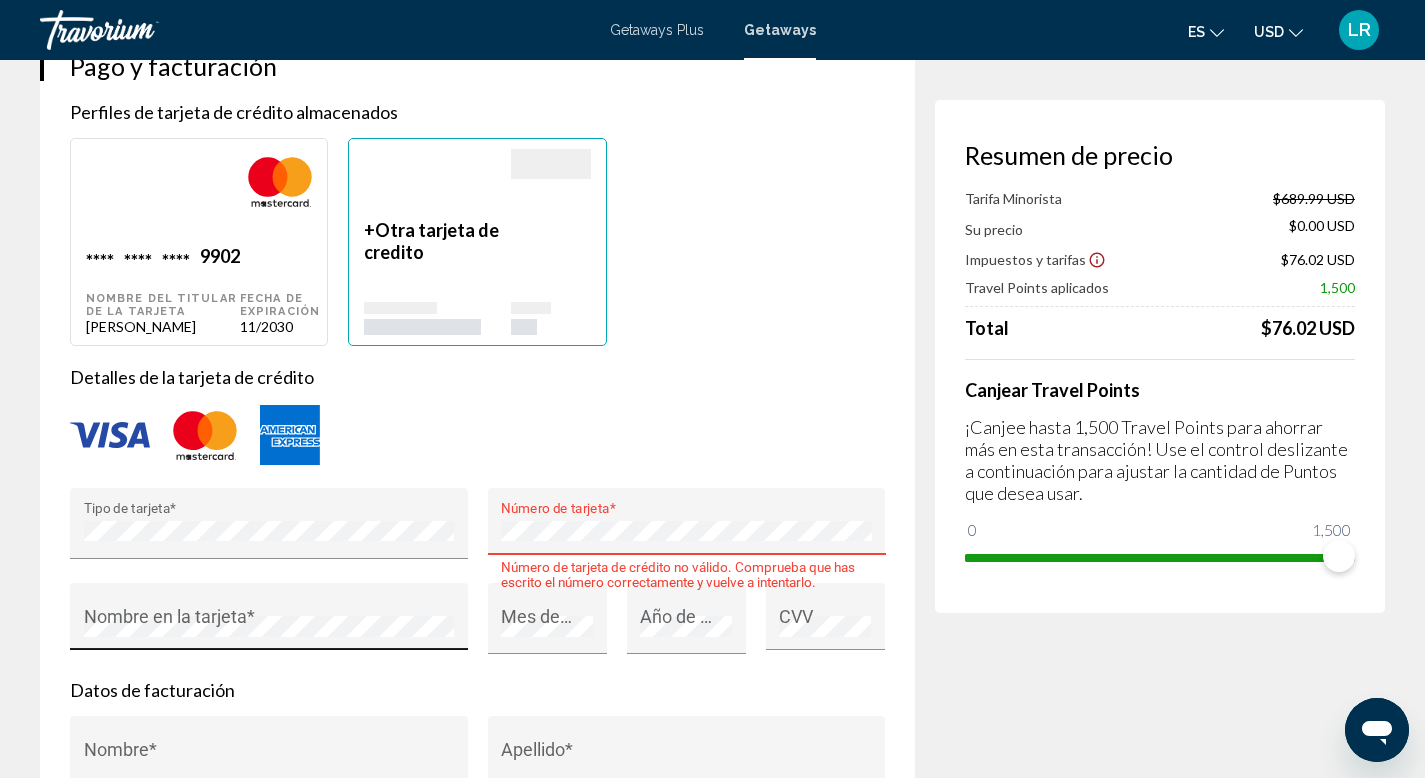 click on "Nombre en la tarjeta  *" at bounding box center (269, 623) 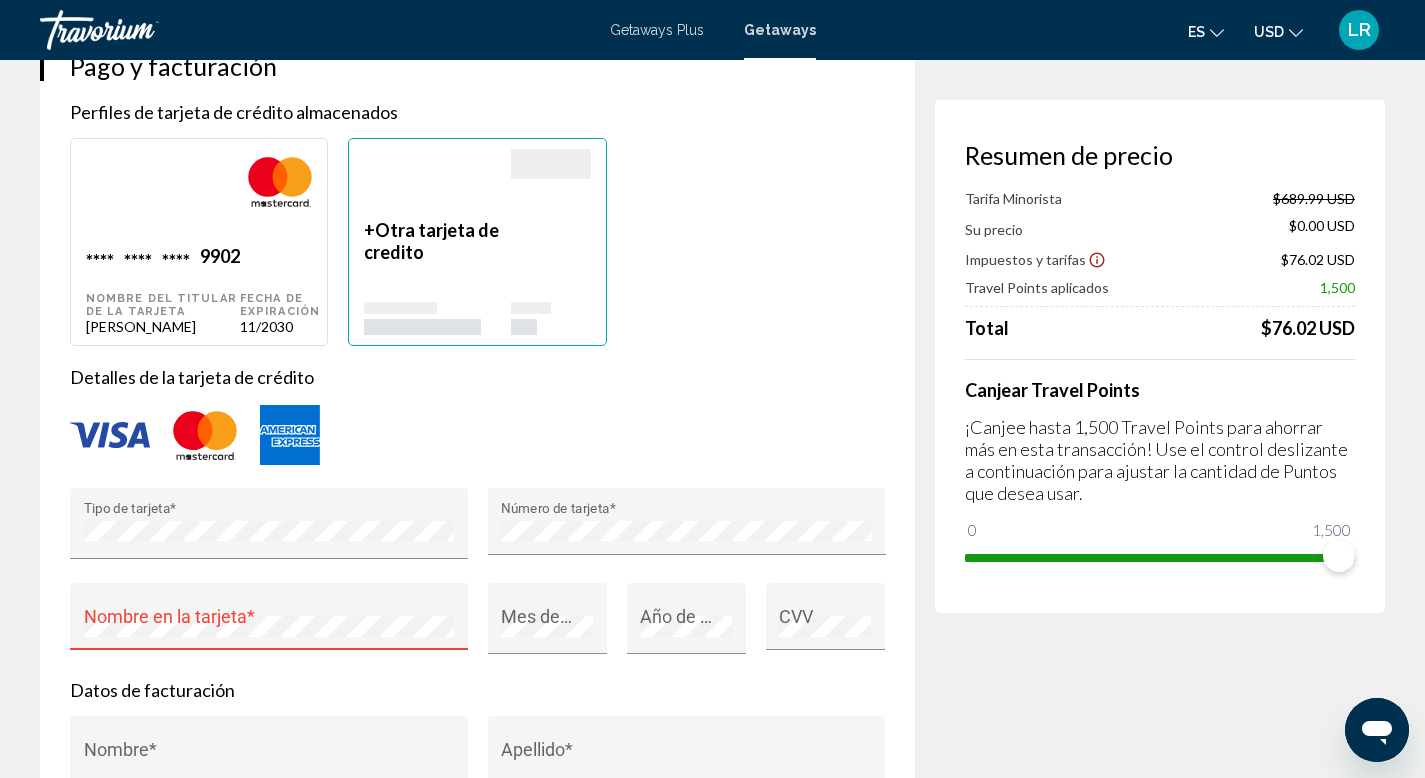 click on "Nombre en la tarjeta  *" at bounding box center [269, 623] 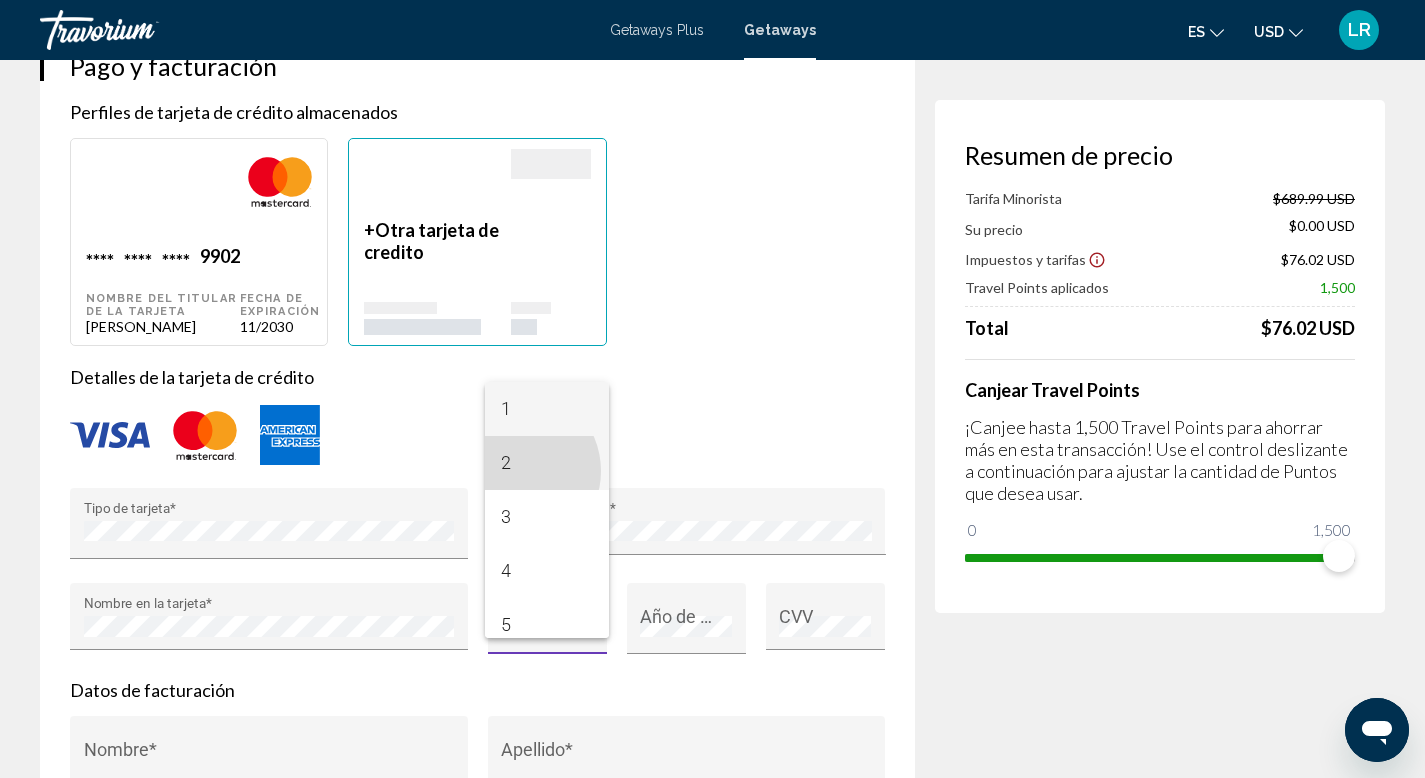 click on "2" at bounding box center [547, 463] 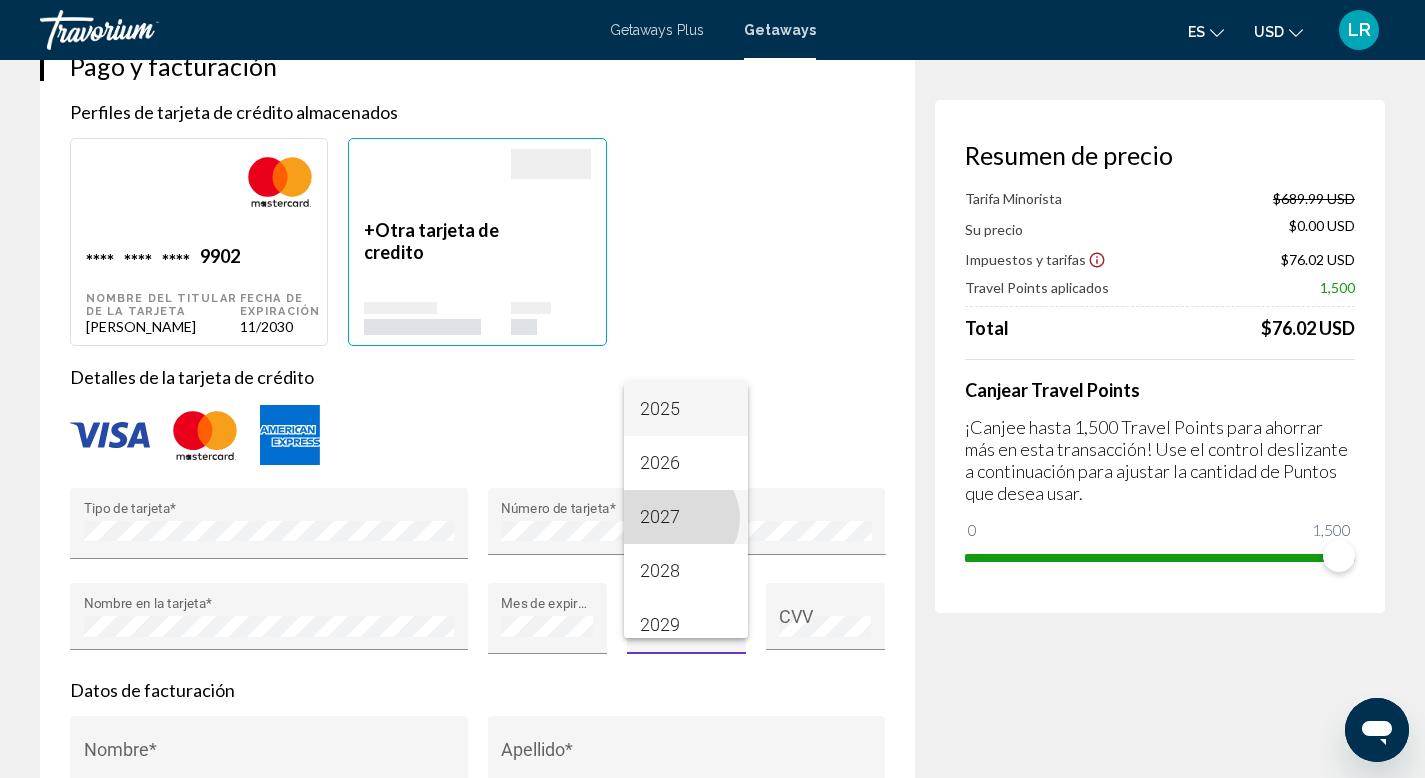 click on "2027" at bounding box center [686, 517] 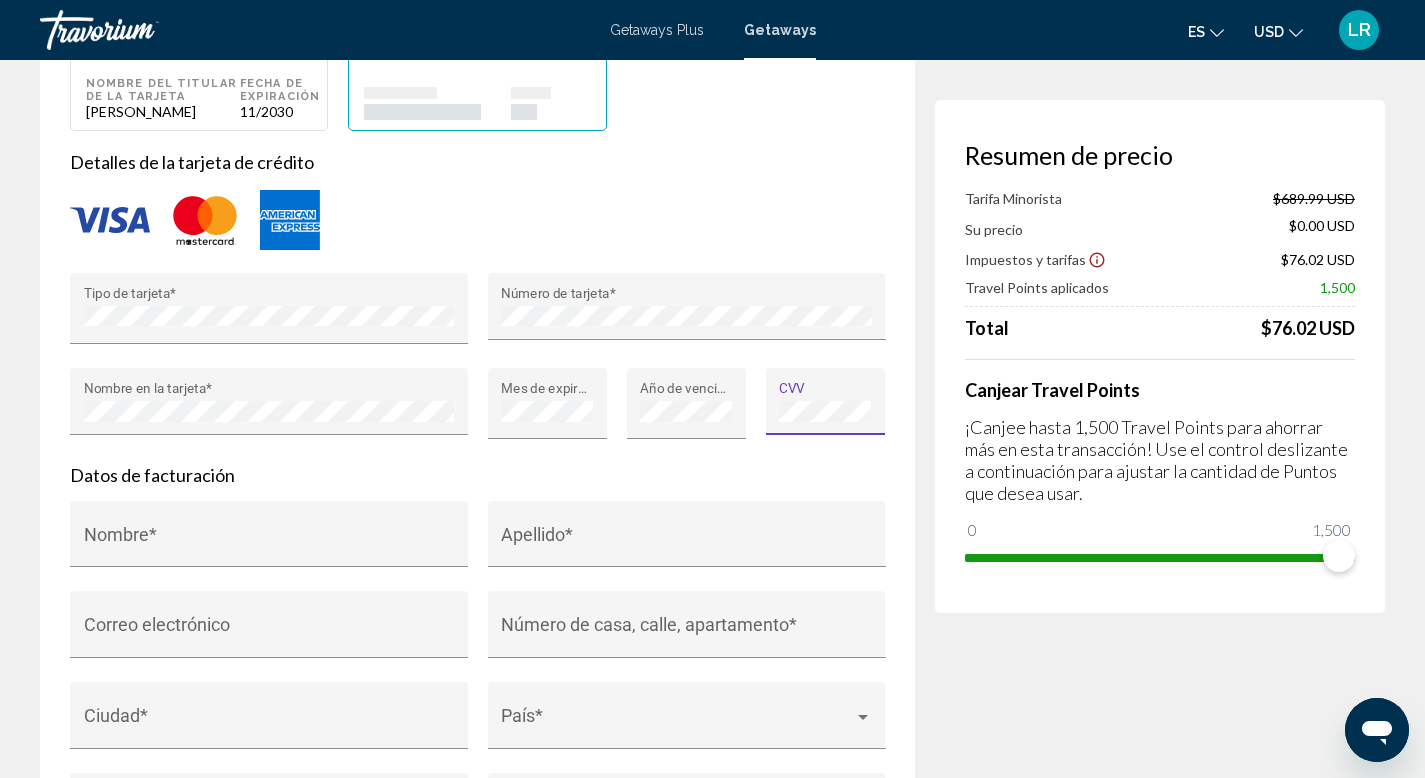 scroll, scrollTop: 1721, scrollLeft: 0, axis: vertical 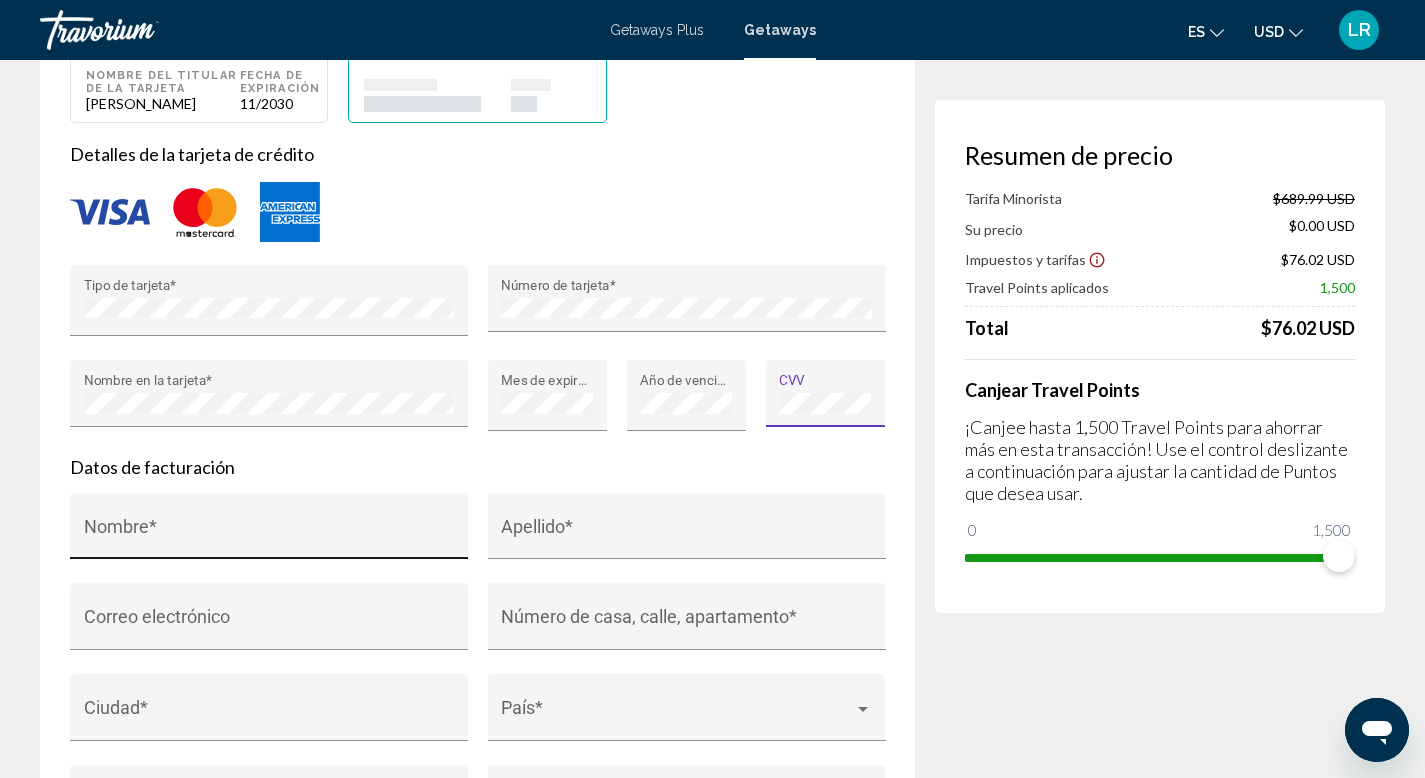 click on "Nombre  *" at bounding box center (269, 532) 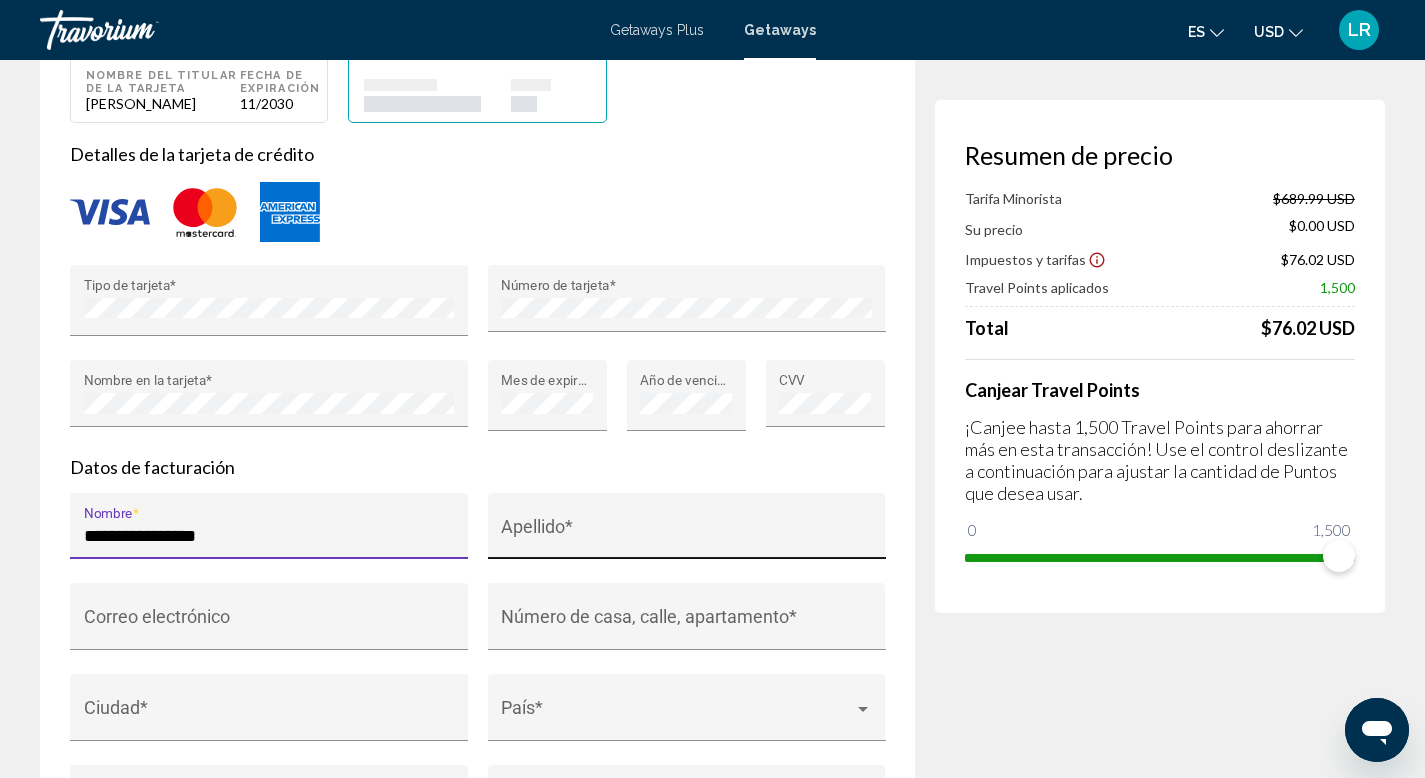 type on "**********" 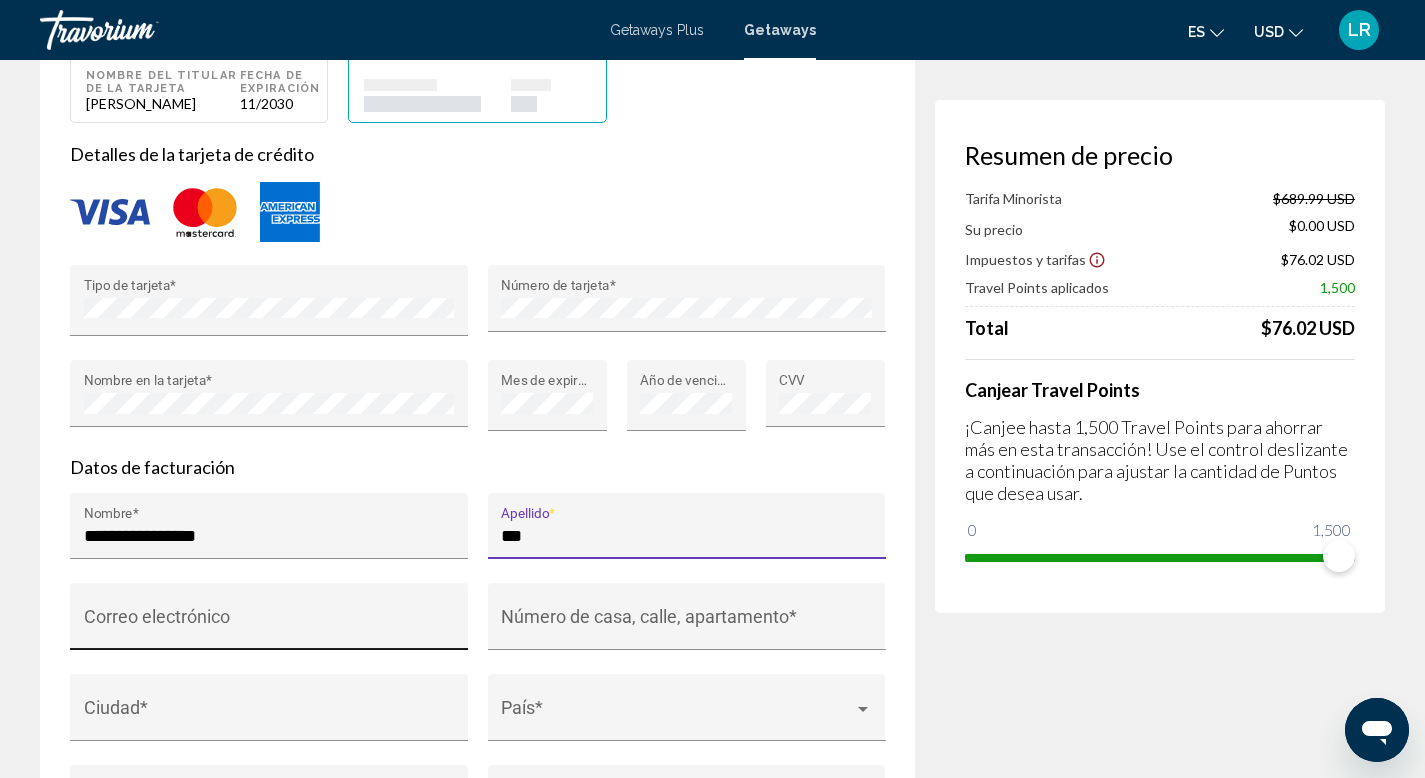 type on "***" 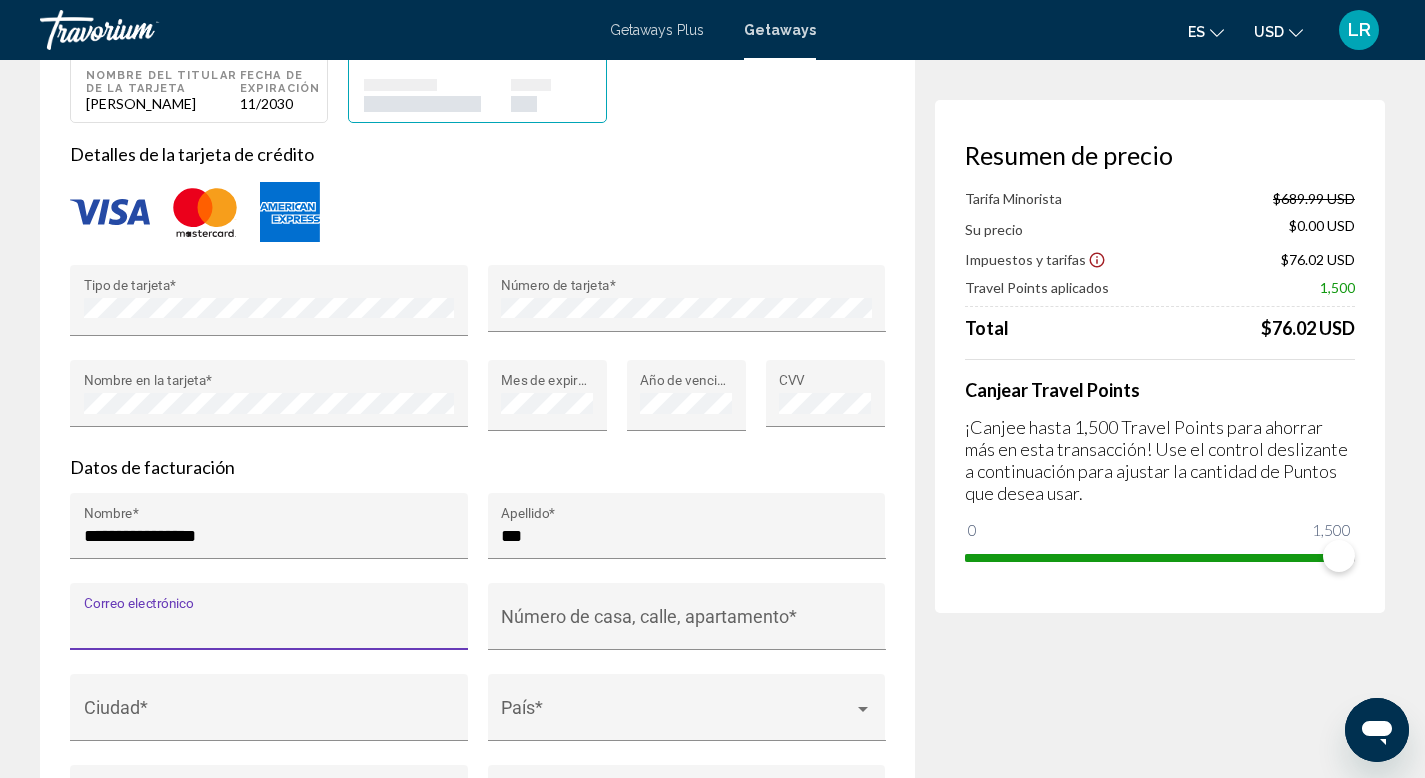 type on "*" 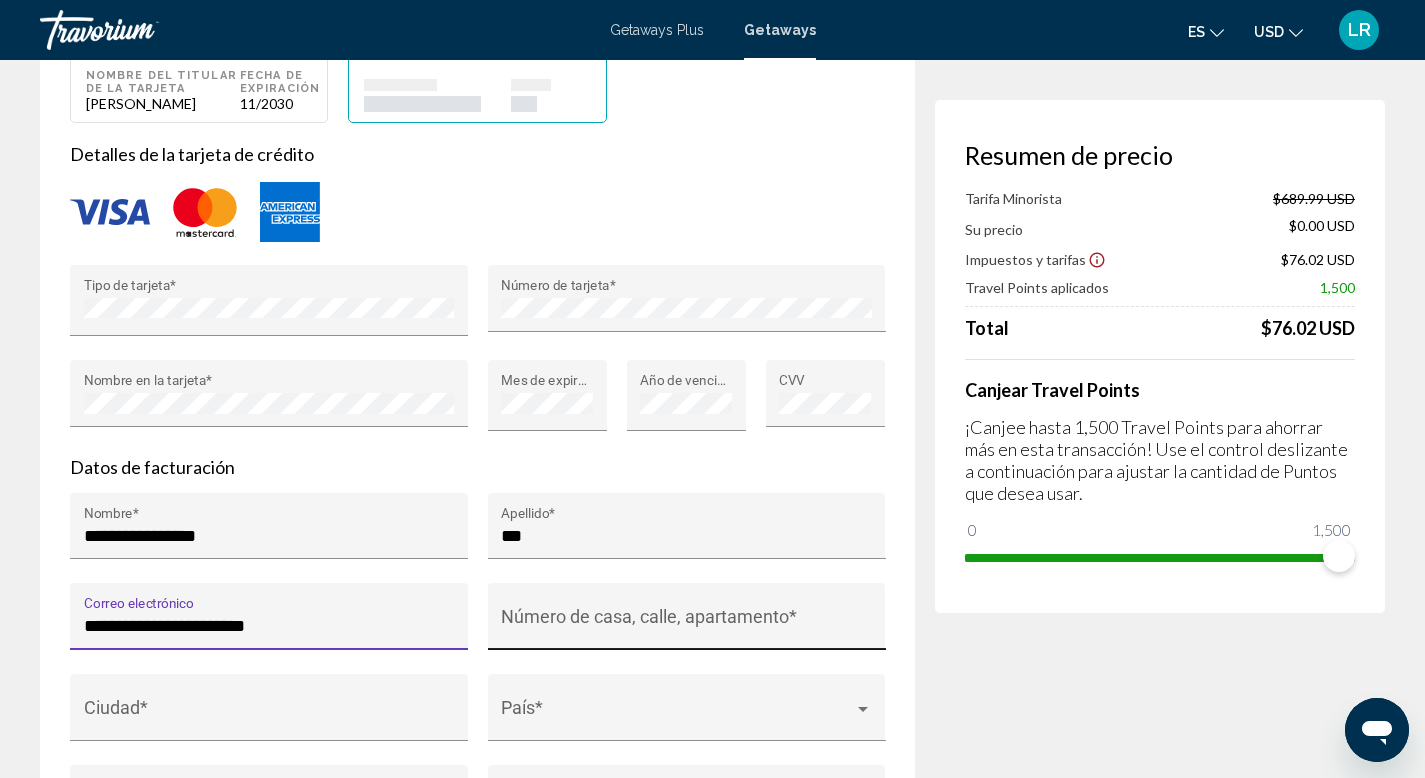 type on "**********" 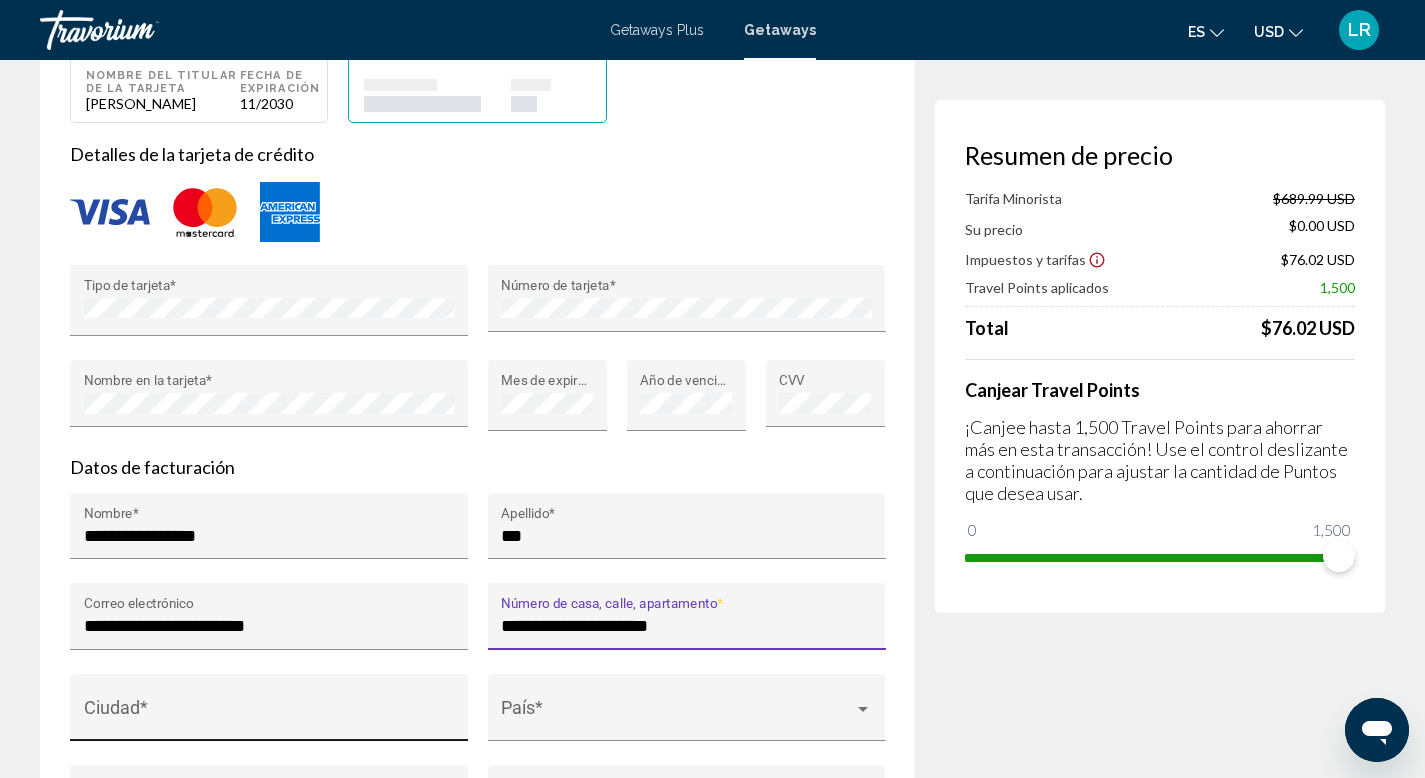 type on "**********" 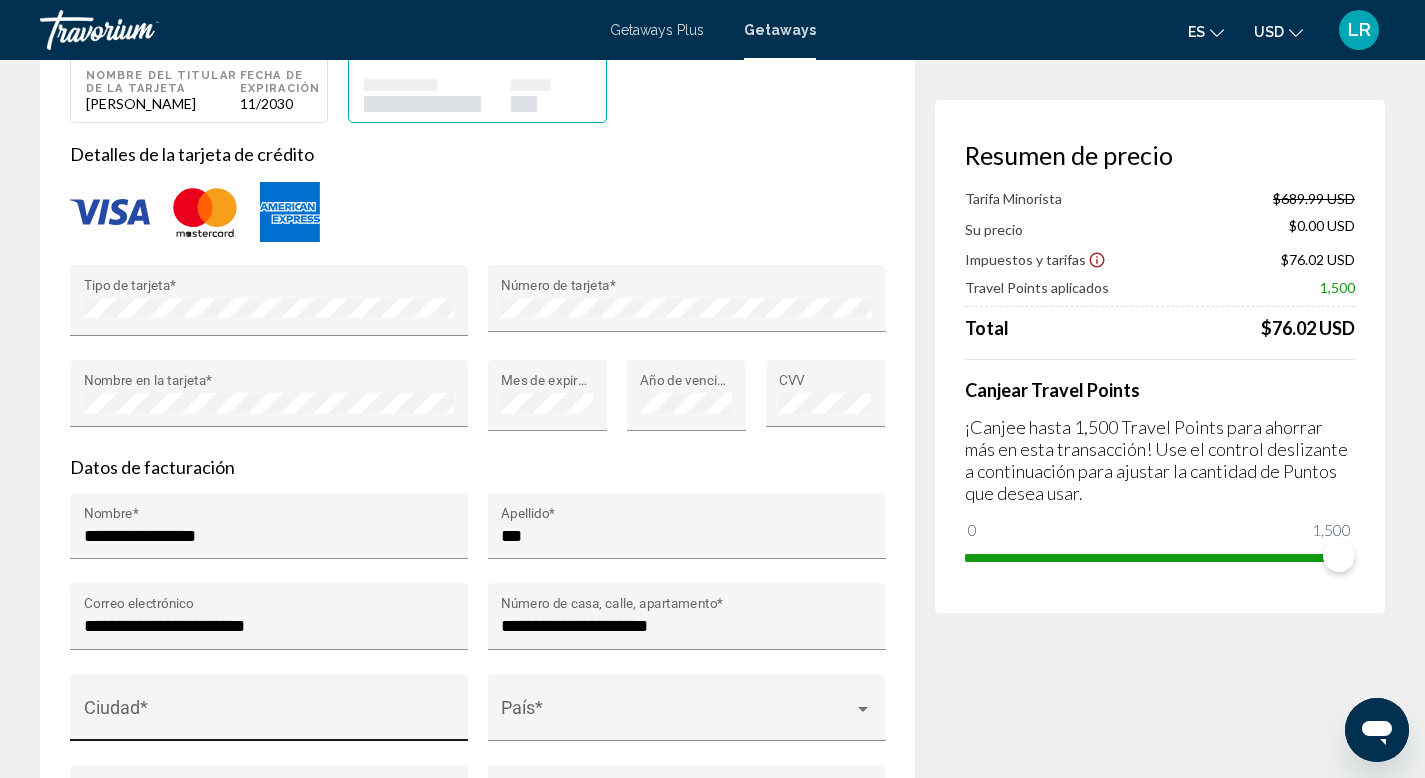 click on "Ciudad  *" at bounding box center [269, 714] 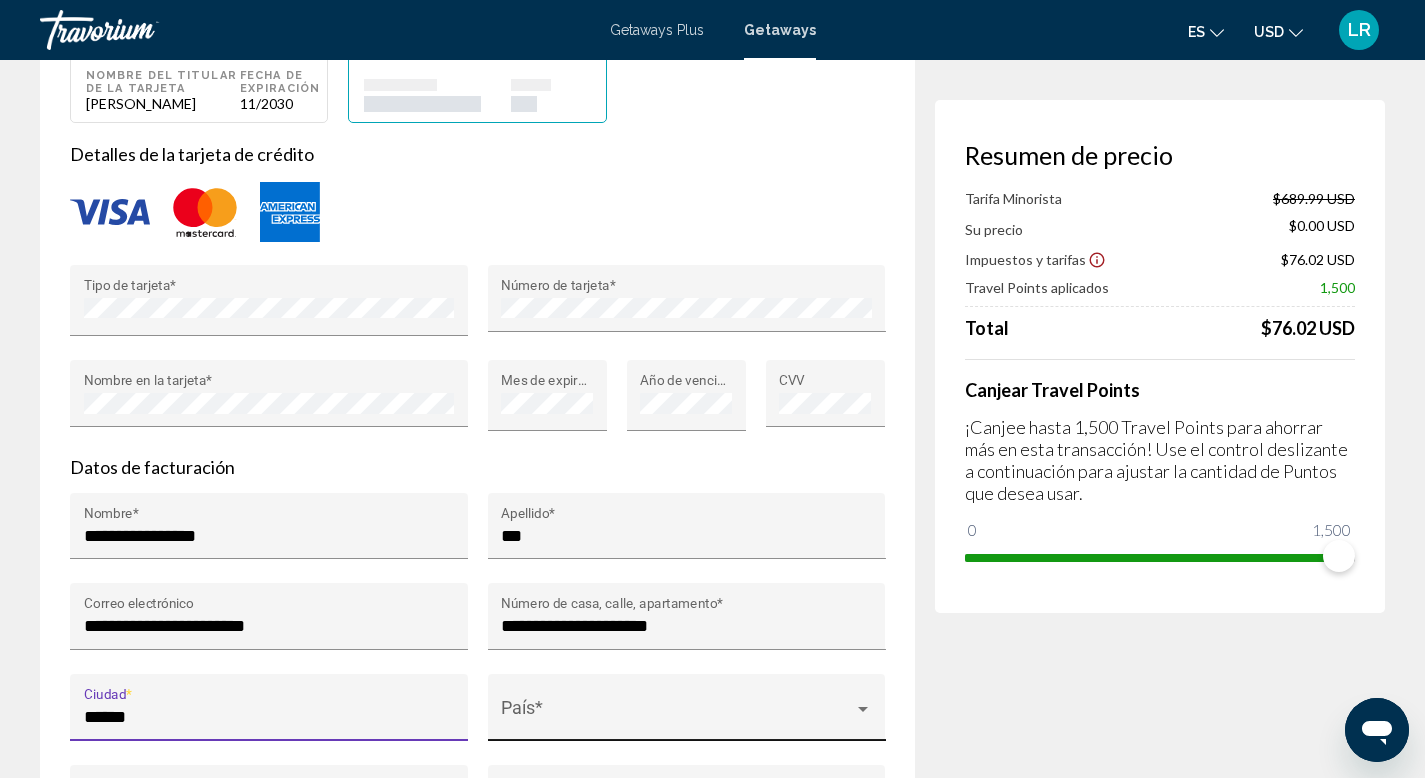 type on "******" 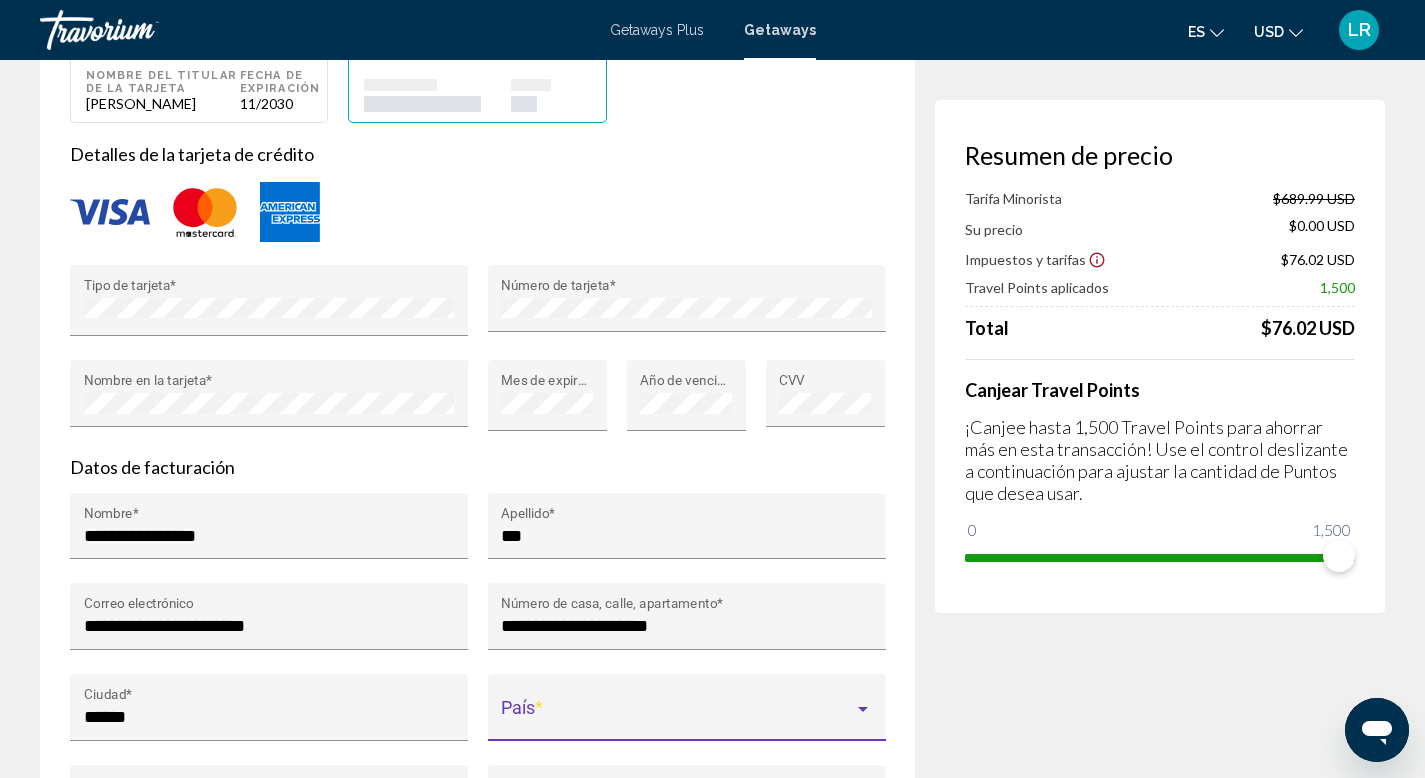 click at bounding box center [863, 709] 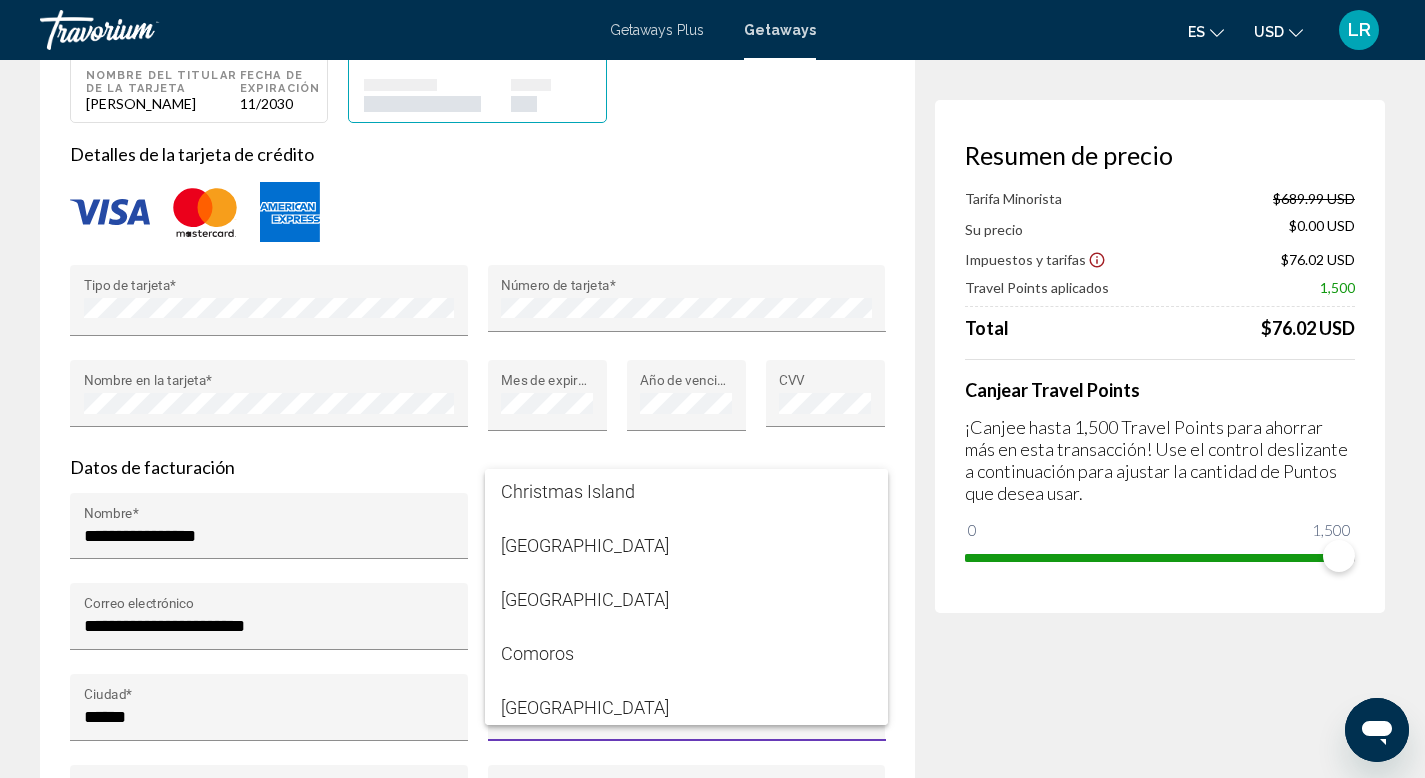 scroll, scrollTop: 2598, scrollLeft: 0, axis: vertical 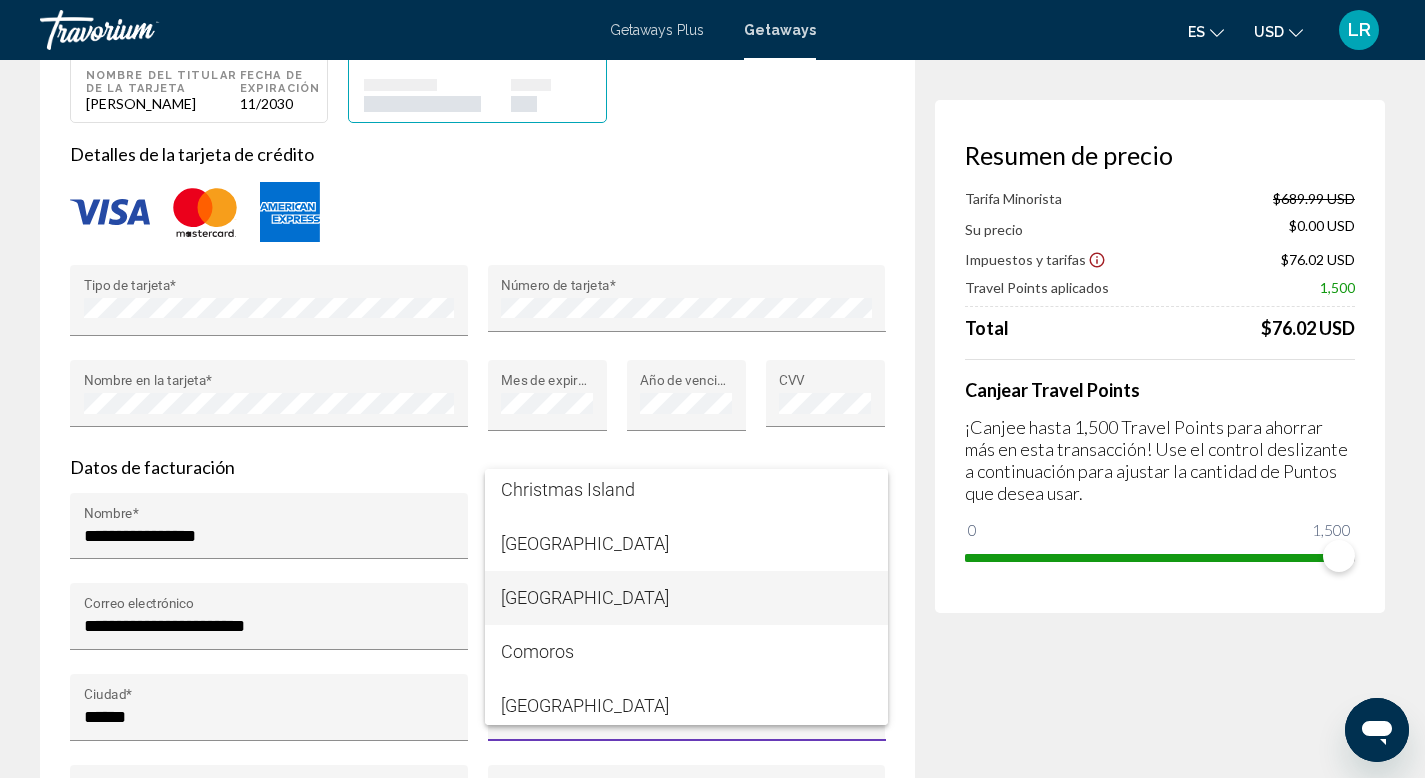 click on "Colombia" at bounding box center (686, 598) 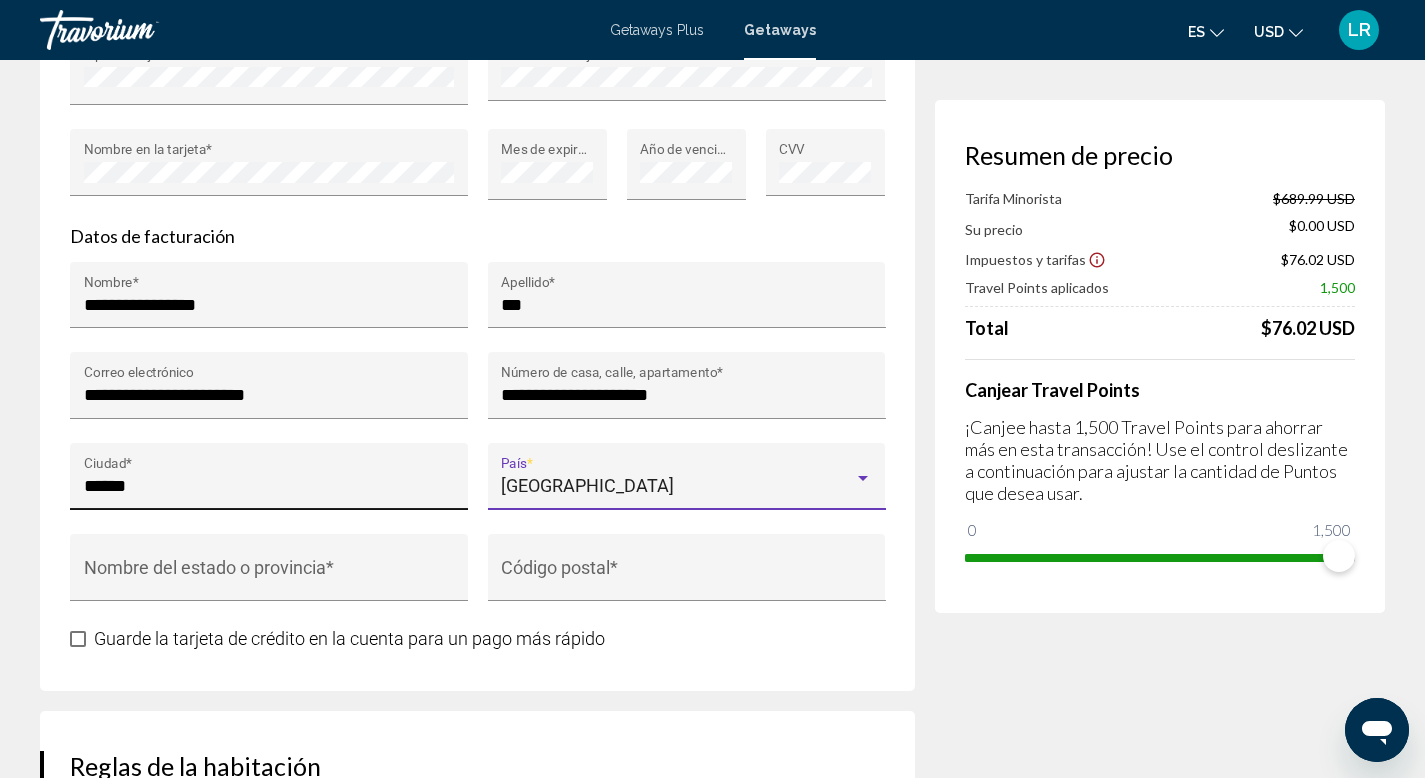 scroll, scrollTop: 1953, scrollLeft: 0, axis: vertical 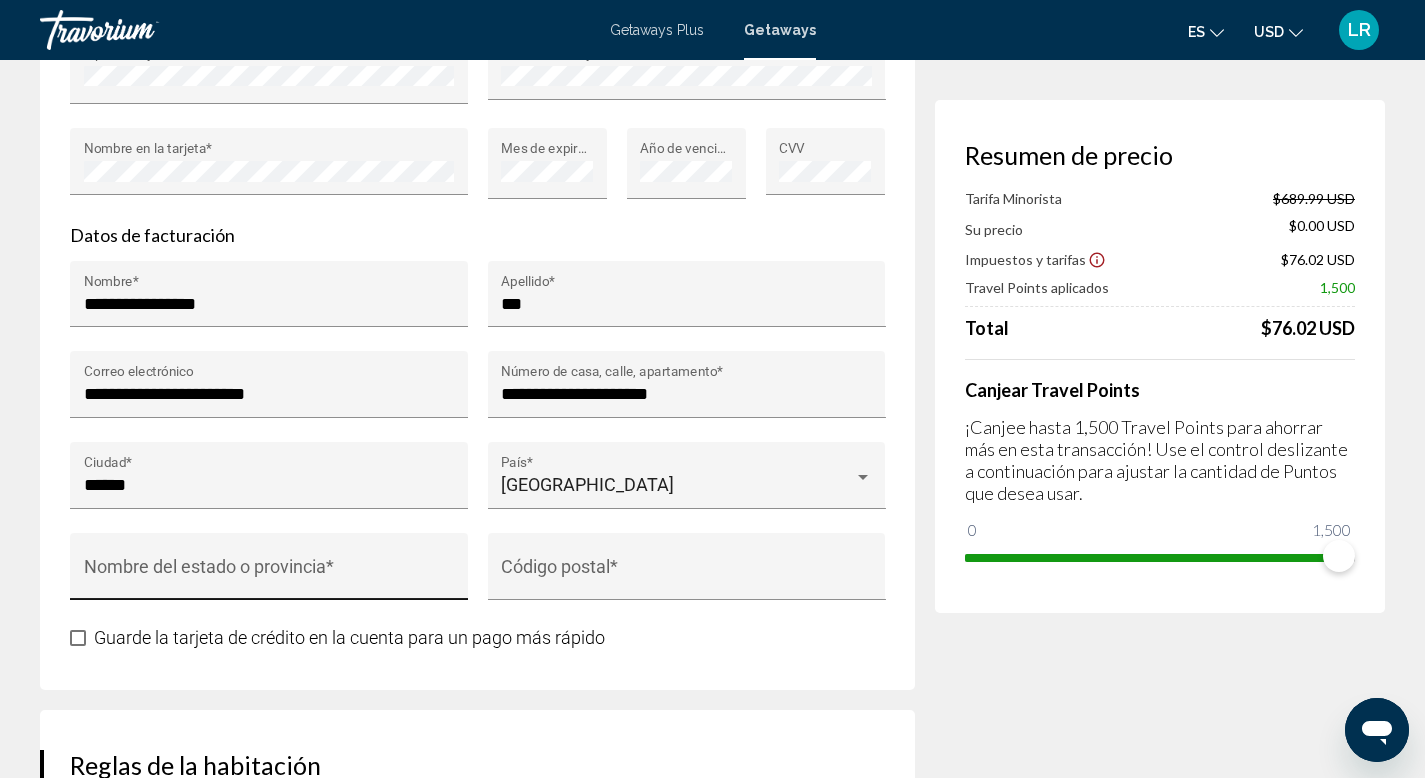 click on "Nombre del estado o provincia  *" at bounding box center [269, 573] 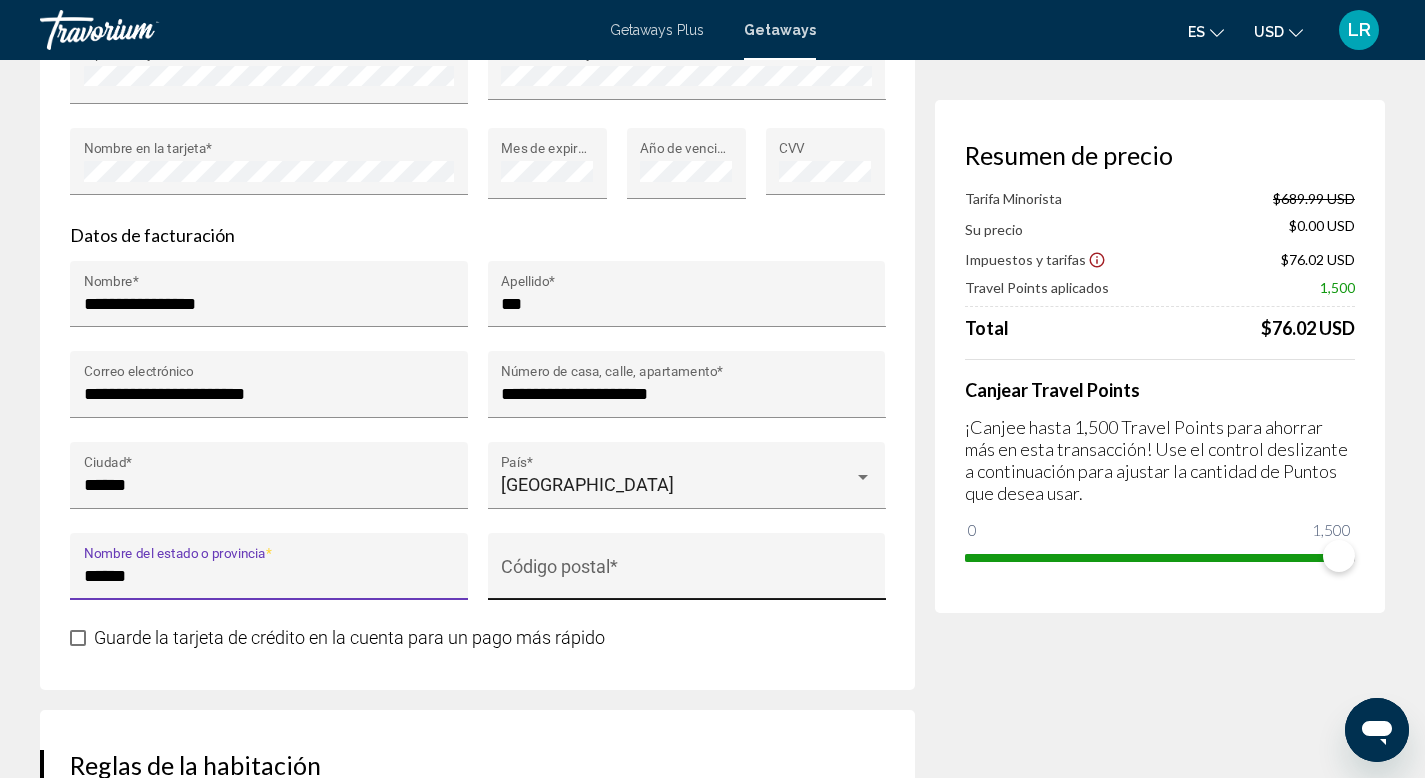 type on "******" 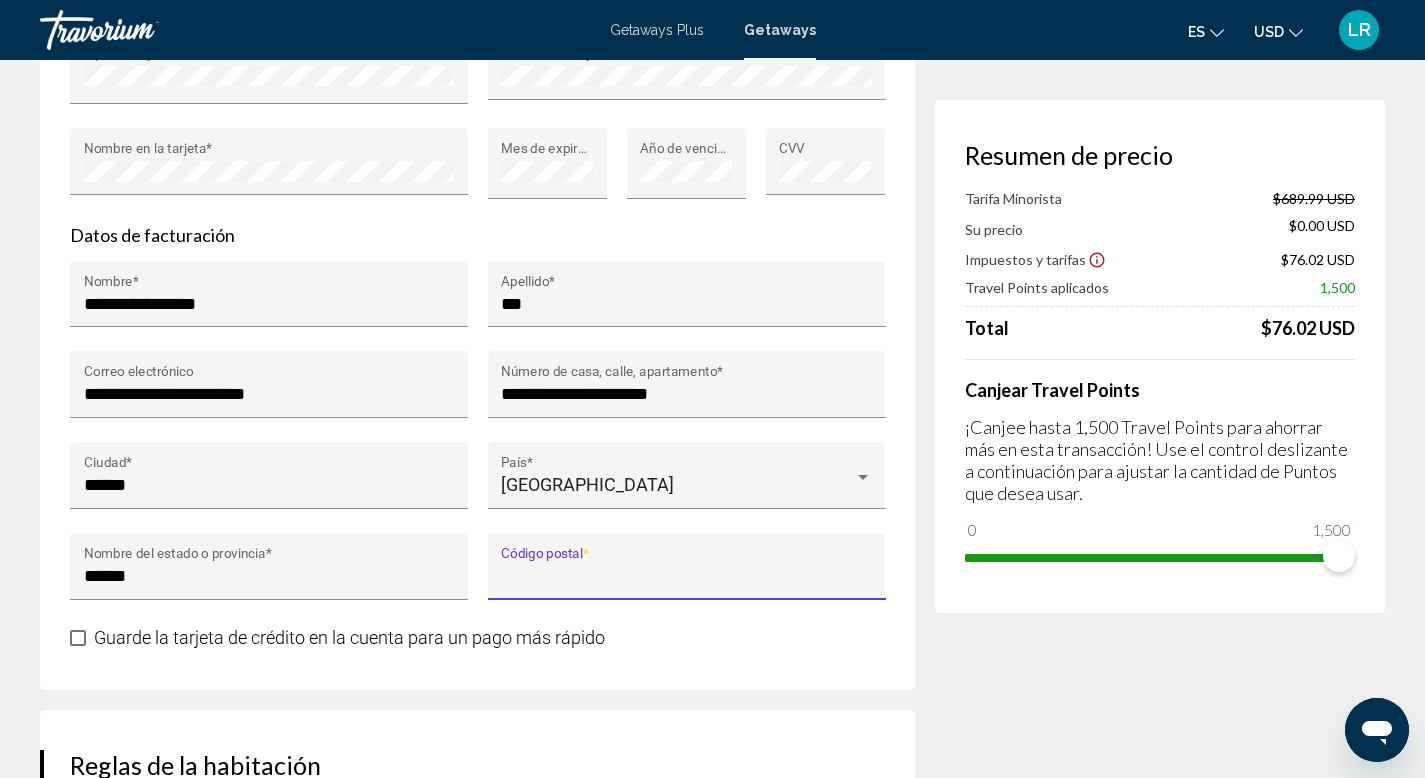 click on "Código postal  *" at bounding box center [686, 576] 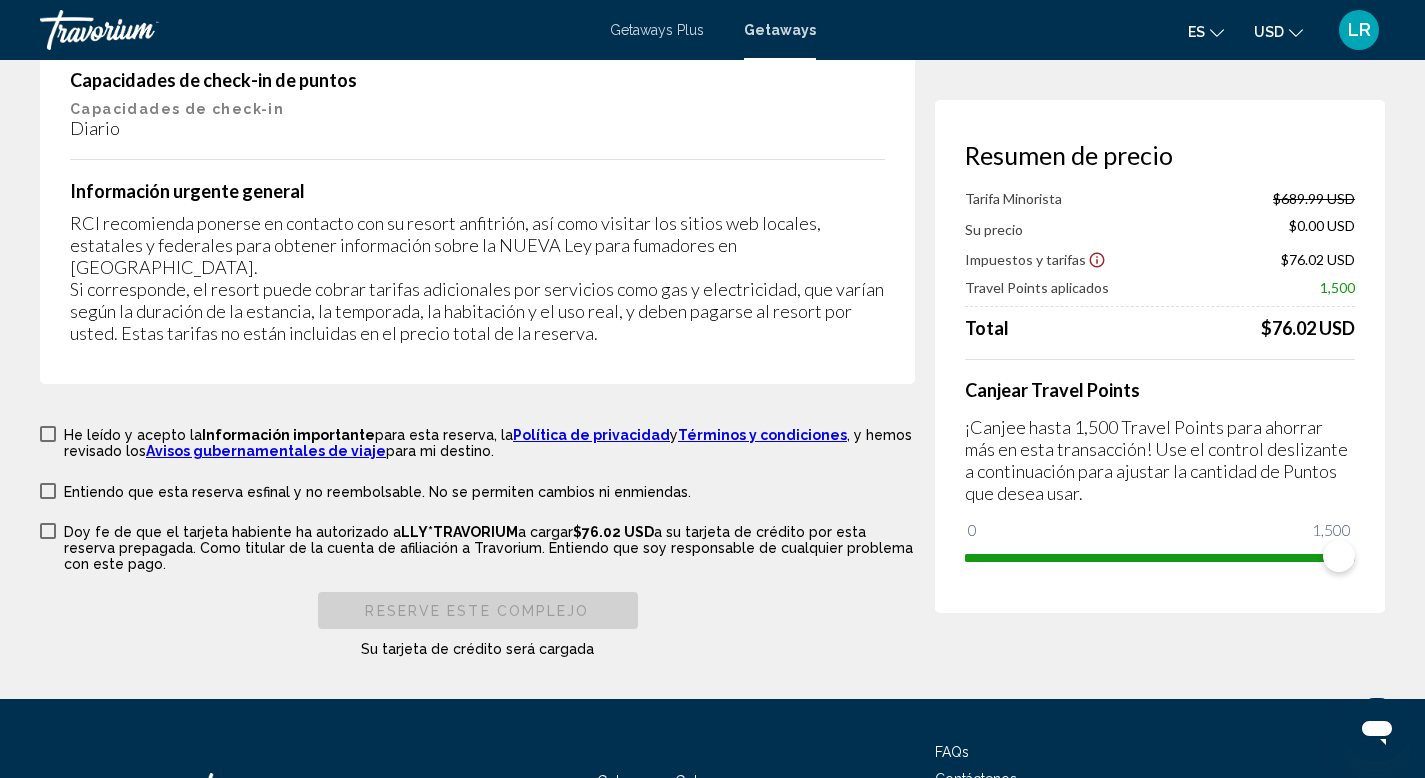 scroll, scrollTop: 3367, scrollLeft: 0, axis: vertical 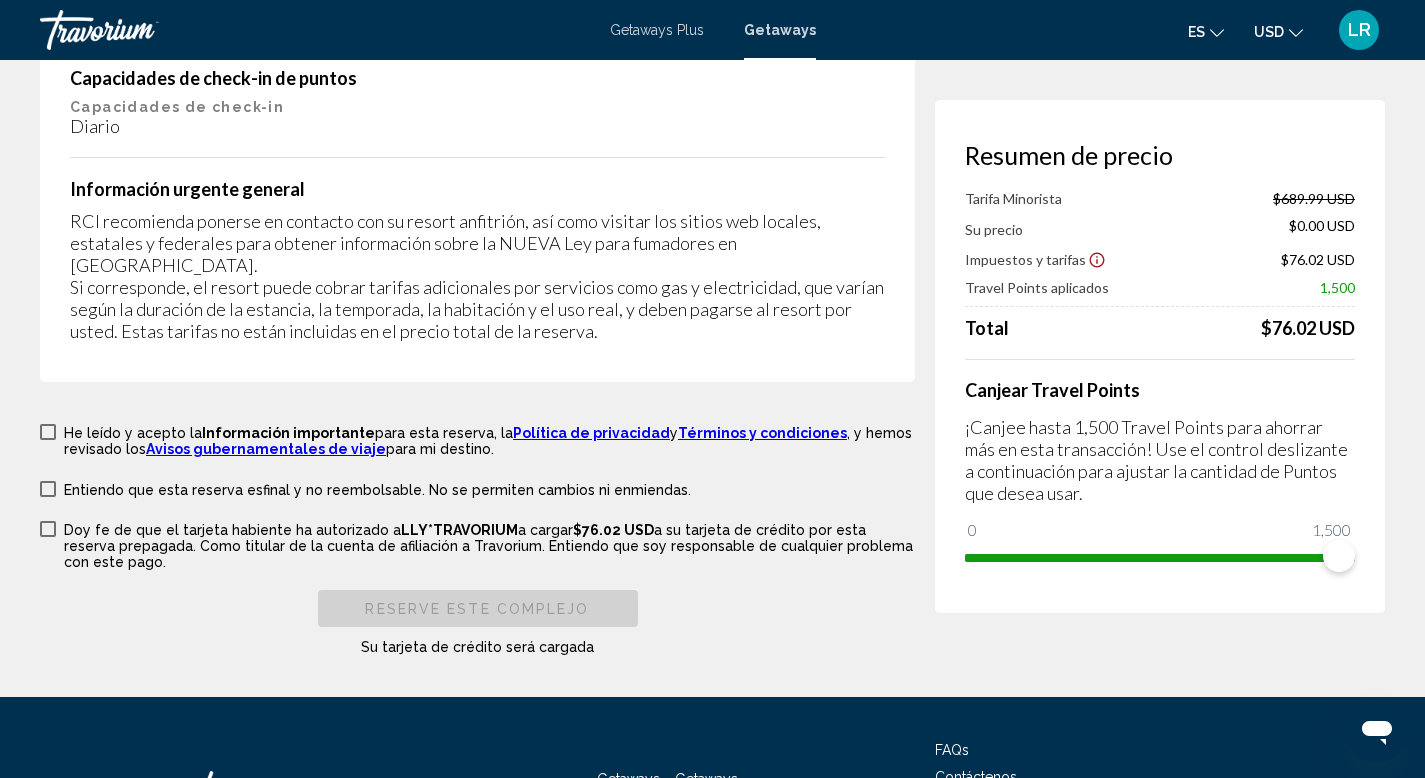 type on "******" 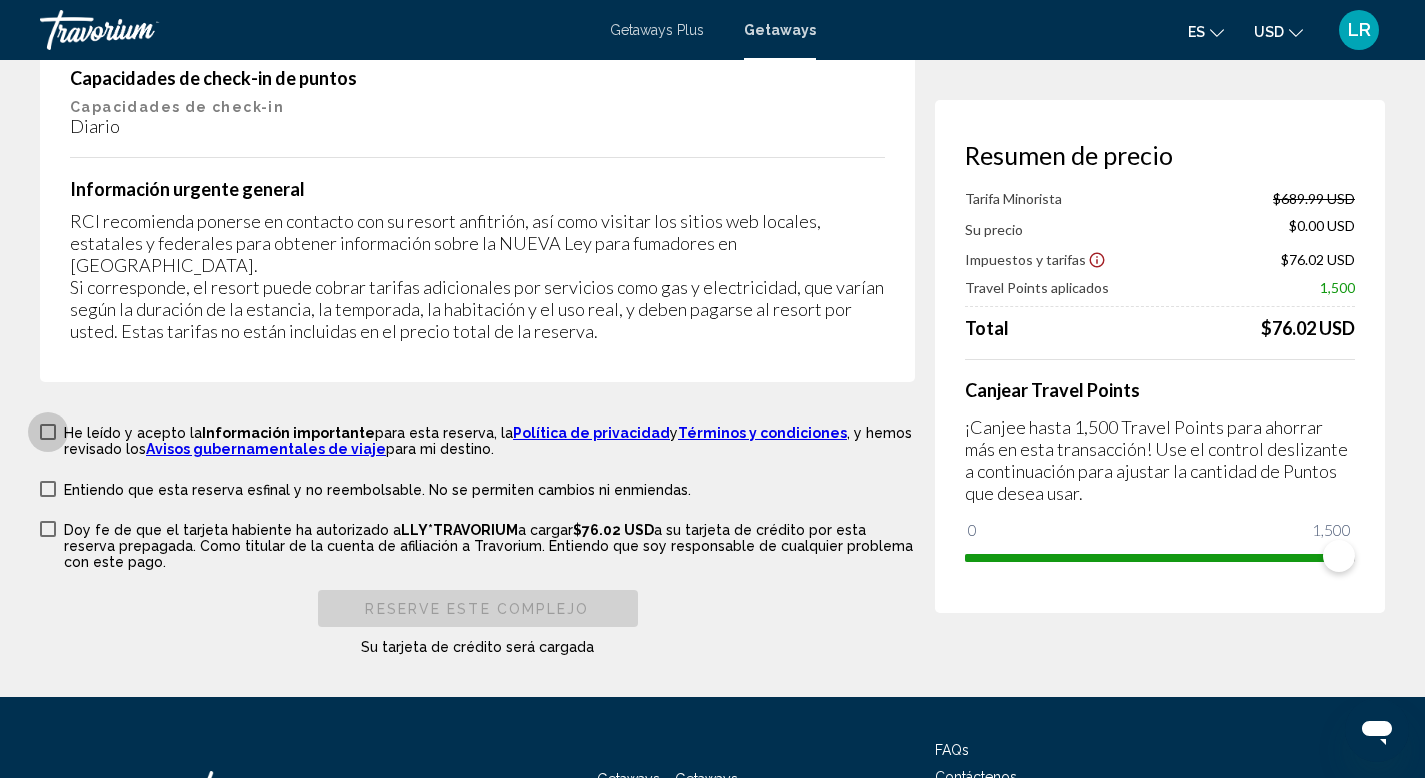 click at bounding box center [48, 432] 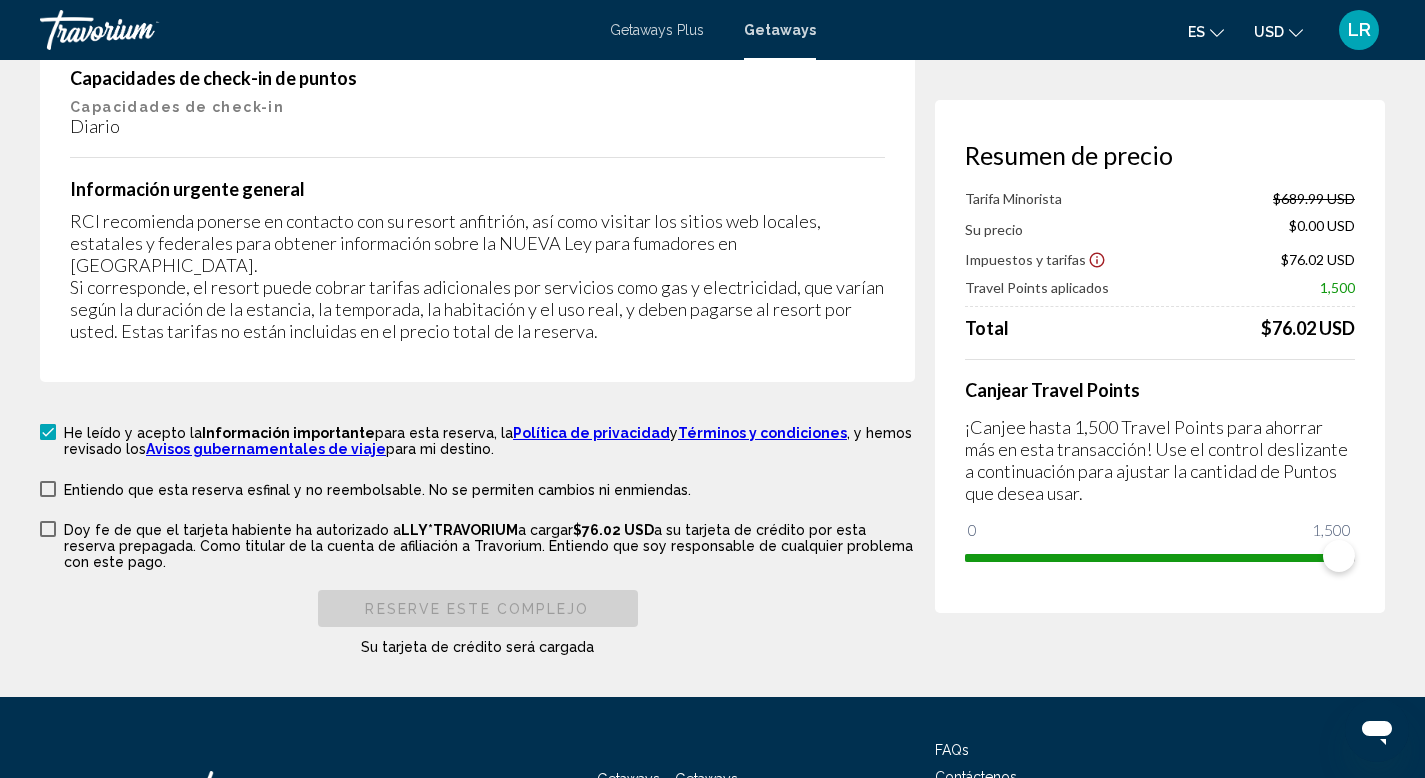 click at bounding box center [48, 489] 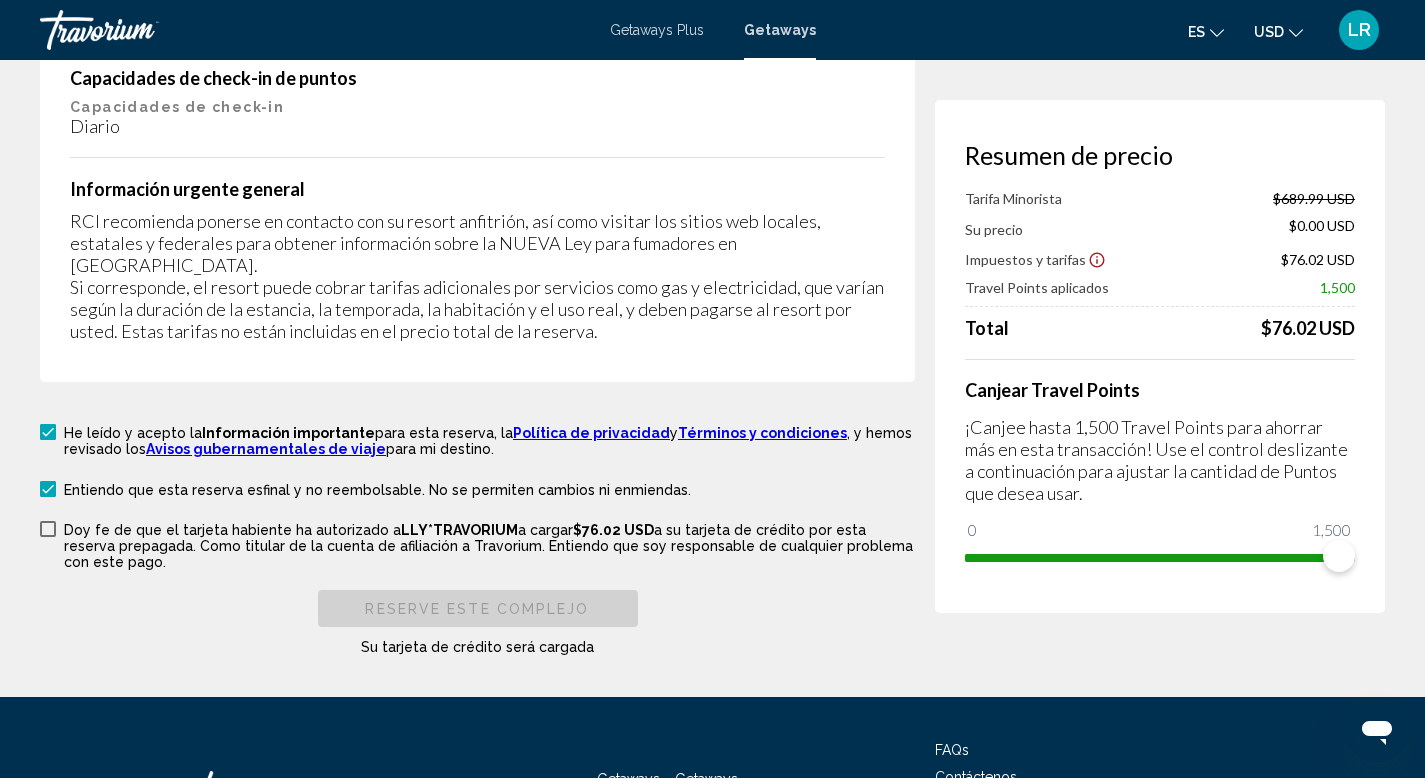 click at bounding box center (48, 529) 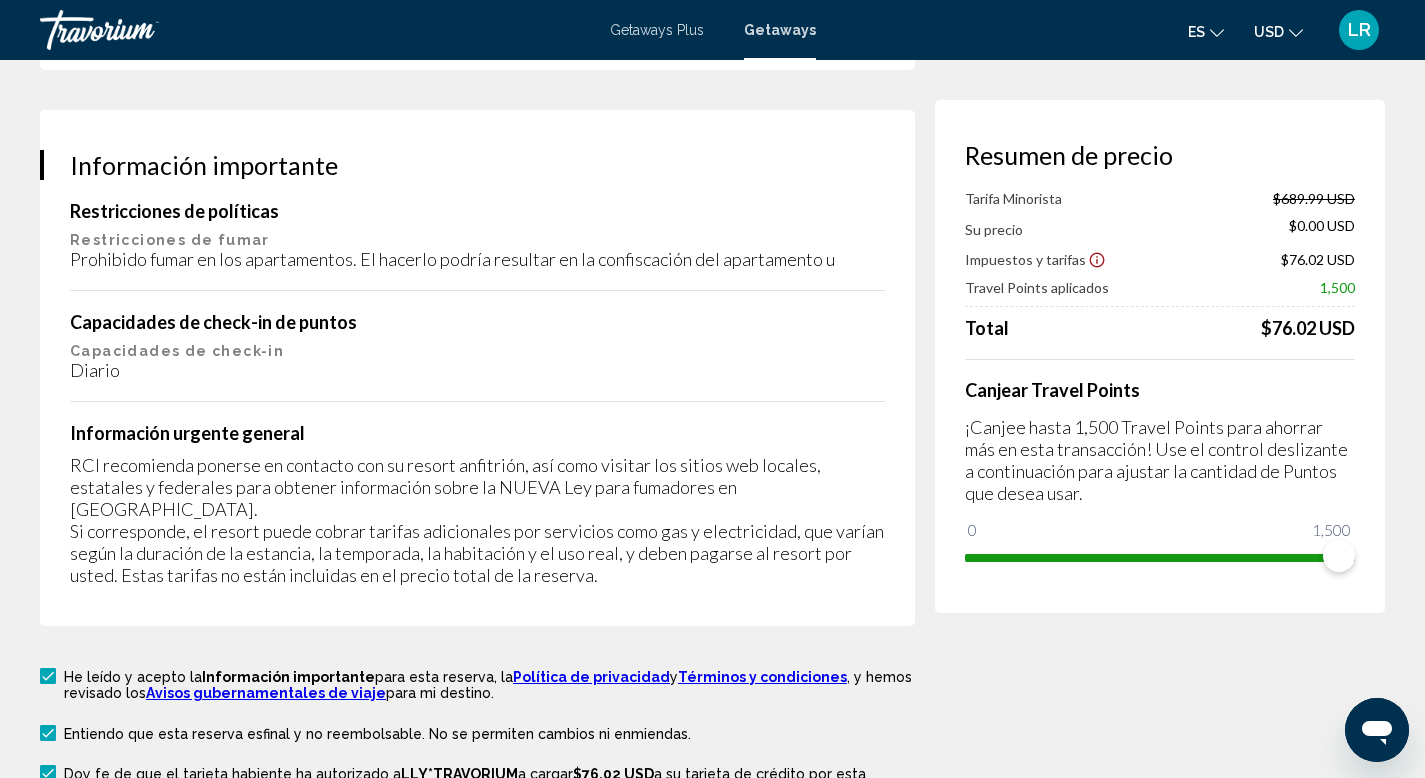 scroll, scrollTop: 3471, scrollLeft: 0, axis: vertical 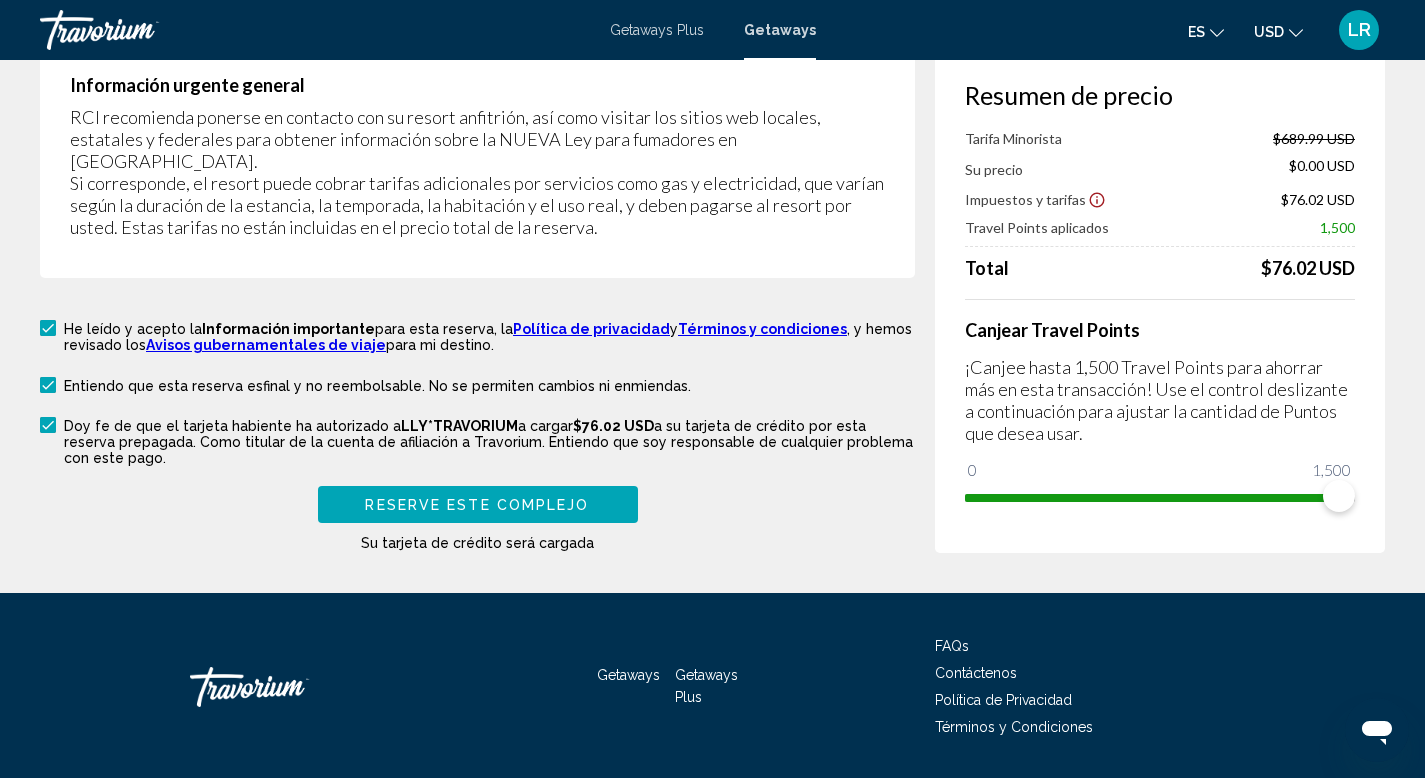 click on "Reserve este complejo" at bounding box center (477, 505) 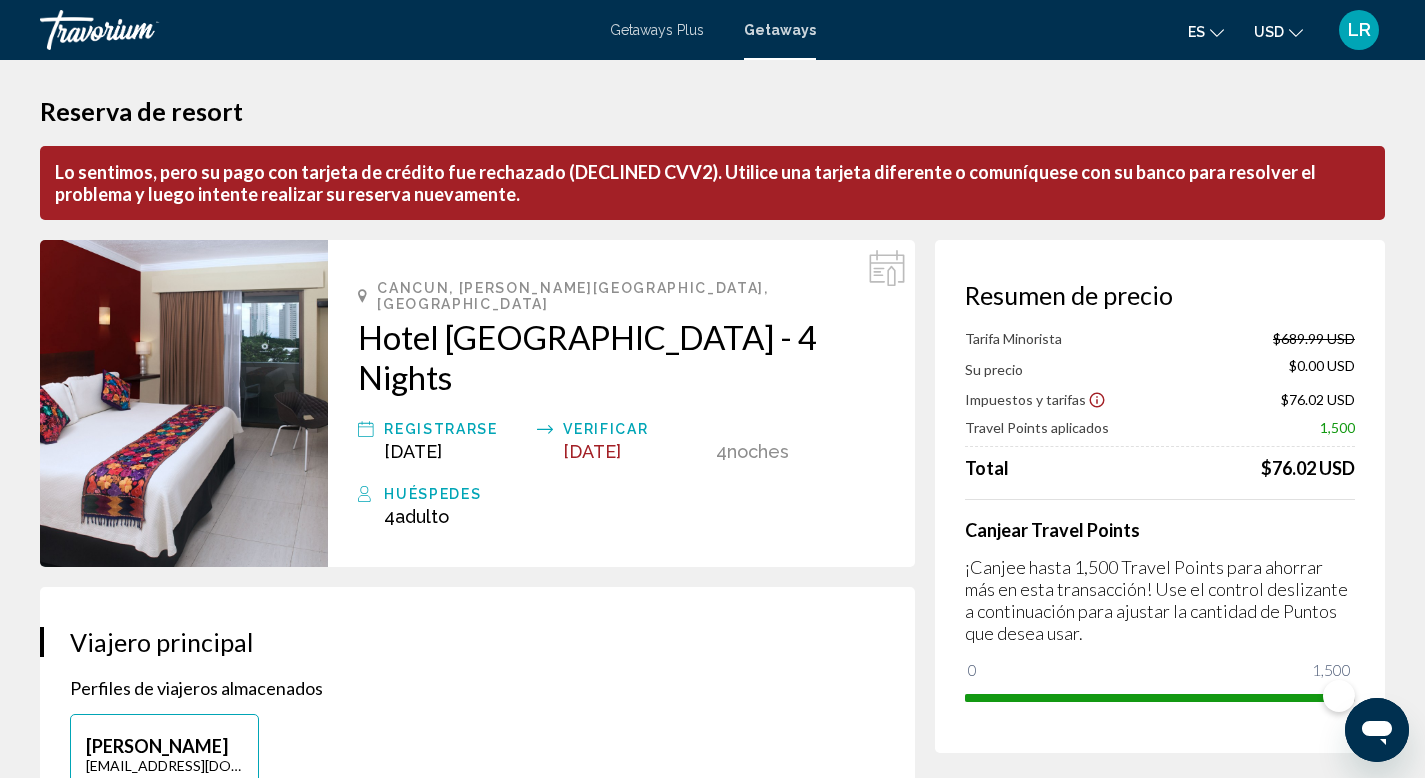 scroll, scrollTop: 0, scrollLeft: 0, axis: both 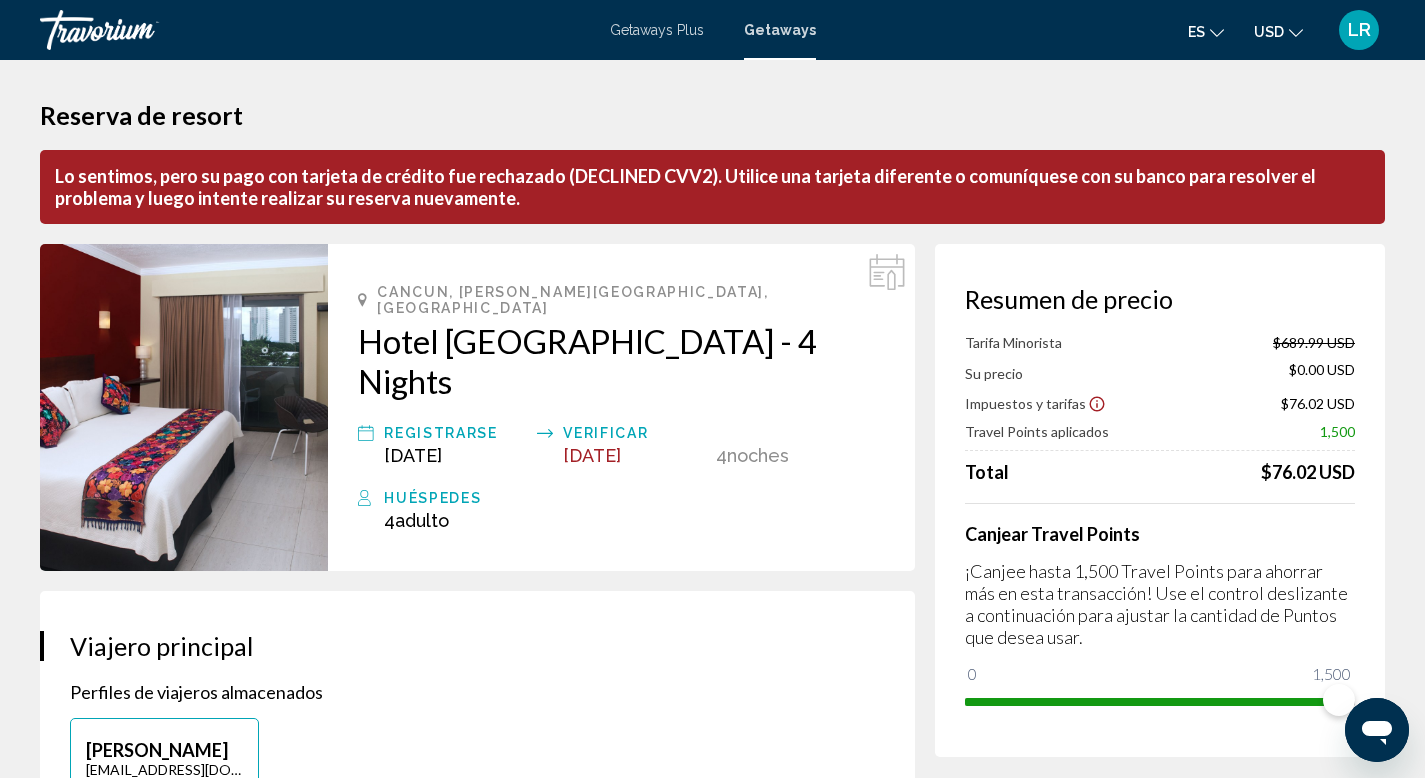 click on "Lo sentimos, pero su pago con tarjeta de crédito fue rechazado (DECLINED CVV2). Utilice una tarjeta diferente o comuníquese con su banco para resolver el problema y luego intente realizar su reserva nuevamente." at bounding box center [712, 187] 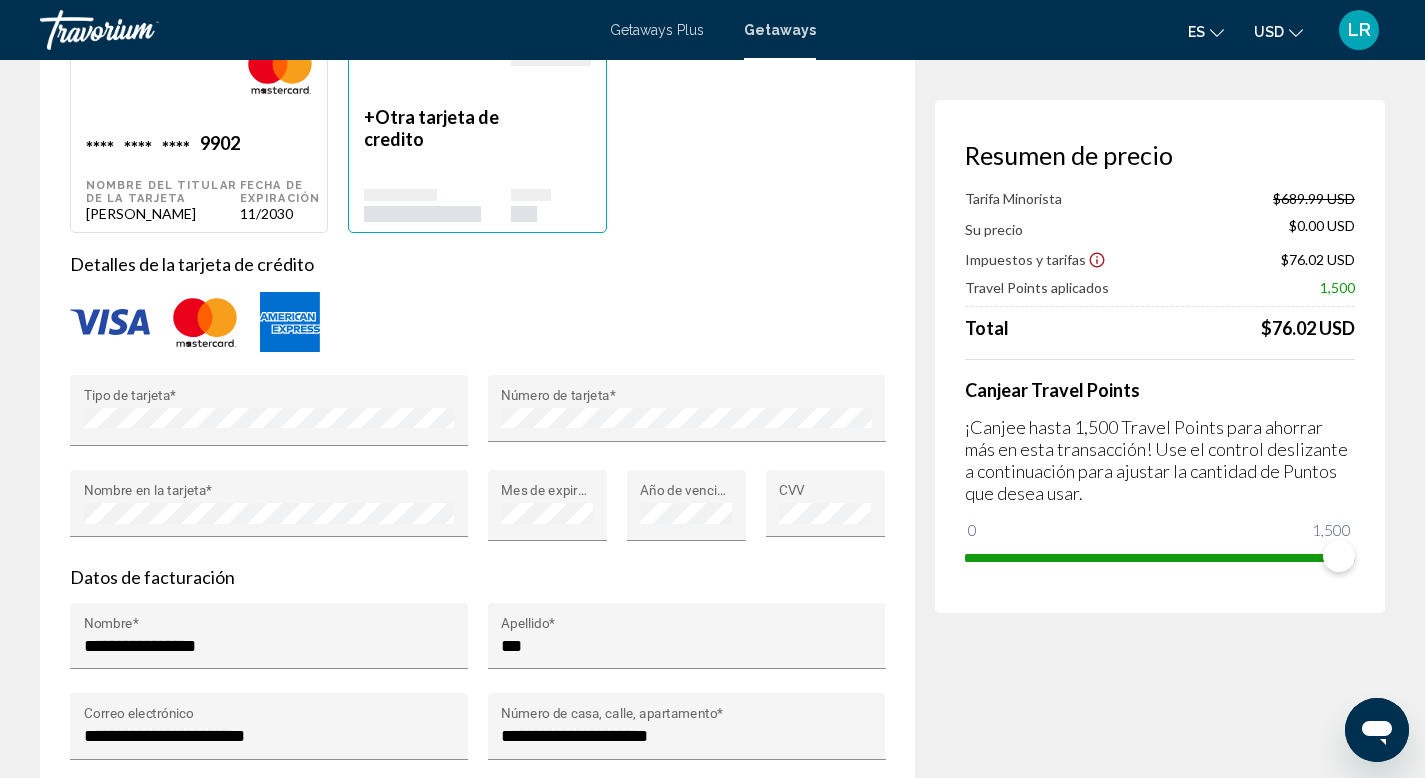 scroll, scrollTop: 1711, scrollLeft: 0, axis: vertical 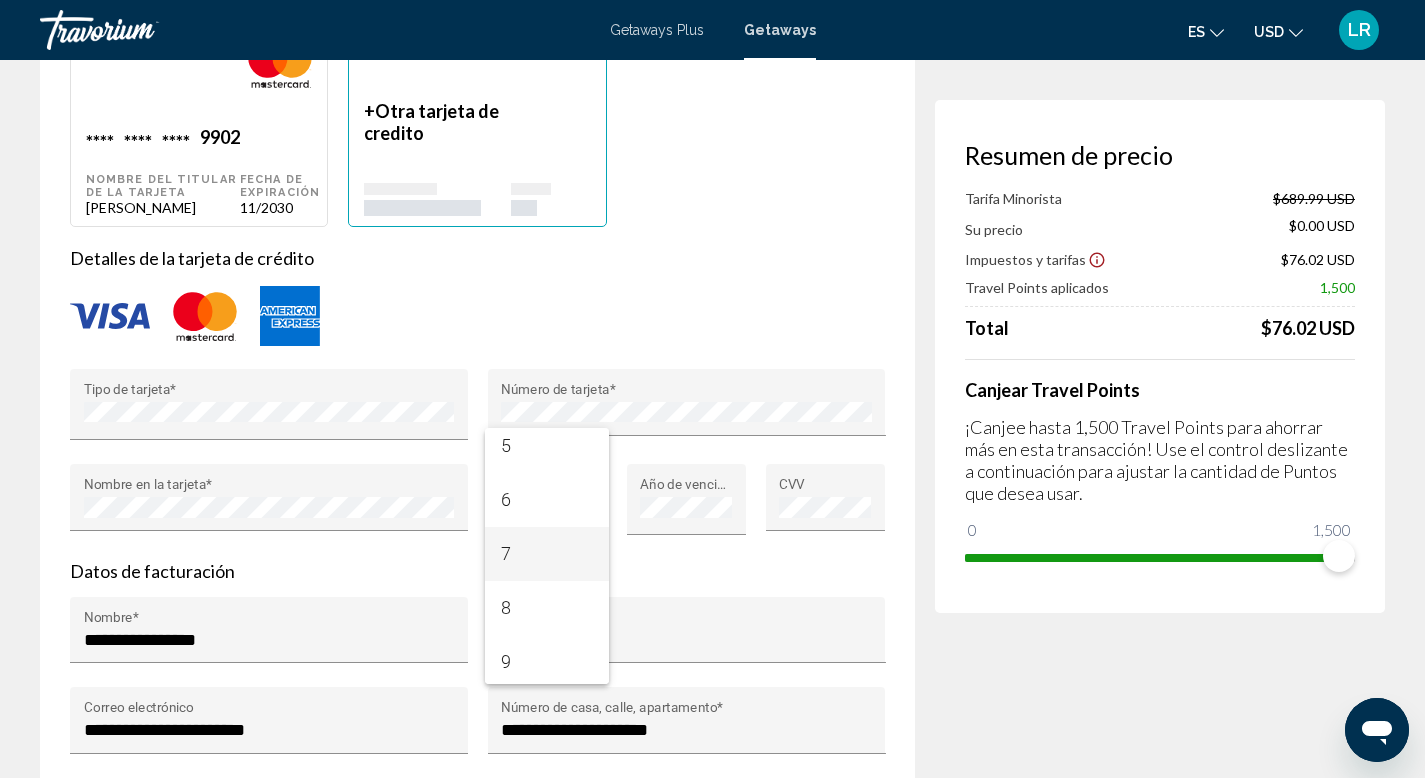 click on "7" at bounding box center [547, 554] 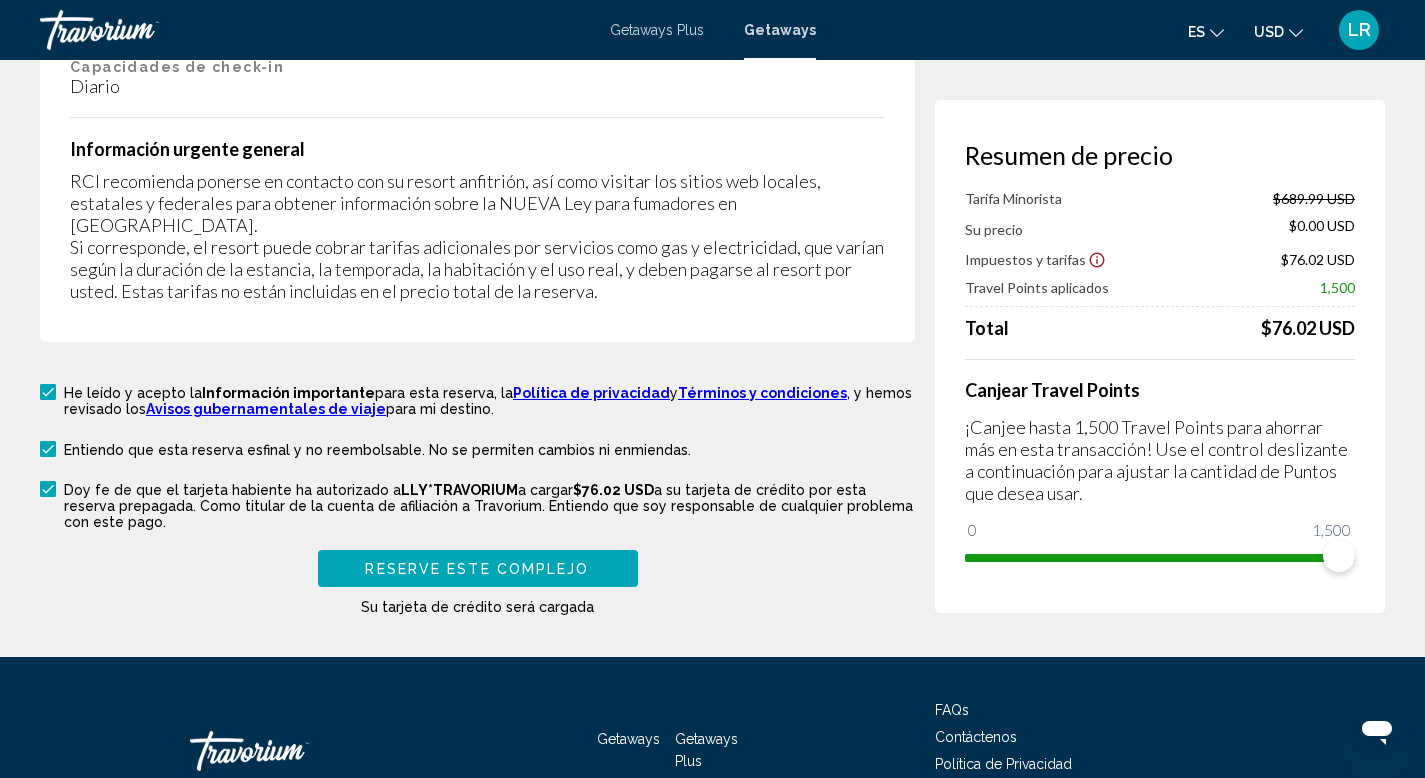 scroll, scrollTop: 3507, scrollLeft: 0, axis: vertical 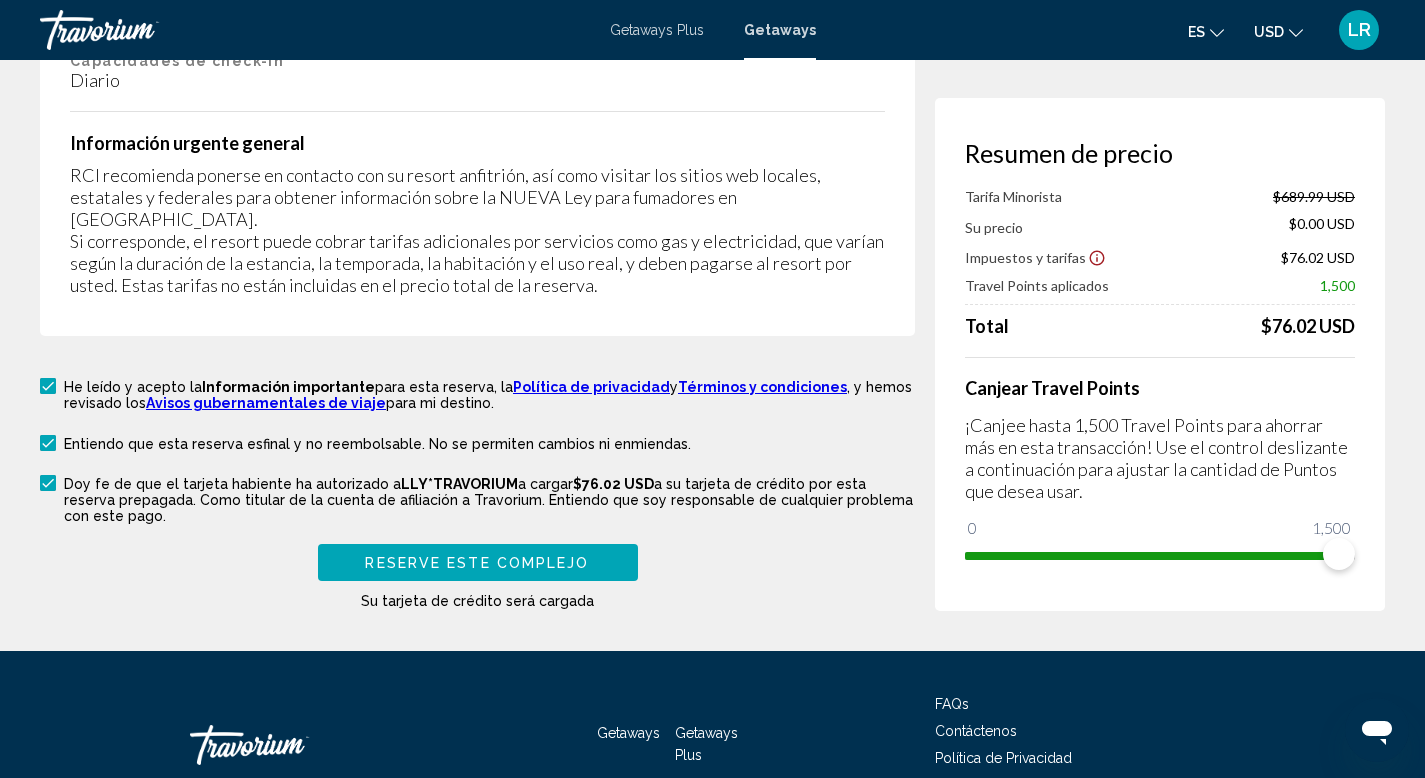 click on "Reserve este complejo" at bounding box center (477, 563) 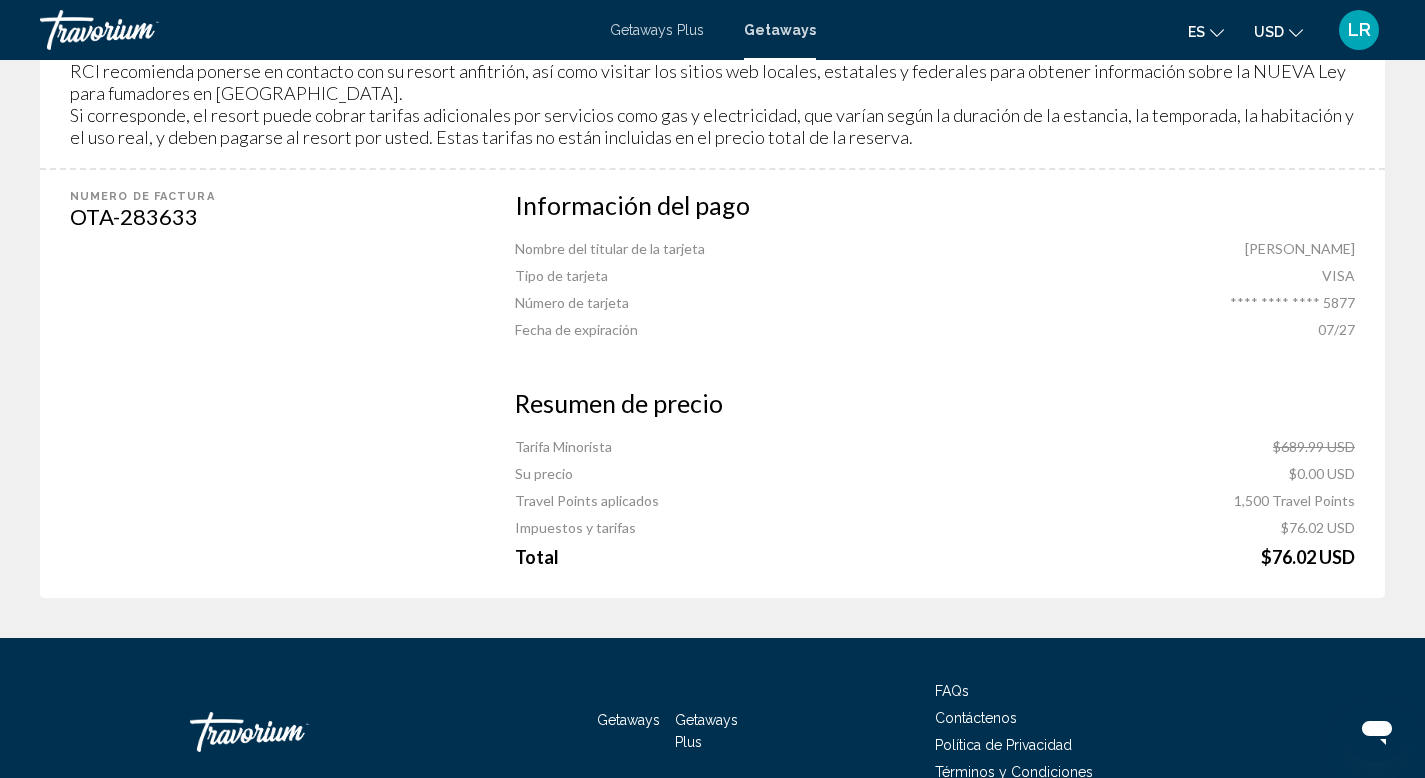 scroll, scrollTop: 1216, scrollLeft: 0, axis: vertical 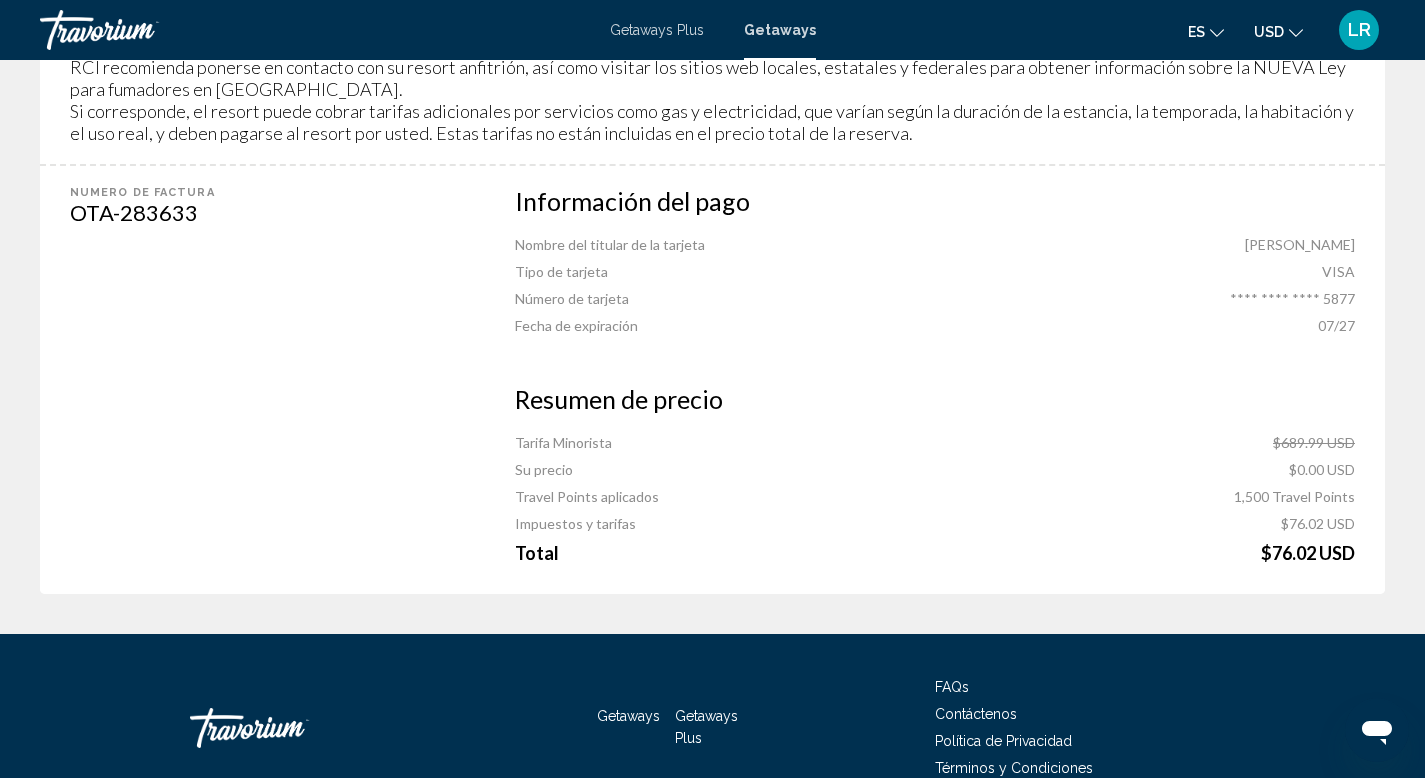 click on "Total $76.02 USD" 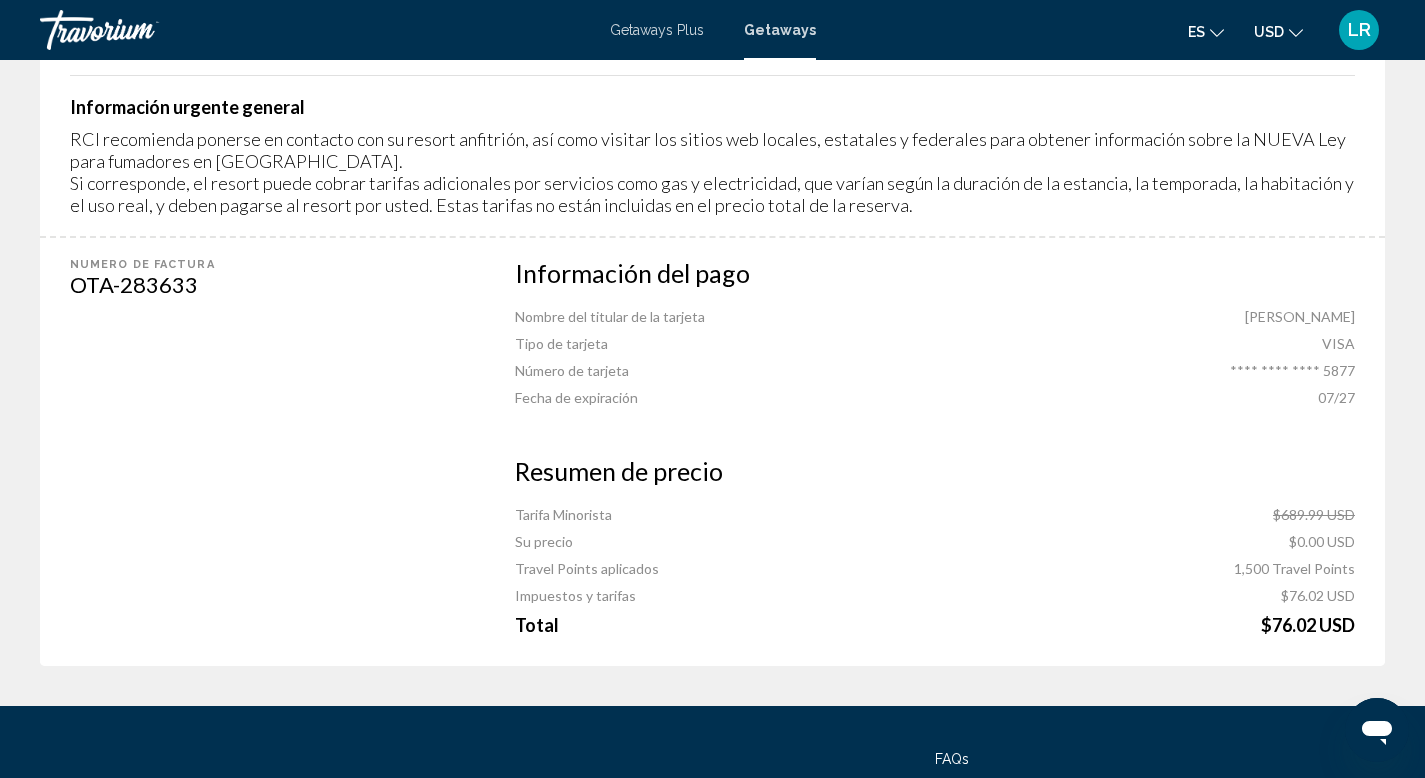 scroll, scrollTop: 1149, scrollLeft: 0, axis: vertical 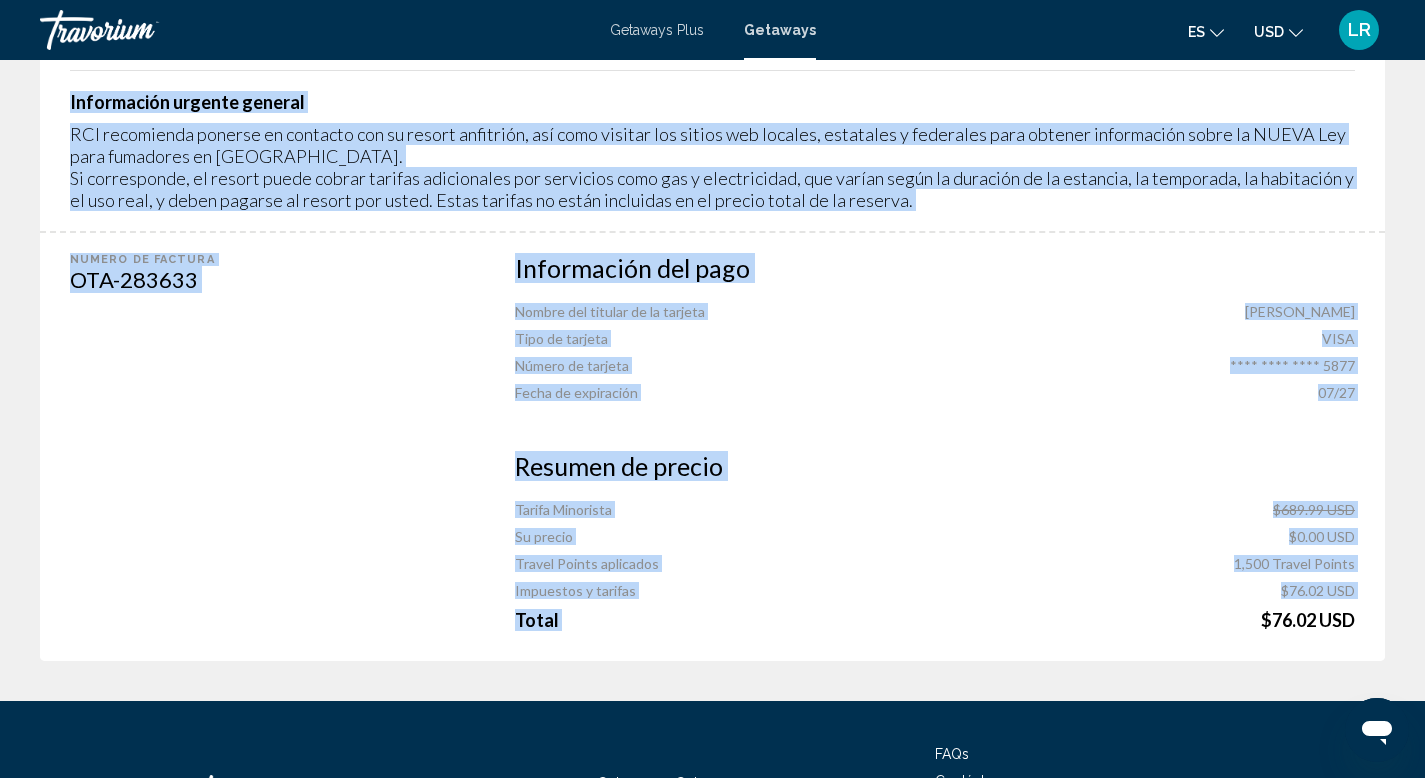 click on "Información importante Restricciones de políticas Restricciones de fumar Prohibido fumar en los apartamentos. El hacerlo podría resultar en la confiscación del apartamento u Capacidades de check-in de puntos Capacidades de check-in Diario Información urgente general RCI recomienda ponerse en contacto con su resort anfitrión, así como visitar los sitios web locales, estatales y federales para obtener información sobre la NUEVA Ley para fumadores en México. Si corresponde, el resort puede cobrar tarifas adicionales por servicios como gas y electricidad, que varían según la duración de la estancia, la temporada, la habitación y el uso real, y deben pagarse al resort por usted. Estas tarifas no están incluidas en el precio total de la reserva." at bounding box center [712, 15] 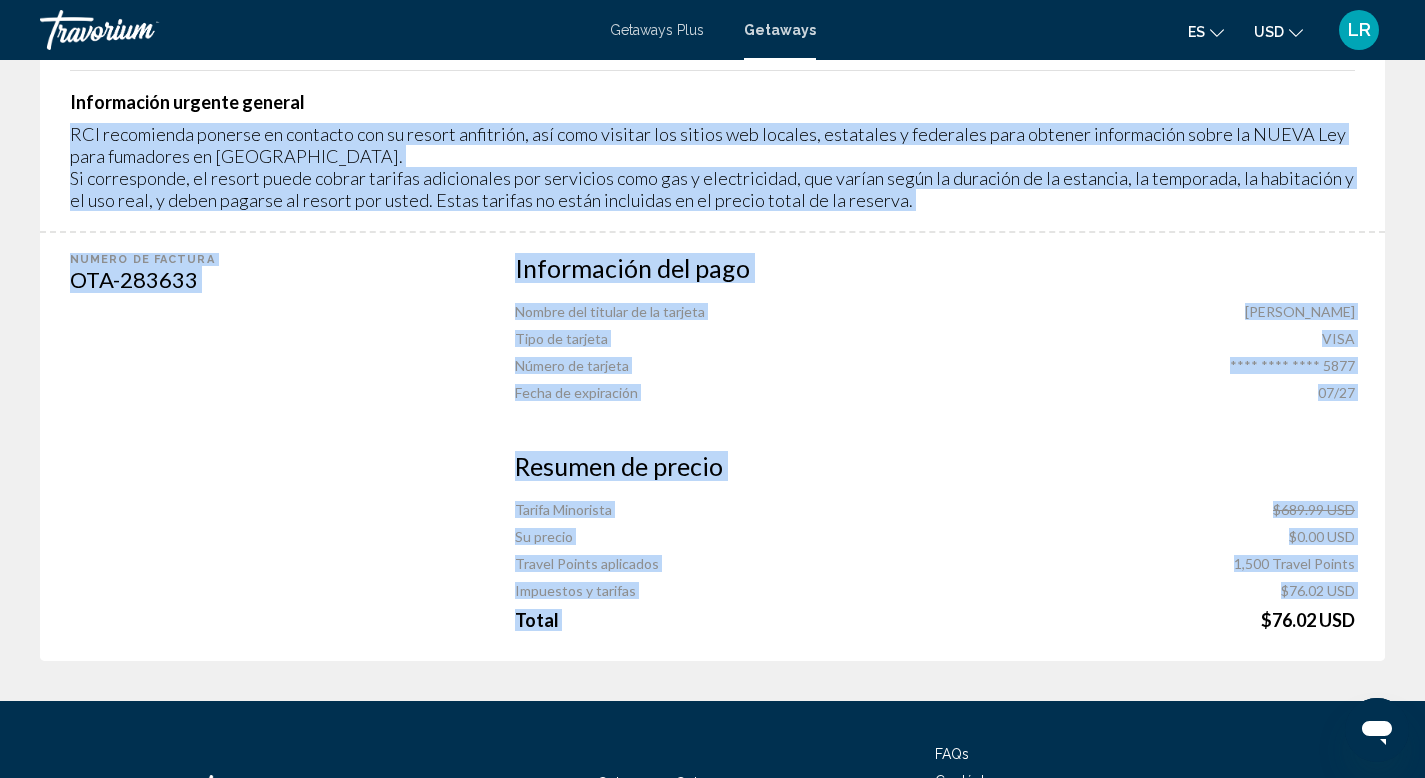 click on "Información urgente general RCI recomienda ponerse en contacto con su resort anfitrión, así como visitar los sitios web locales, estatales y federales para obtener información sobre la NUEVA Ley para fumadores en México. Si corresponde, el resort puede cobrar tarifas adicionales por servicios como gas y electricidad, que varían según la duración de la estancia, la temporada, la habitación y el uso real, y deben pagarse al resort por usted. Estas tarifas no están incluidas en el precio total de la reserva." at bounding box center [712, 151] 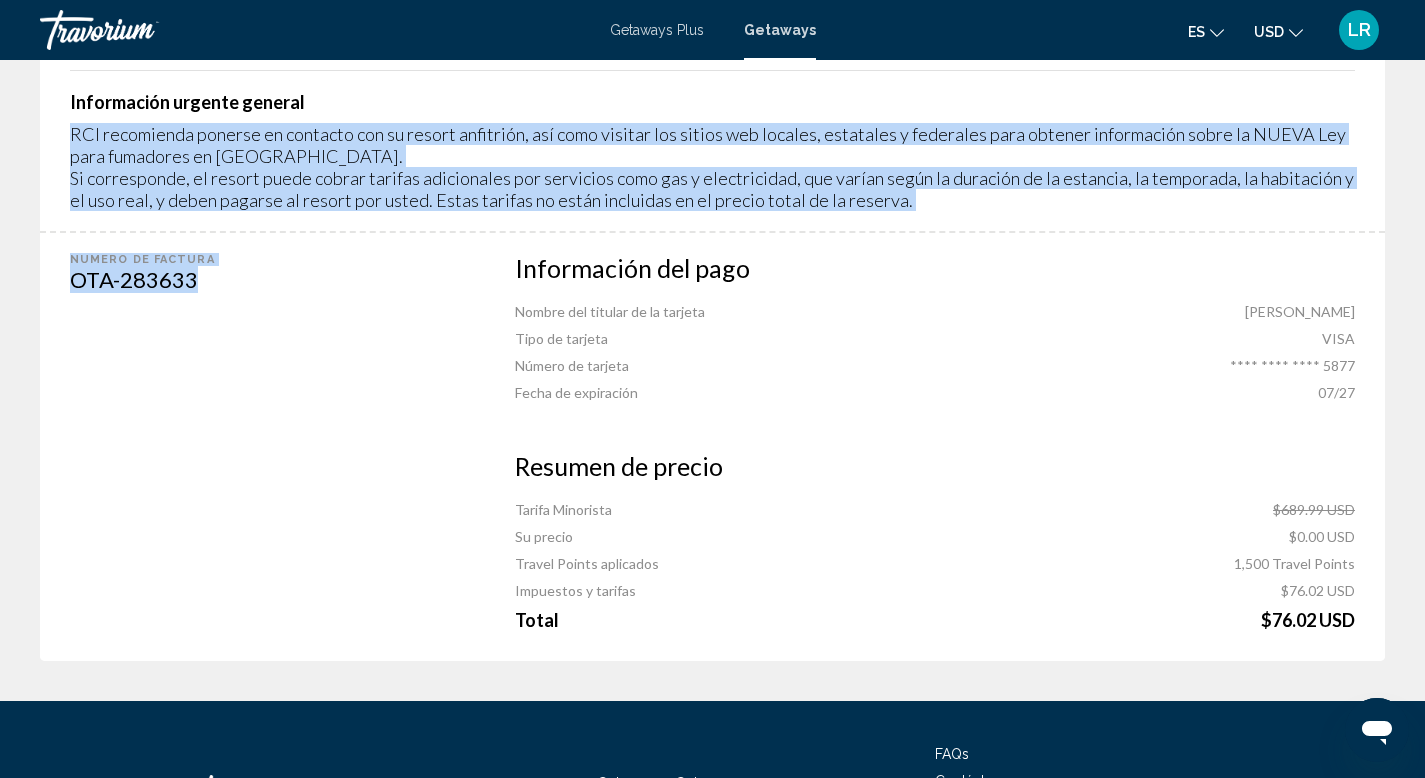 click on "Numero de factura OTA-283633" 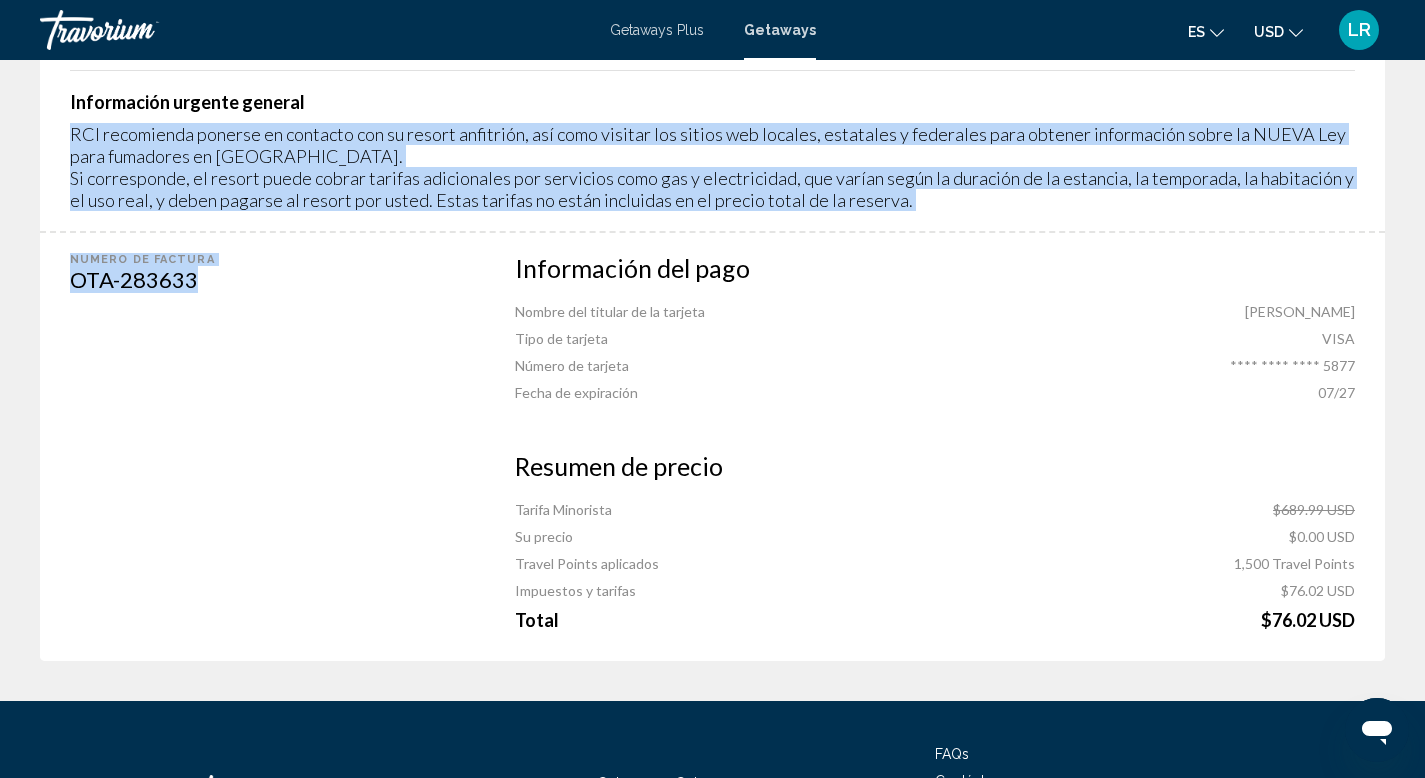 click on "Numero de factura OTA-283633" 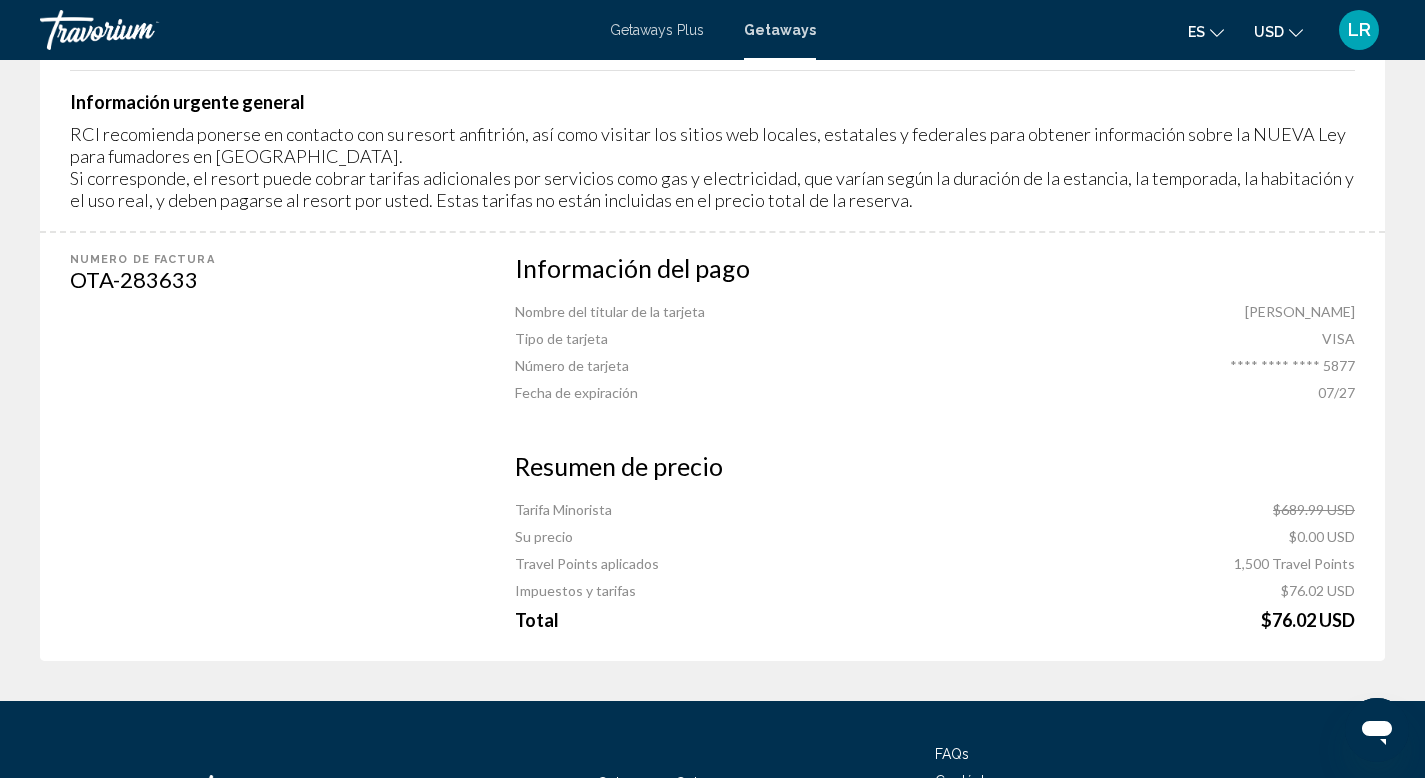 click on "Numero de factura OTA-283633" 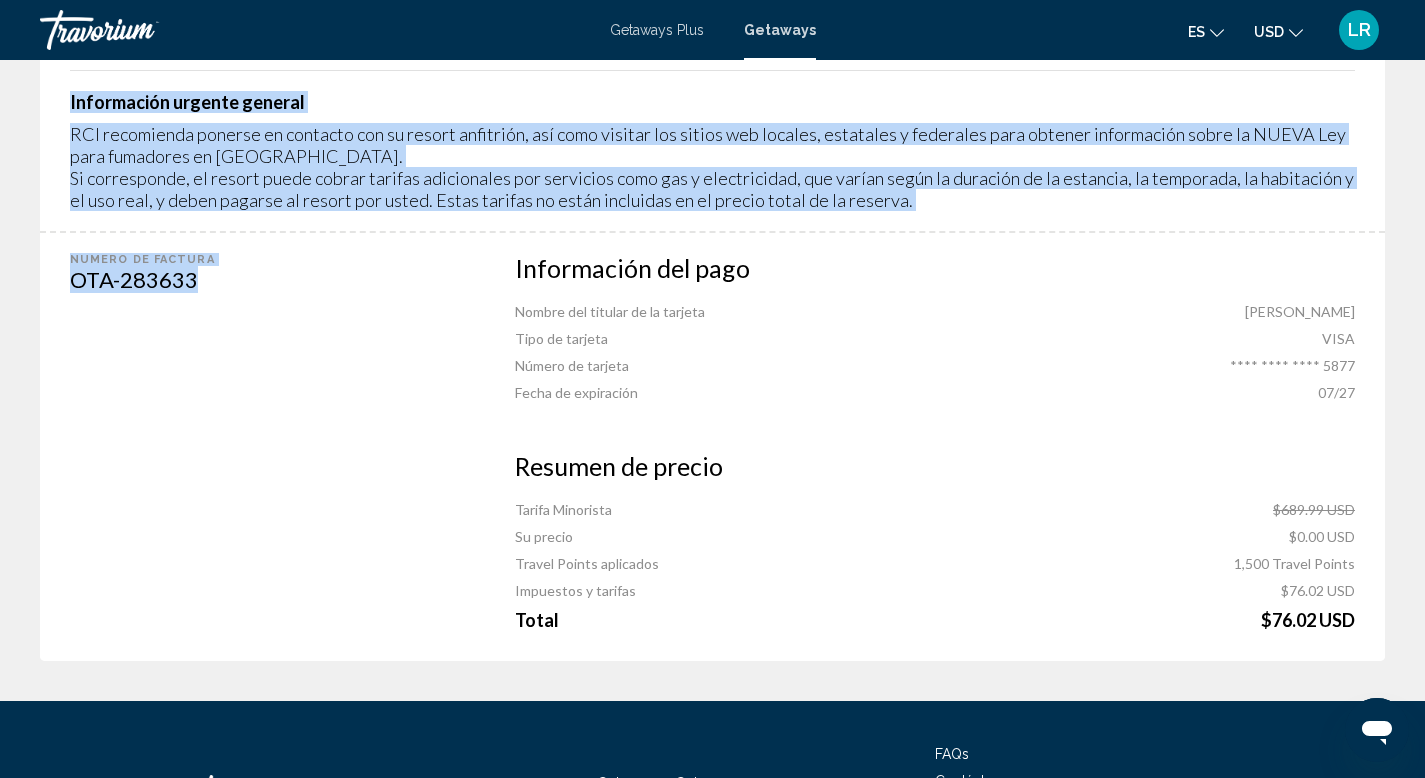 click on "Información importante Restricciones de políticas Restricciones de fumar Prohibido fumar en los apartamentos. El hacerlo podría resultar en la confiscación del apartamento u Capacidades de check-in de puntos Capacidades de check-in Diario Información urgente general RCI recomienda ponerse en contacto con su resort anfitrión, así como visitar los sitios web locales, estatales y federales para obtener información sobre la NUEVA Ley para fumadores en México. Si corresponde, el resort puede cobrar tarifas adicionales por servicios como gas y electricidad, que varían según la duración de la estancia, la temporada, la habitación y el uso real, y deben pagarse al resort por usted. Estas tarifas no están incluidas en el precio total de la reserva." at bounding box center (712, 15) 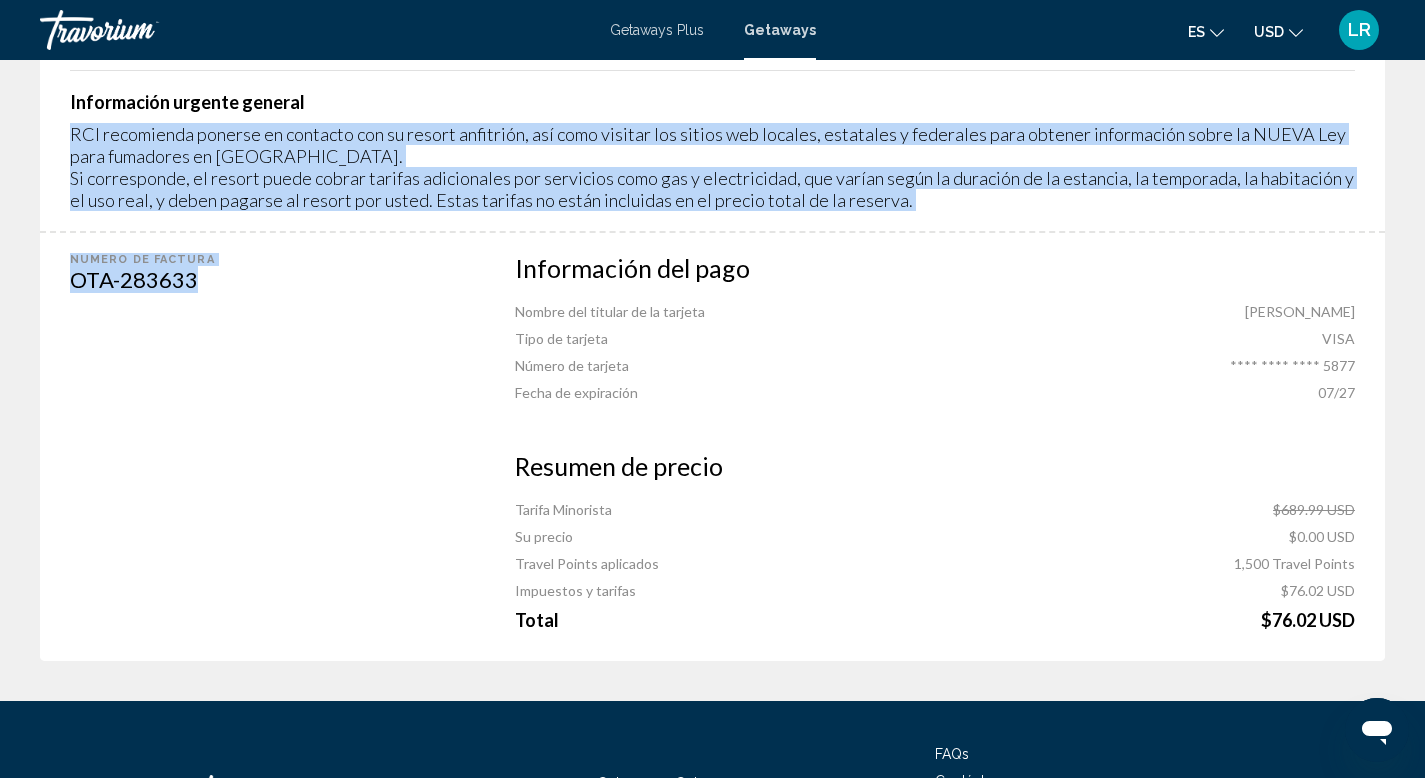 click on "Información importante Restricciones de políticas Restricciones de fumar Prohibido fumar en los apartamentos. El hacerlo podría resultar en la confiscación del apartamento u Capacidades de check-in de puntos Capacidades de check-in Diario Información urgente general RCI recomienda ponerse en contacto con su resort anfitrión, así como visitar los sitios web locales, estatales y federales para obtener información sobre la NUEVA Ley para fumadores en México. Si corresponde, el resort puede cobrar tarifas adicionales por servicios como gas y electricidad, que varían según la duración de la estancia, la temporada, la habitación y el uso real, y deben pagarse al resort por usted. Estas tarifas no están incluidas en el precio total de la reserva." at bounding box center [712, 15] 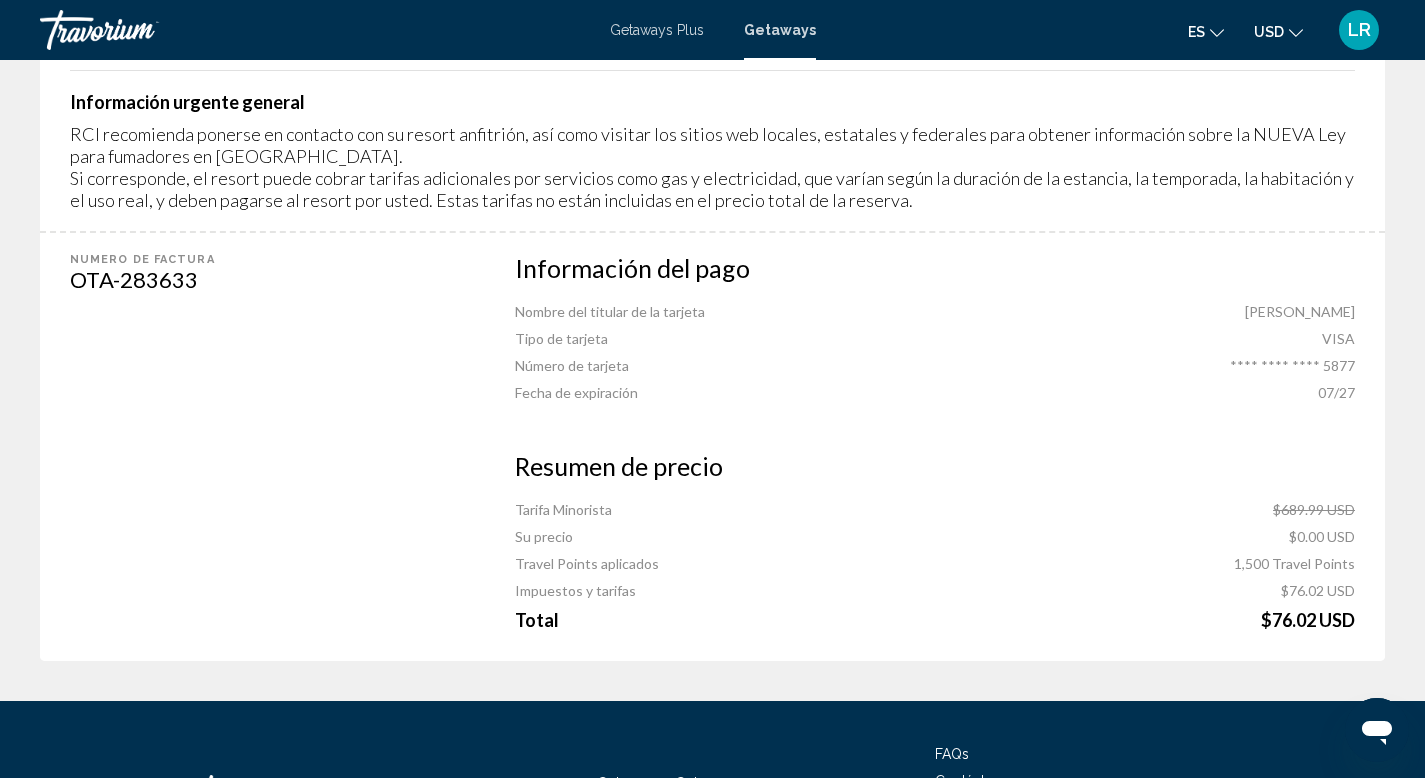click on "Información importante Restricciones de políticas Restricciones de fumar Prohibido fumar en los apartamentos. El hacerlo podría resultar en la confiscación del apartamento u Capacidades de check-in de puntos Capacidades de check-in Diario Información urgente general RCI recomienda ponerse en contacto con su resort anfitrión, así como visitar los sitios web locales, estatales y federales para obtener información sobre la NUEVA Ley para fumadores en México. Si corresponde, el resort puede cobrar tarifas adicionales por servicios como gas y electricidad, que varían según la duración de la estancia, la temporada, la habitación y el uso real, y deben pagarse al resort por usted. Estas tarifas no están incluidas en el precio total de la reserva." at bounding box center (712, 15) 